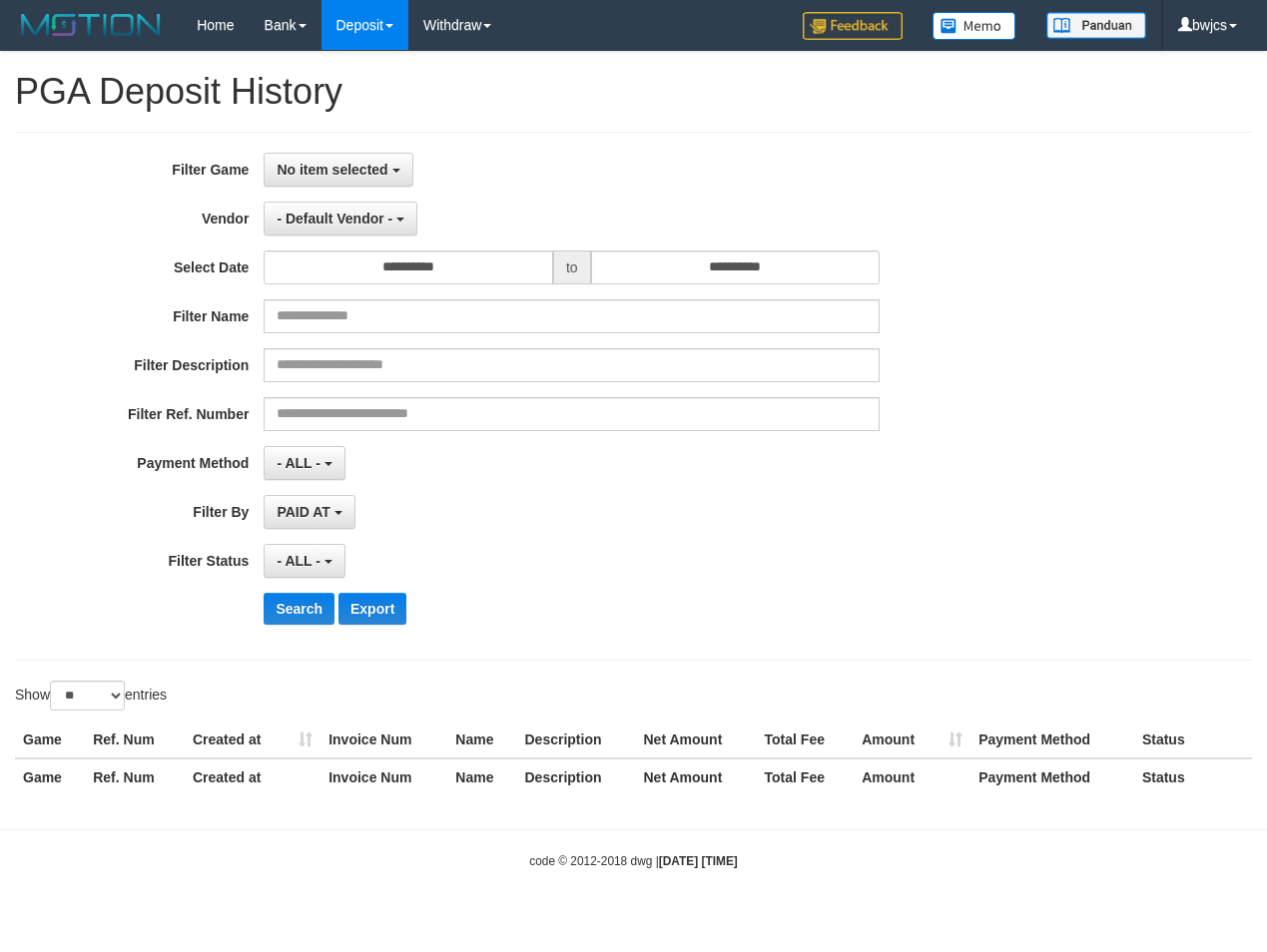 select on "**********" 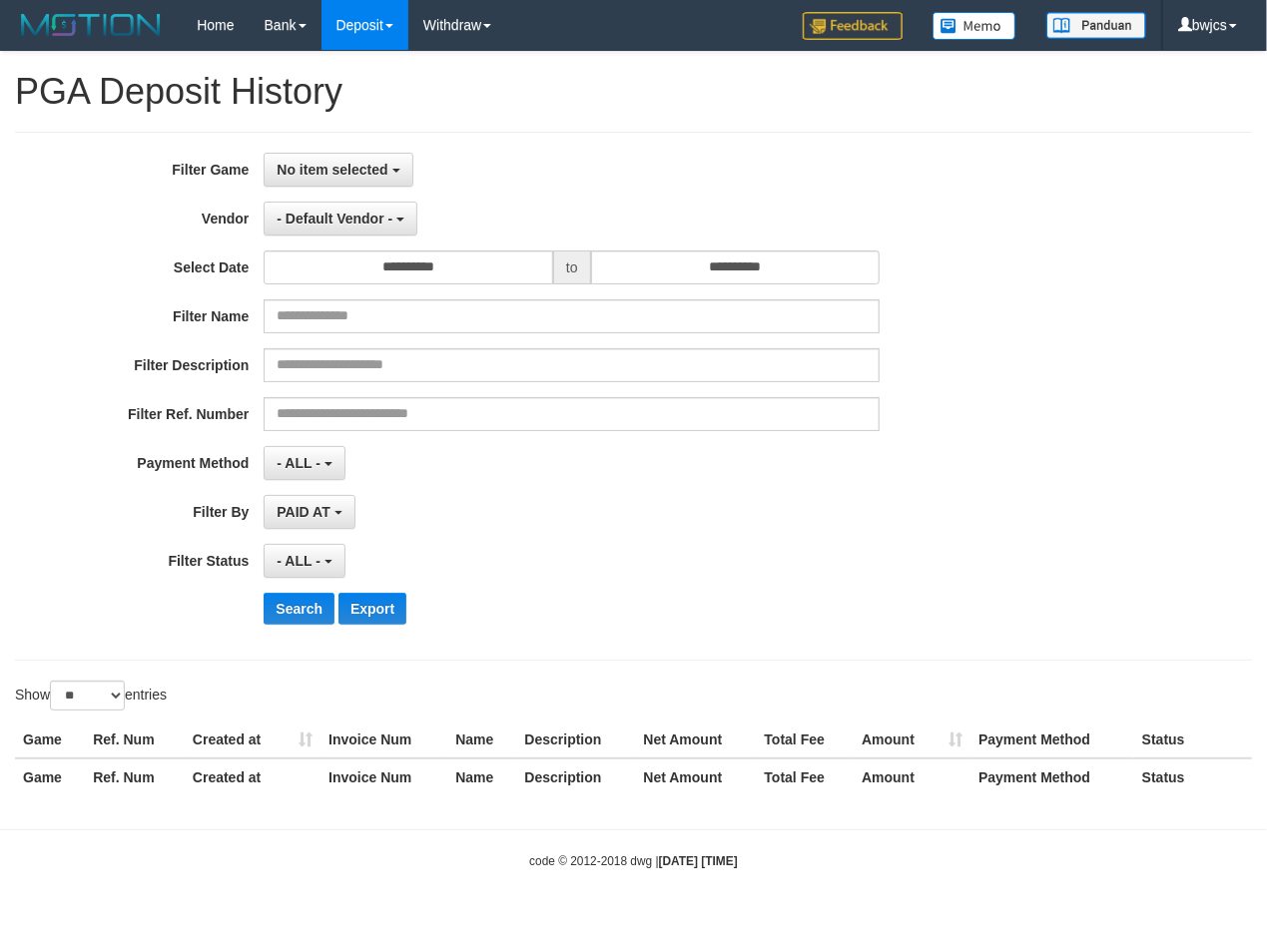 drag, startPoint x: 827, startPoint y: 926, endPoint x: 852, endPoint y: 783, distance: 145.16887 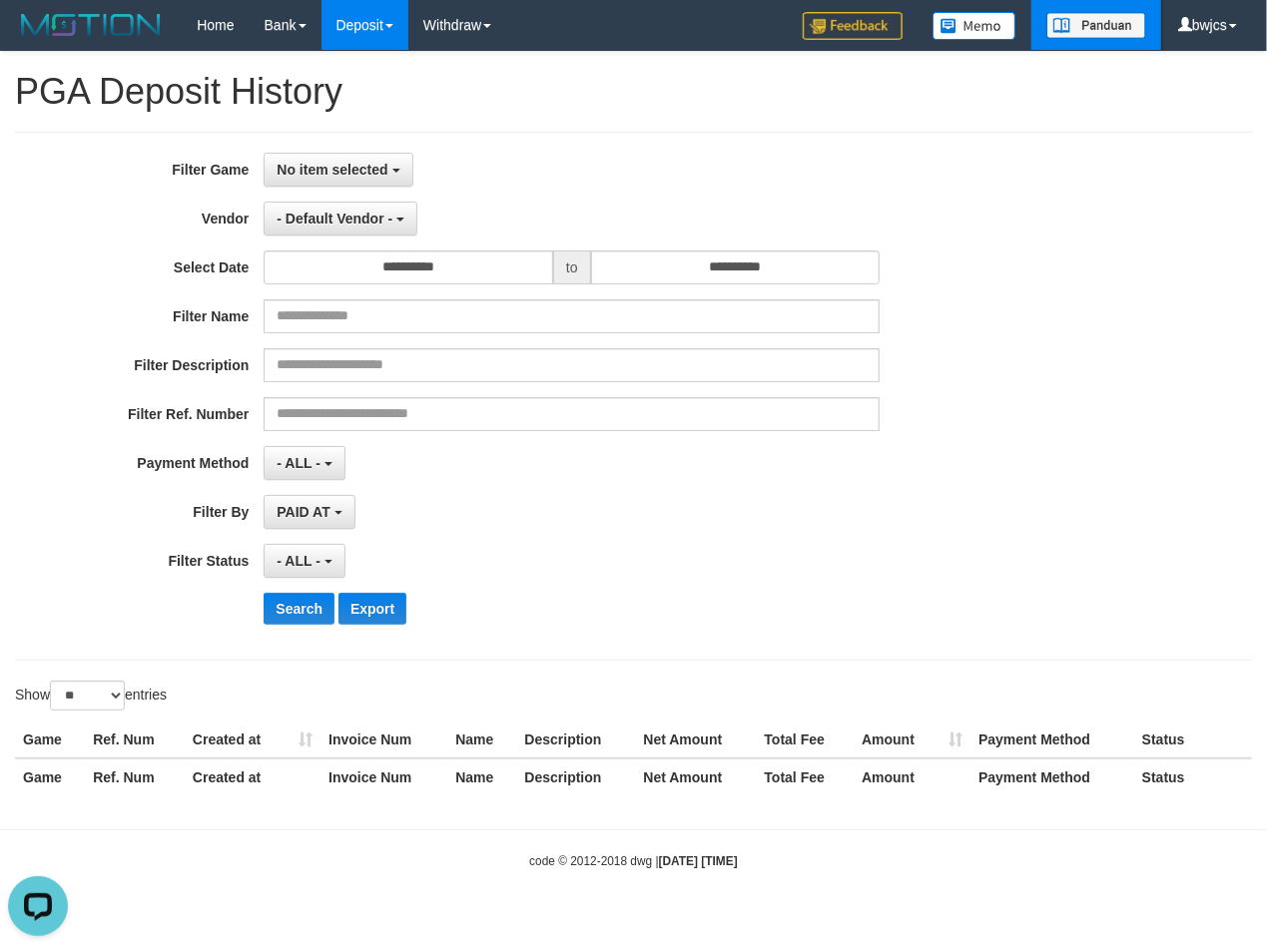 scroll, scrollTop: 0, scrollLeft: 0, axis: both 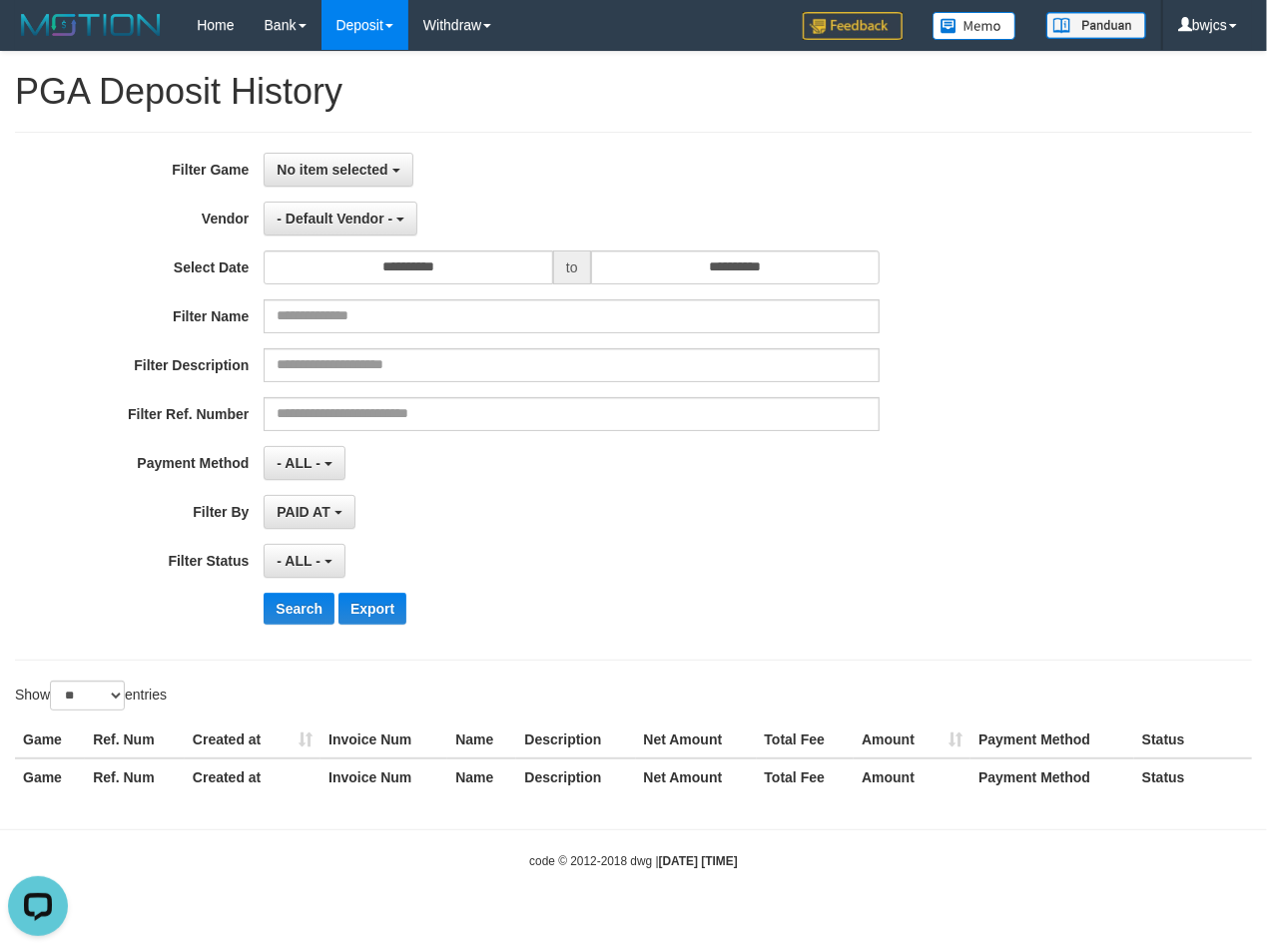 click on "Toggle navigation
Home
Bank
Account List
Load
By Website
Group
[ITOTO]													DULTOGEL
Mutasi Bank
Search
Sync
Note Mutasi
Deposit
DPS Fetch
DPS List
History
PGA History
Note DPS" at bounding box center (633, 460) 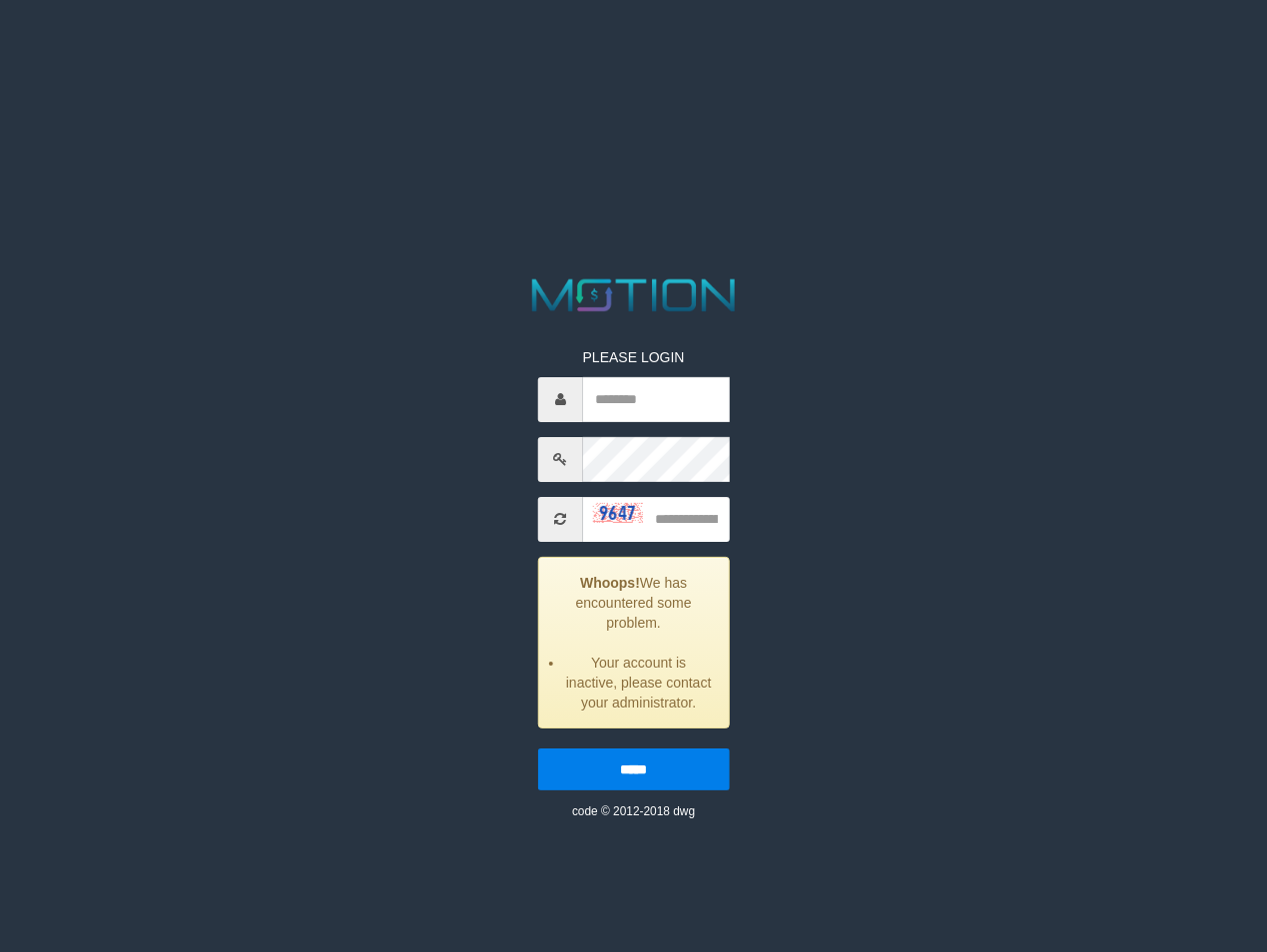 scroll, scrollTop: 0, scrollLeft: 0, axis: both 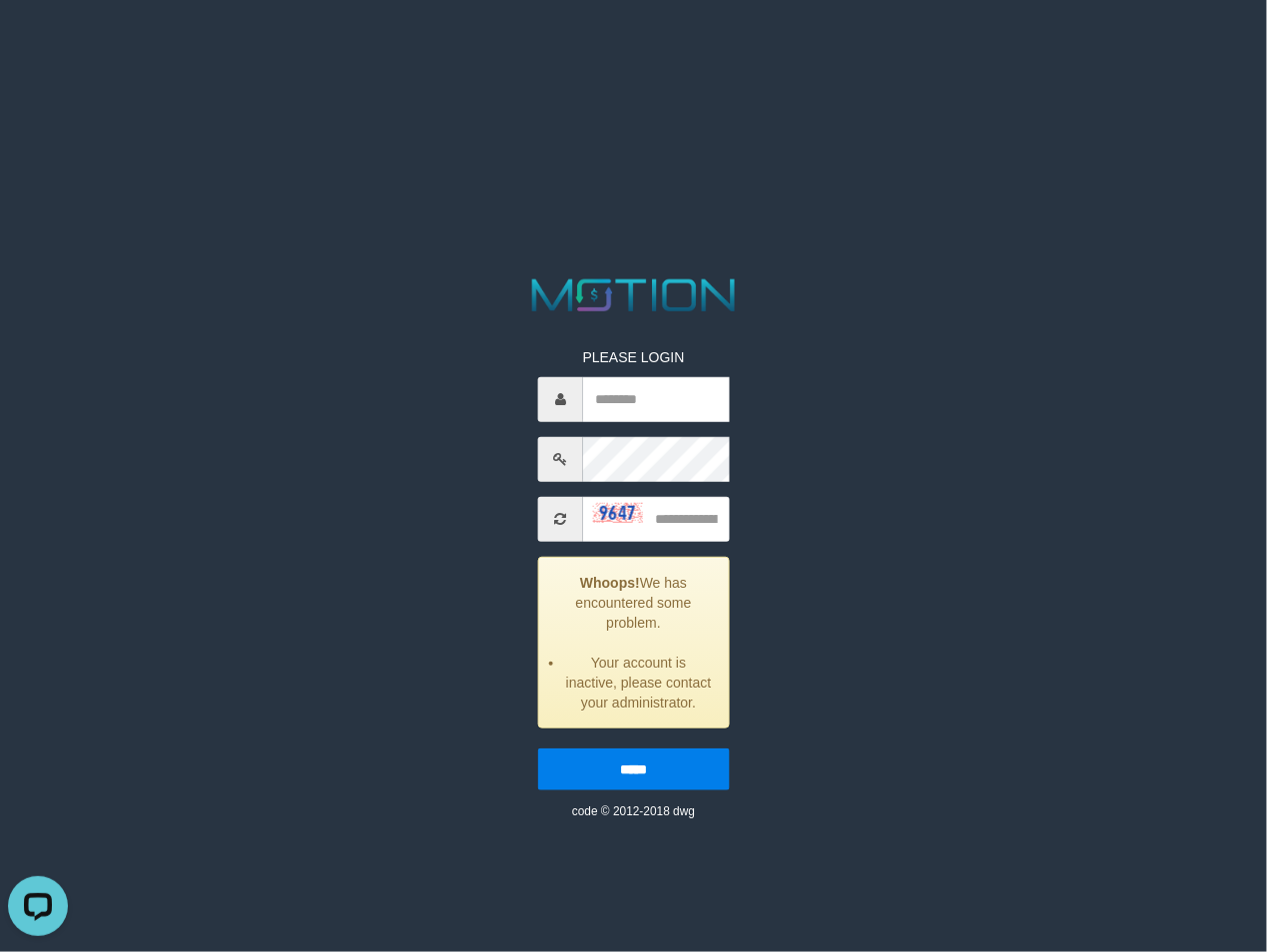 click on "PLEASE LOGIN
Whoops!  We has encountered some problem.
Your account is inactive, please contact your administrator.
*****
code © 2012-2018 dwg" at bounding box center [633, 25] 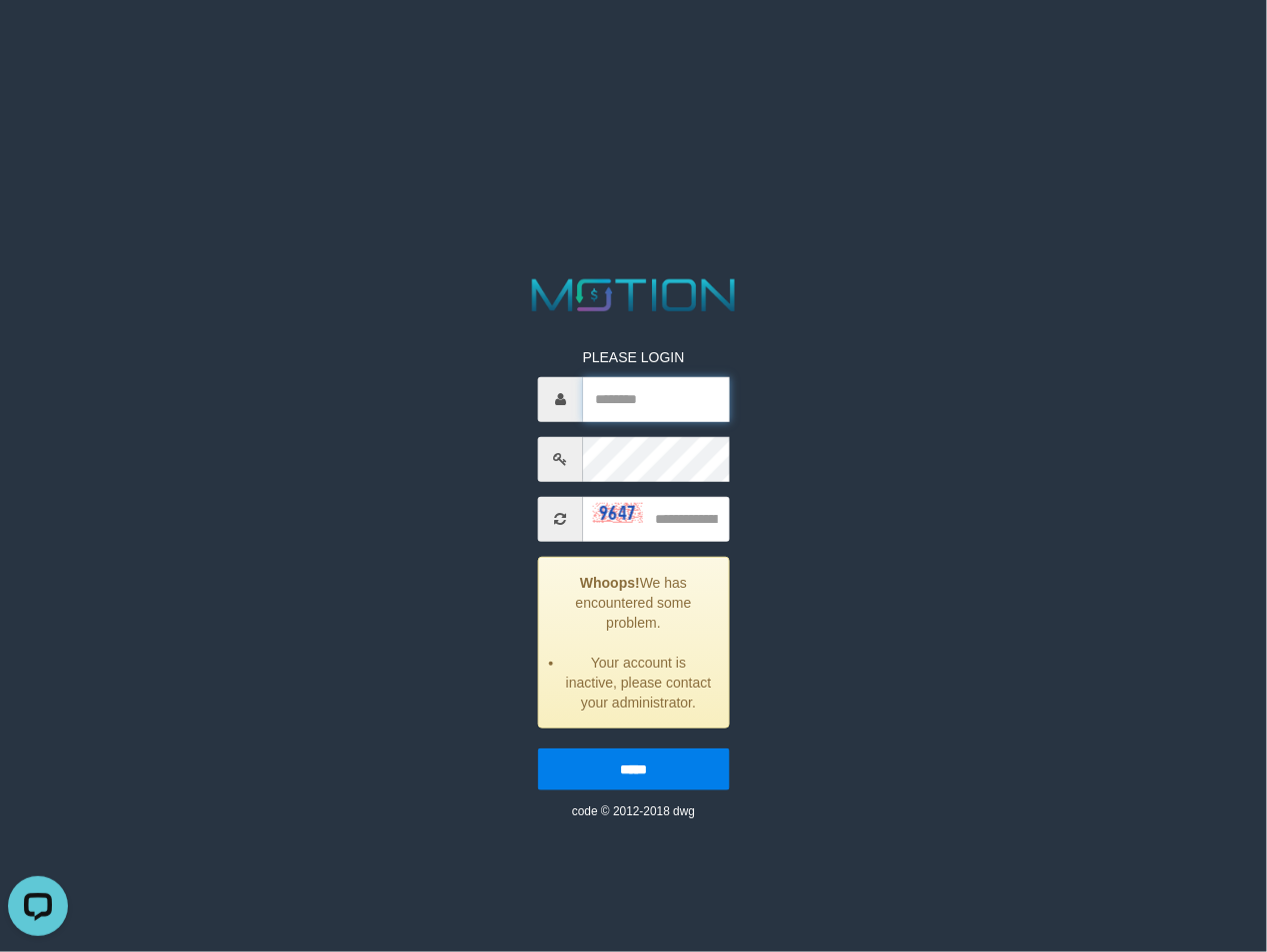 click at bounding box center (656, 399) 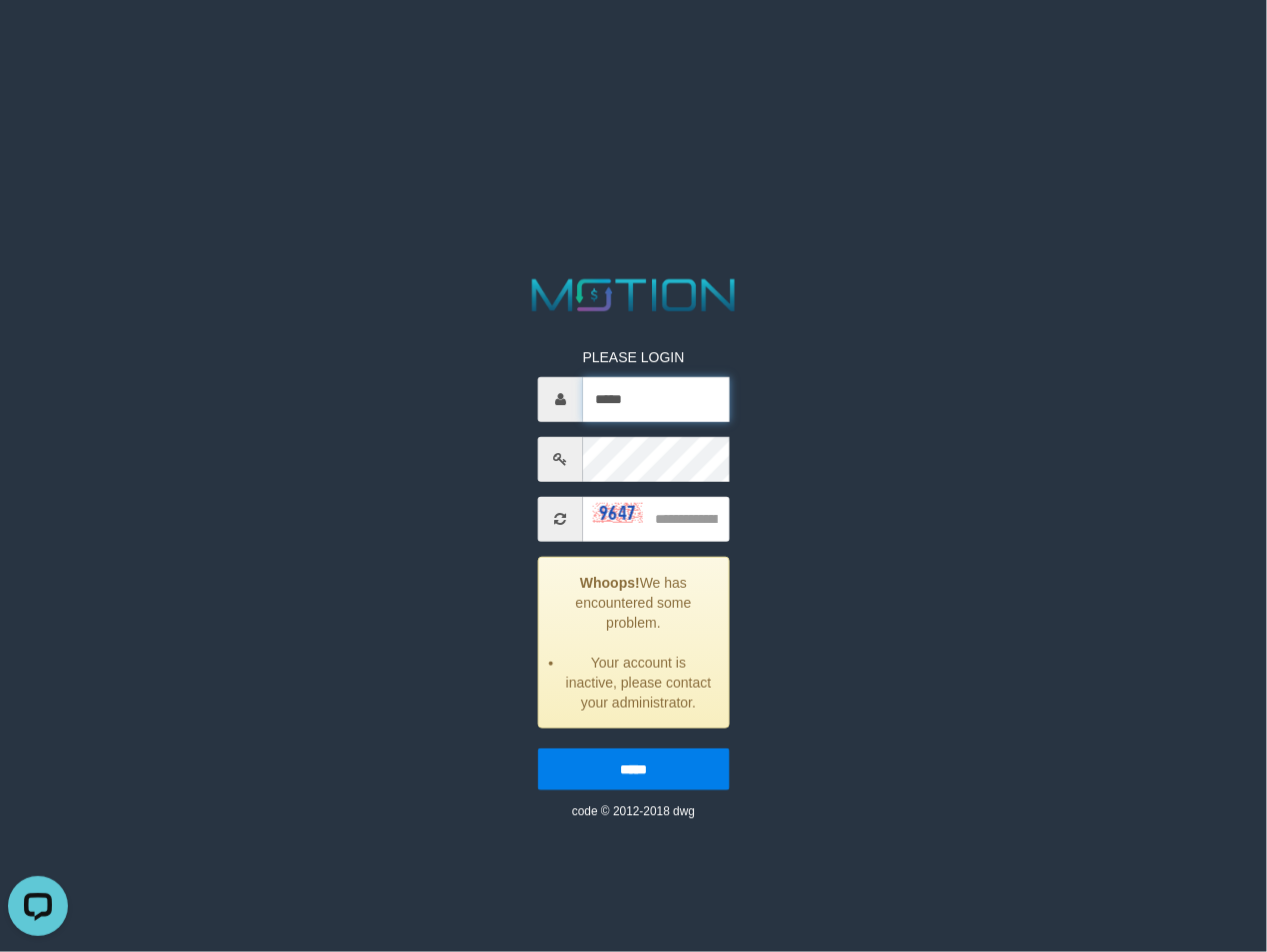 type on "*****" 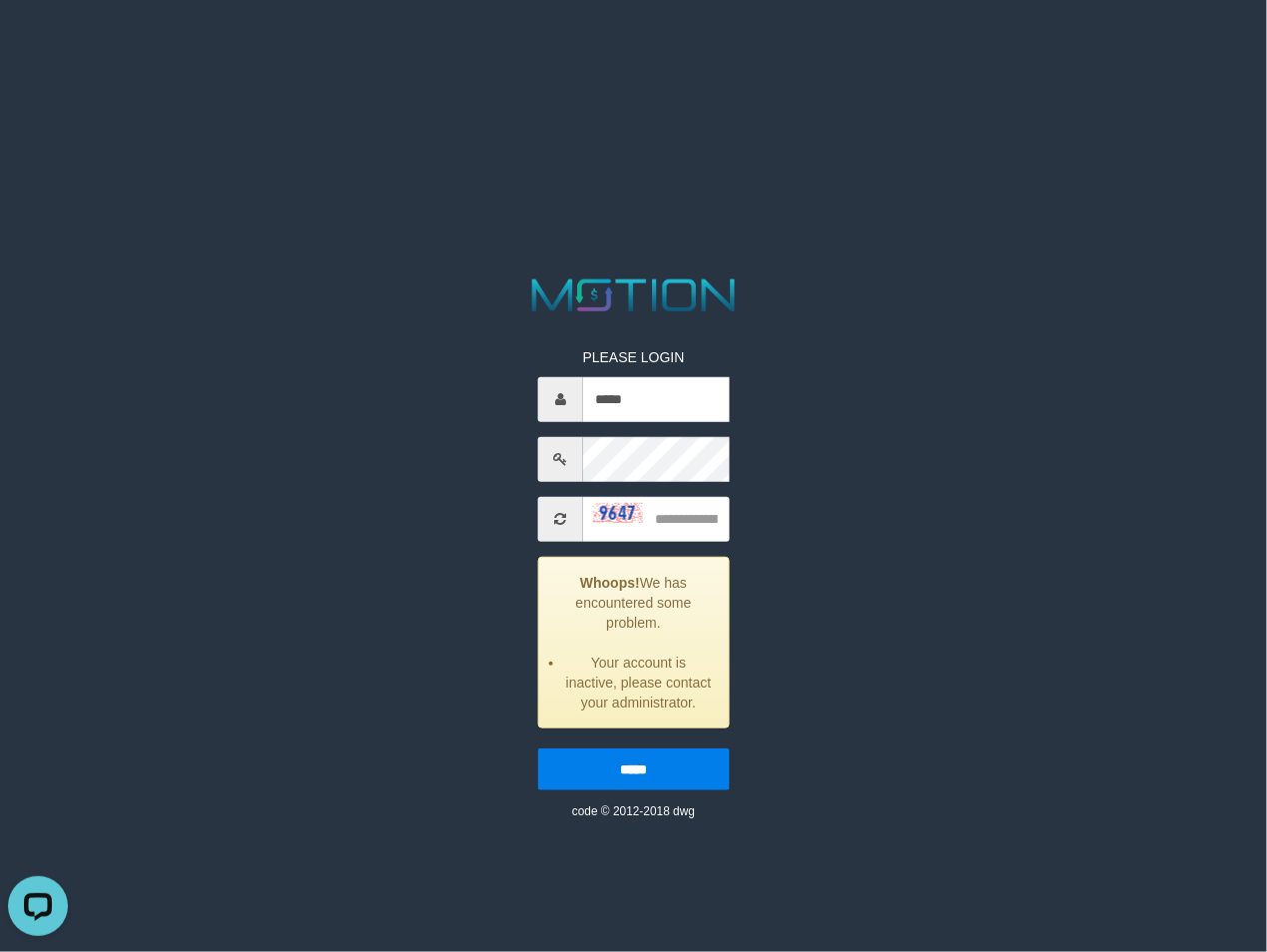 click on "PLEASE LOGIN
*****
Whoops!  We has encountered some problem.
Your account is inactive, please contact your administrator.
*****
code © 2012-2018 dwg" at bounding box center [633, 25] 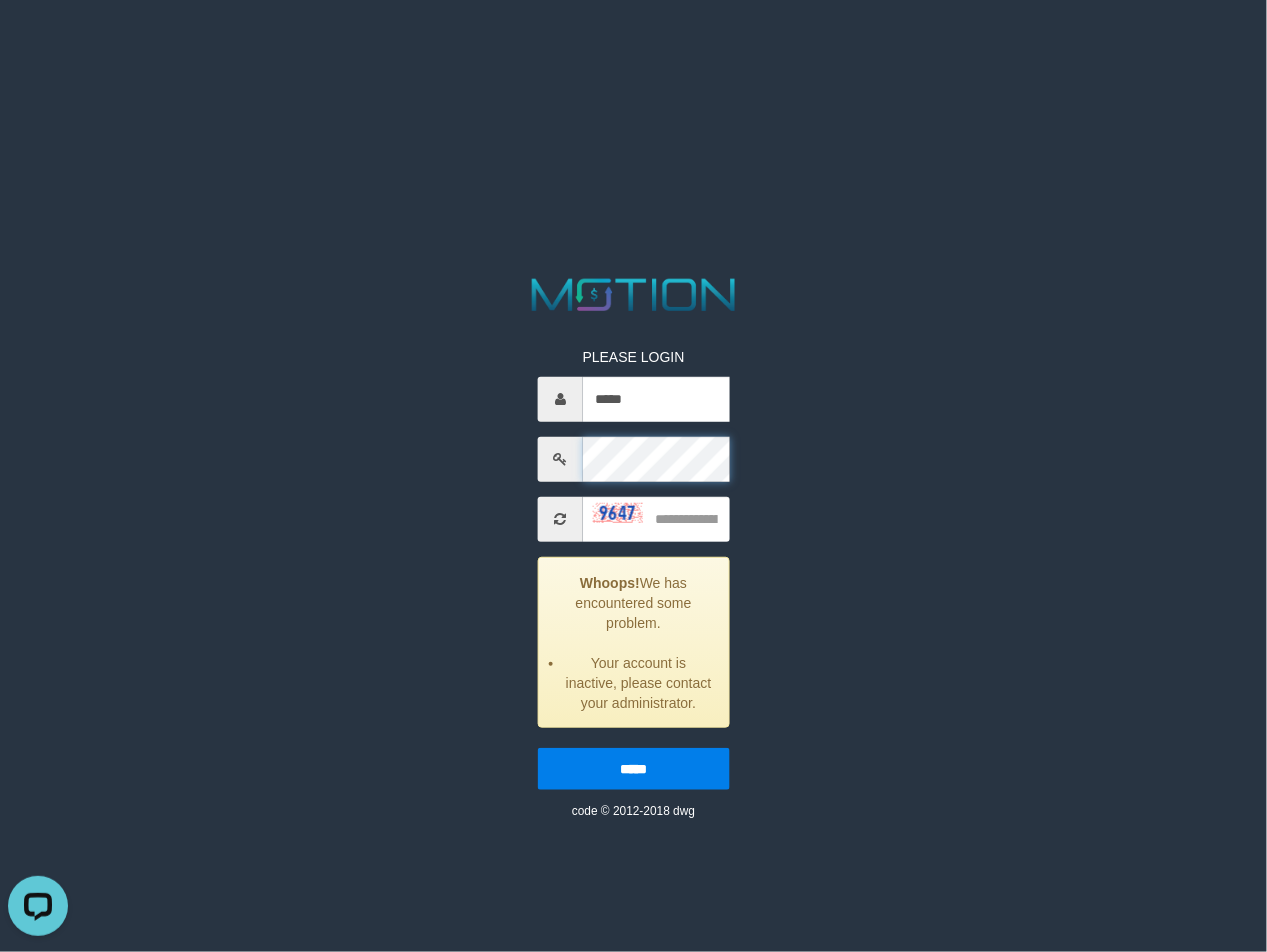 click on "PLEASE LOGIN
*****
Whoops!  We has encountered some problem.
Your account is inactive, please contact your administrator.
*****
code © 2012-2018 dwg" at bounding box center (634, 569) 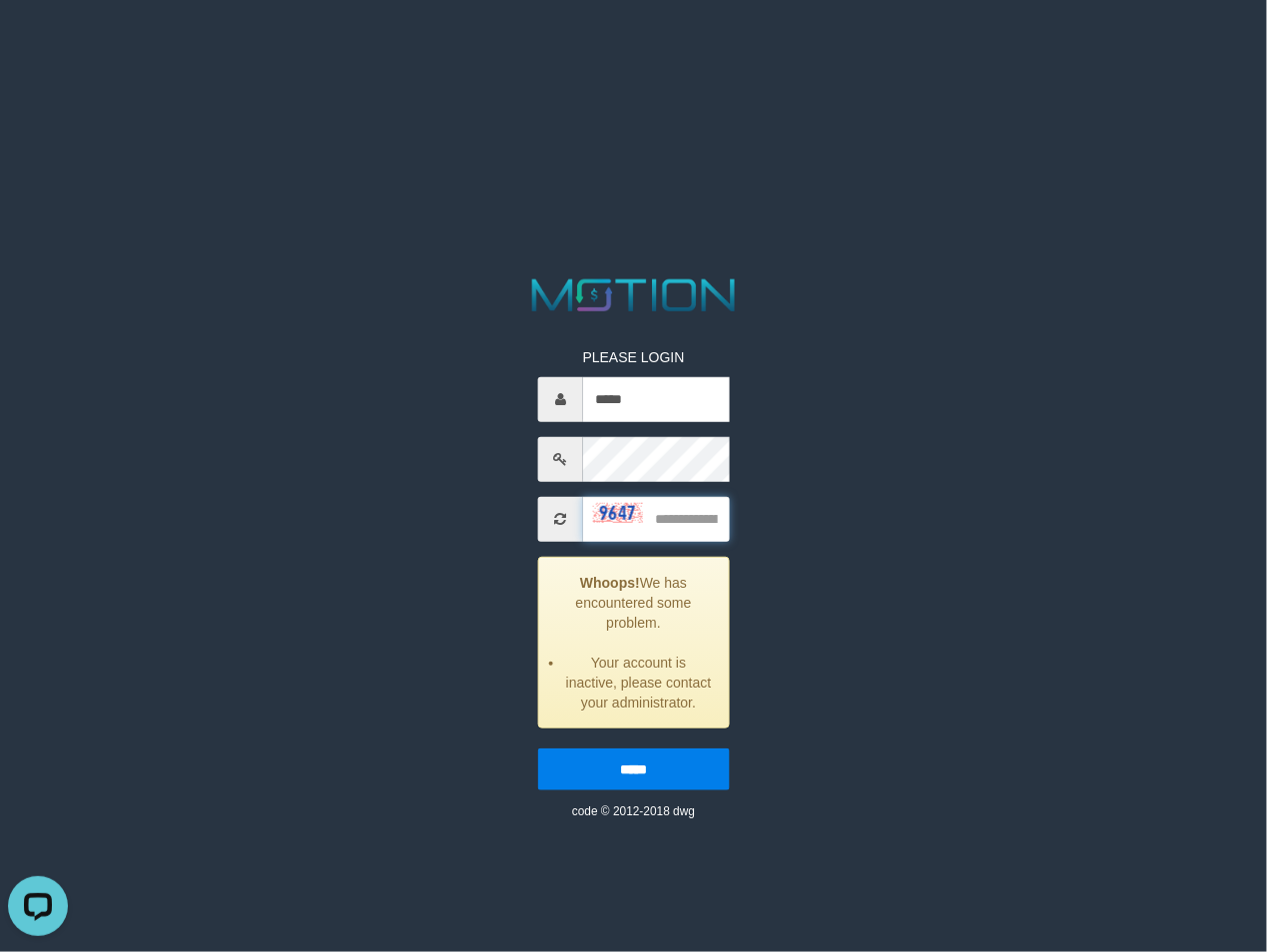 click at bounding box center (656, 519) 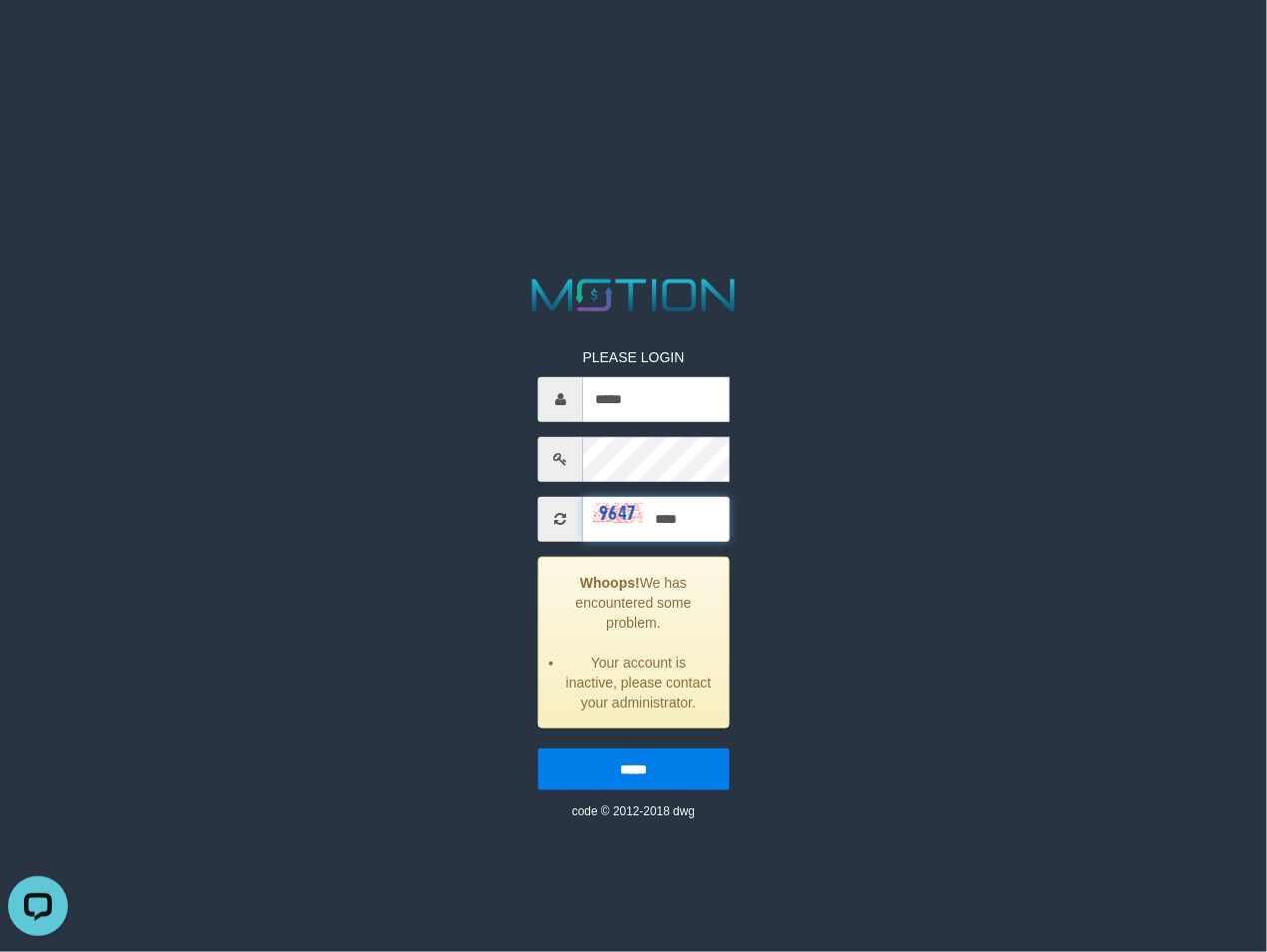 type on "****" 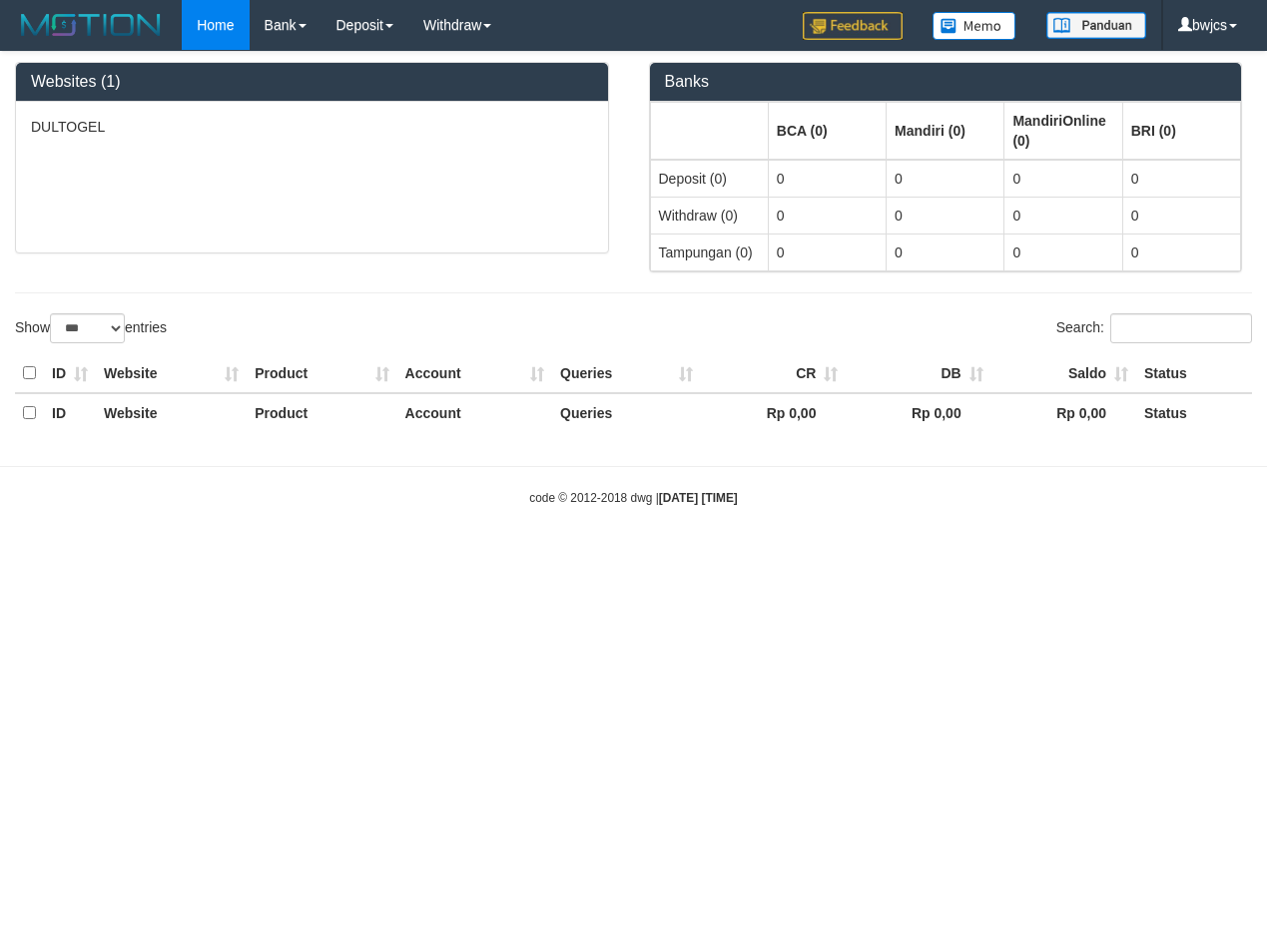 select on "***" 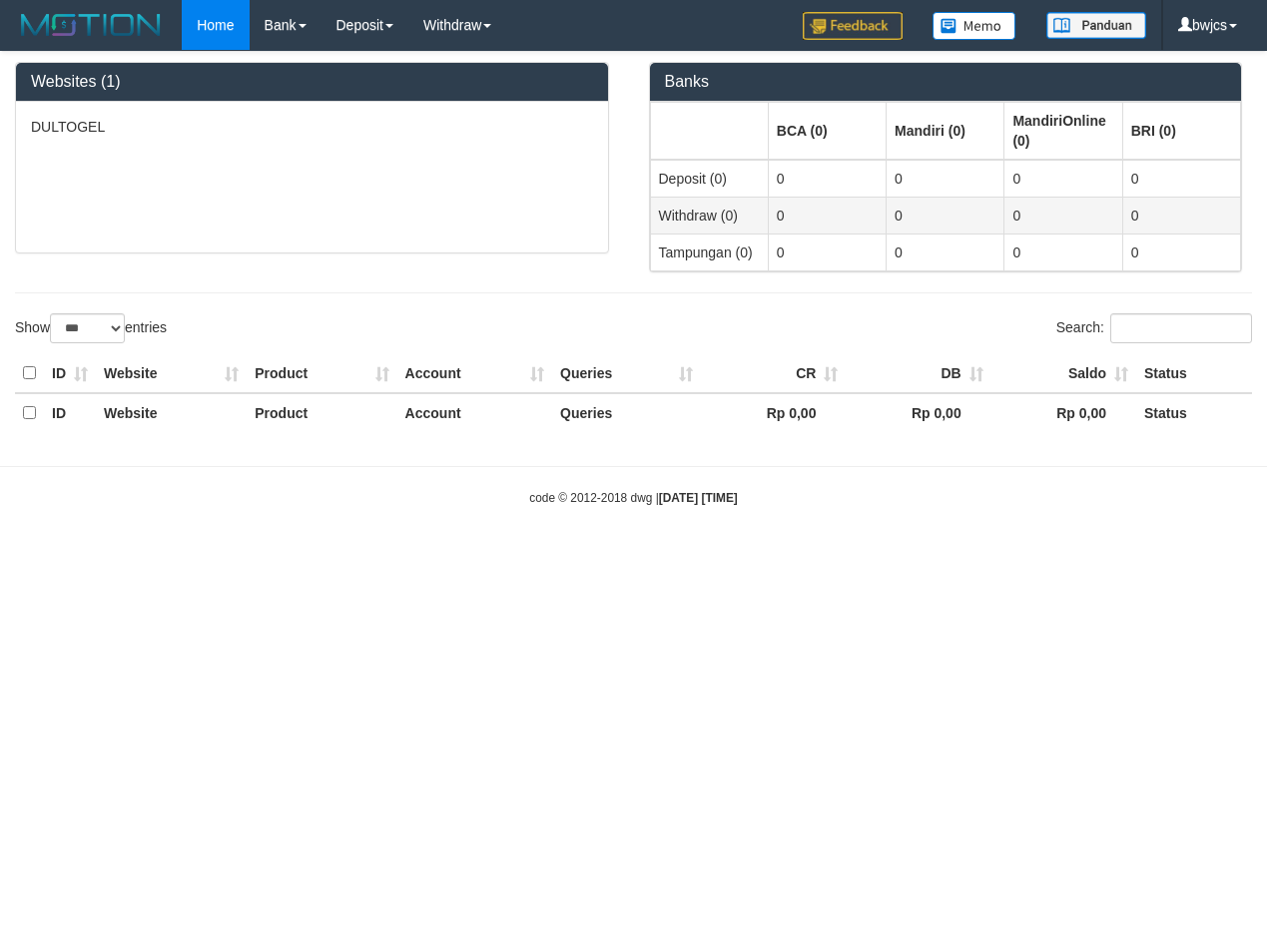 scroll, scrollTop: 0, scrollLeft: 0, axis: both 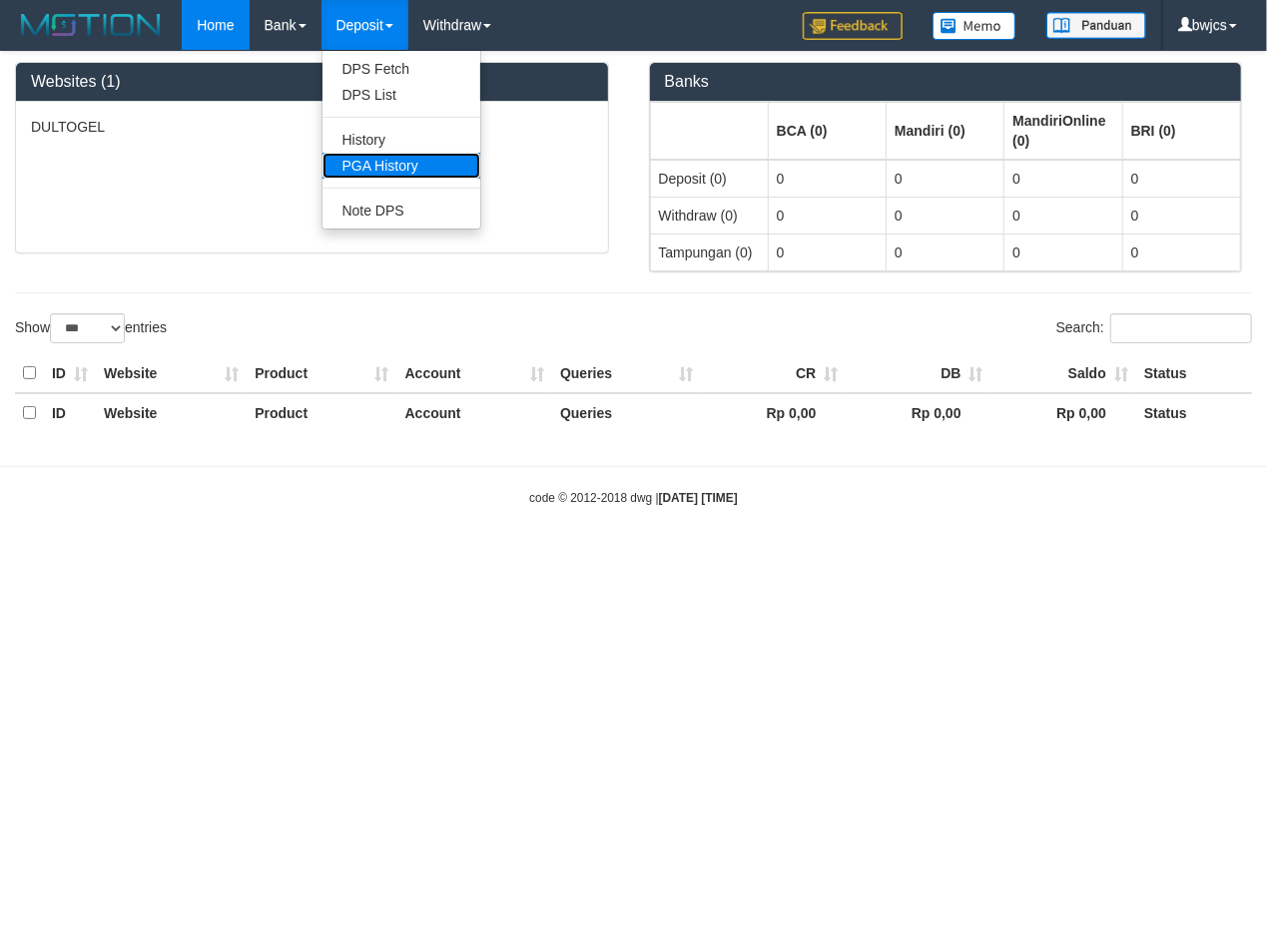 click on "PGA History" at bounding box center [401, 166] 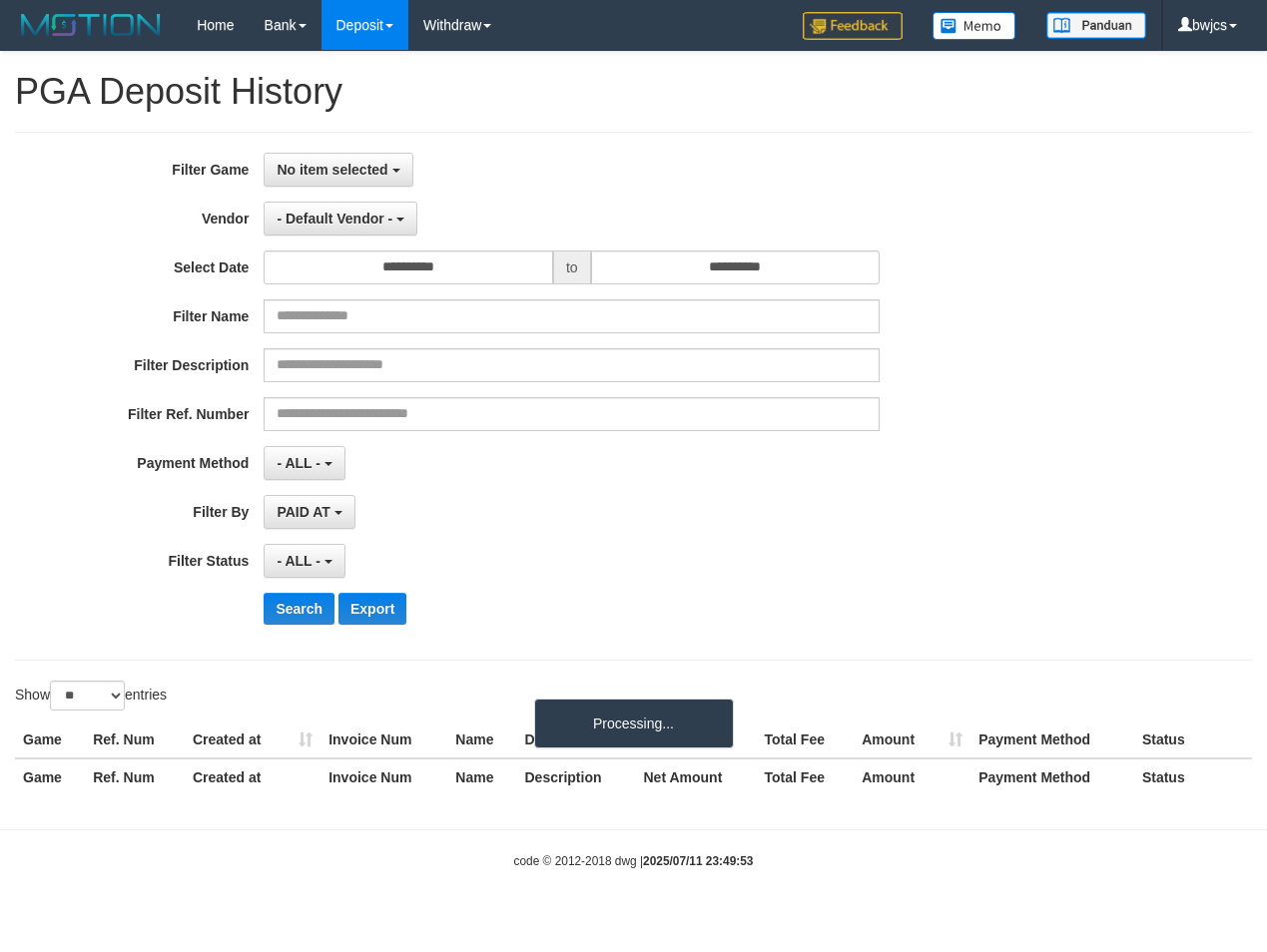 select 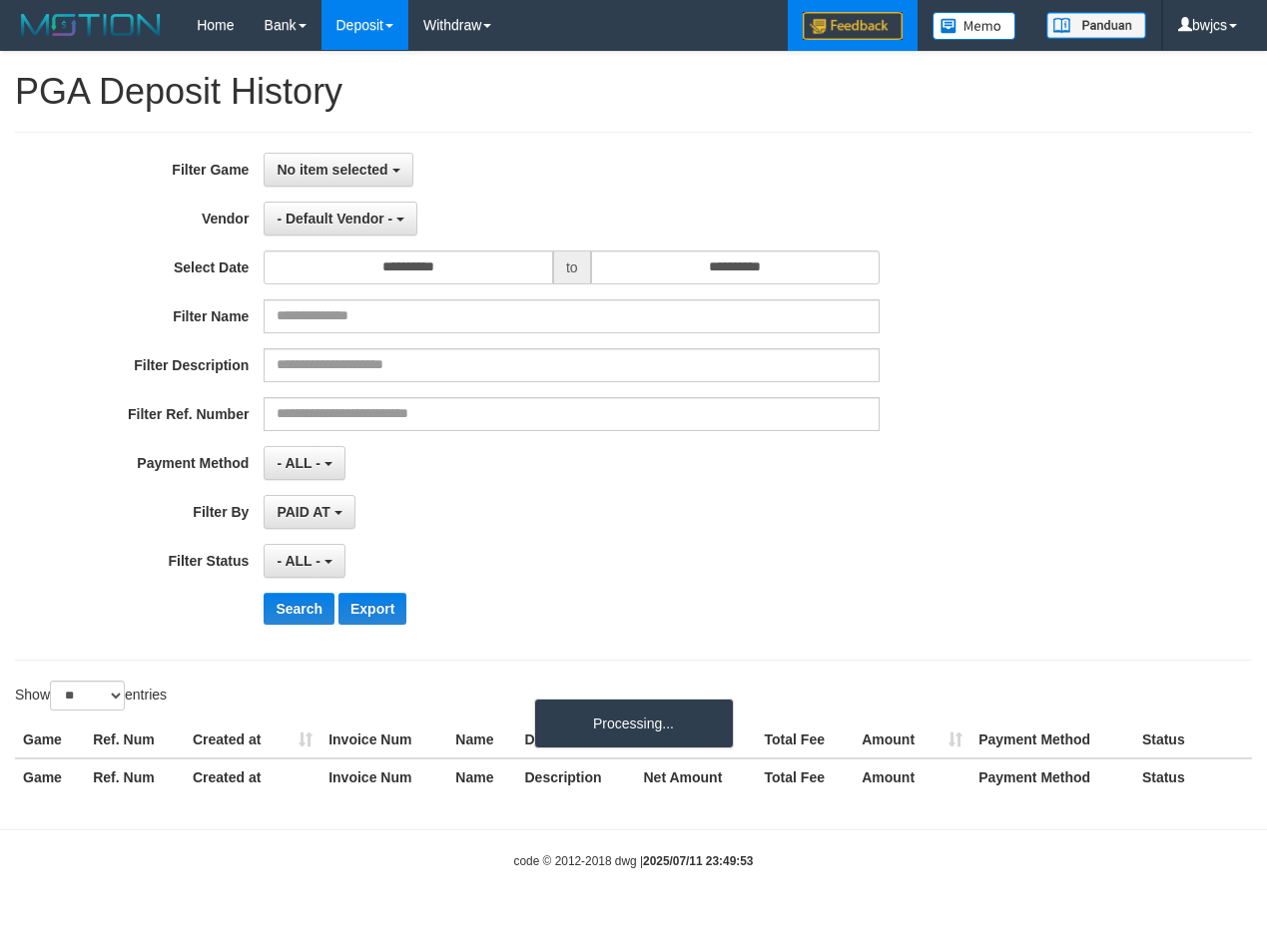 scroll, scrollTop: 0, scrollLeft: 0, axis: both 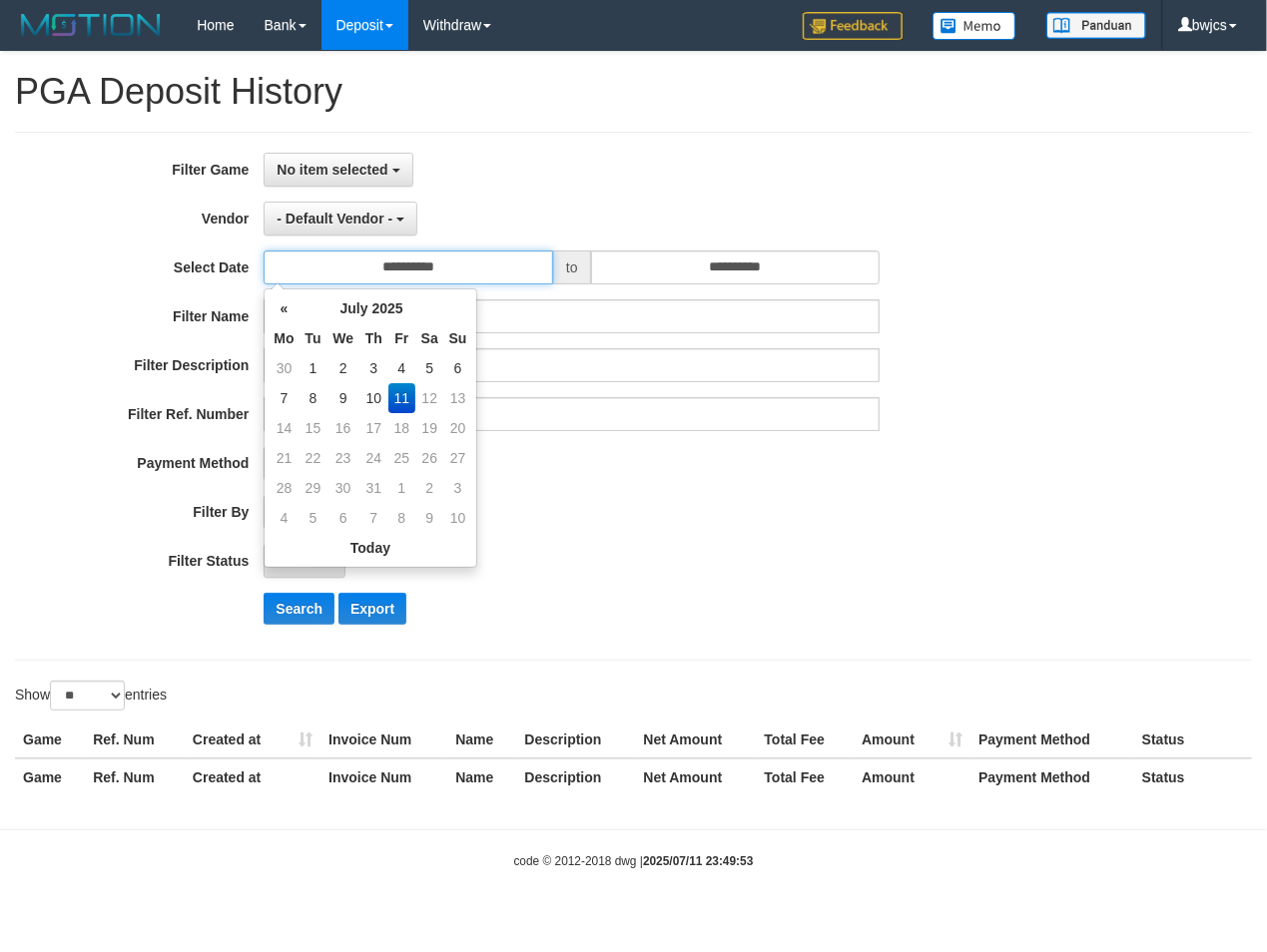 click on "**********" at bounding box center [408, 267] 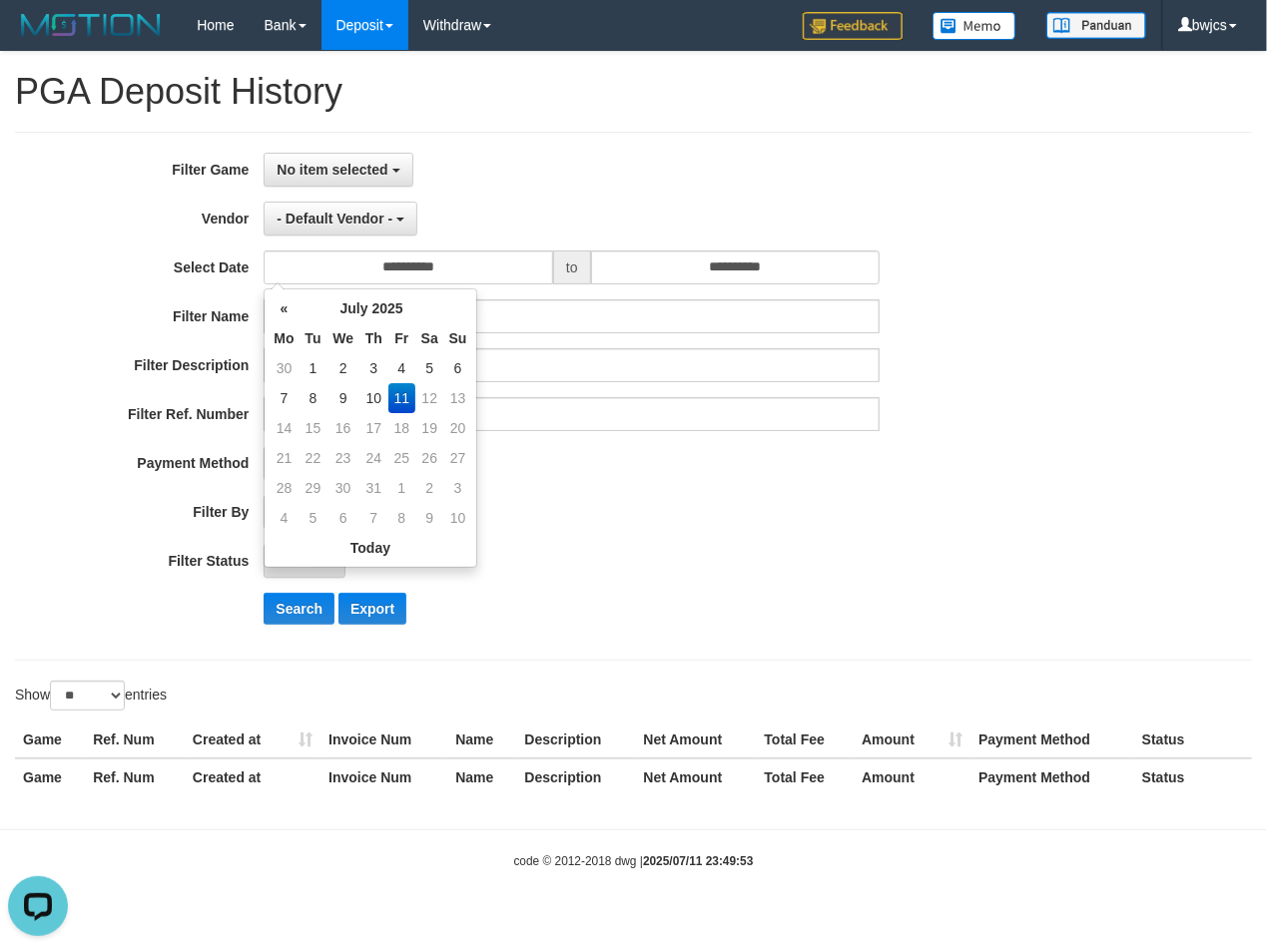 scroll, scrollTop: 0, scrollLeft: 0, axis: both 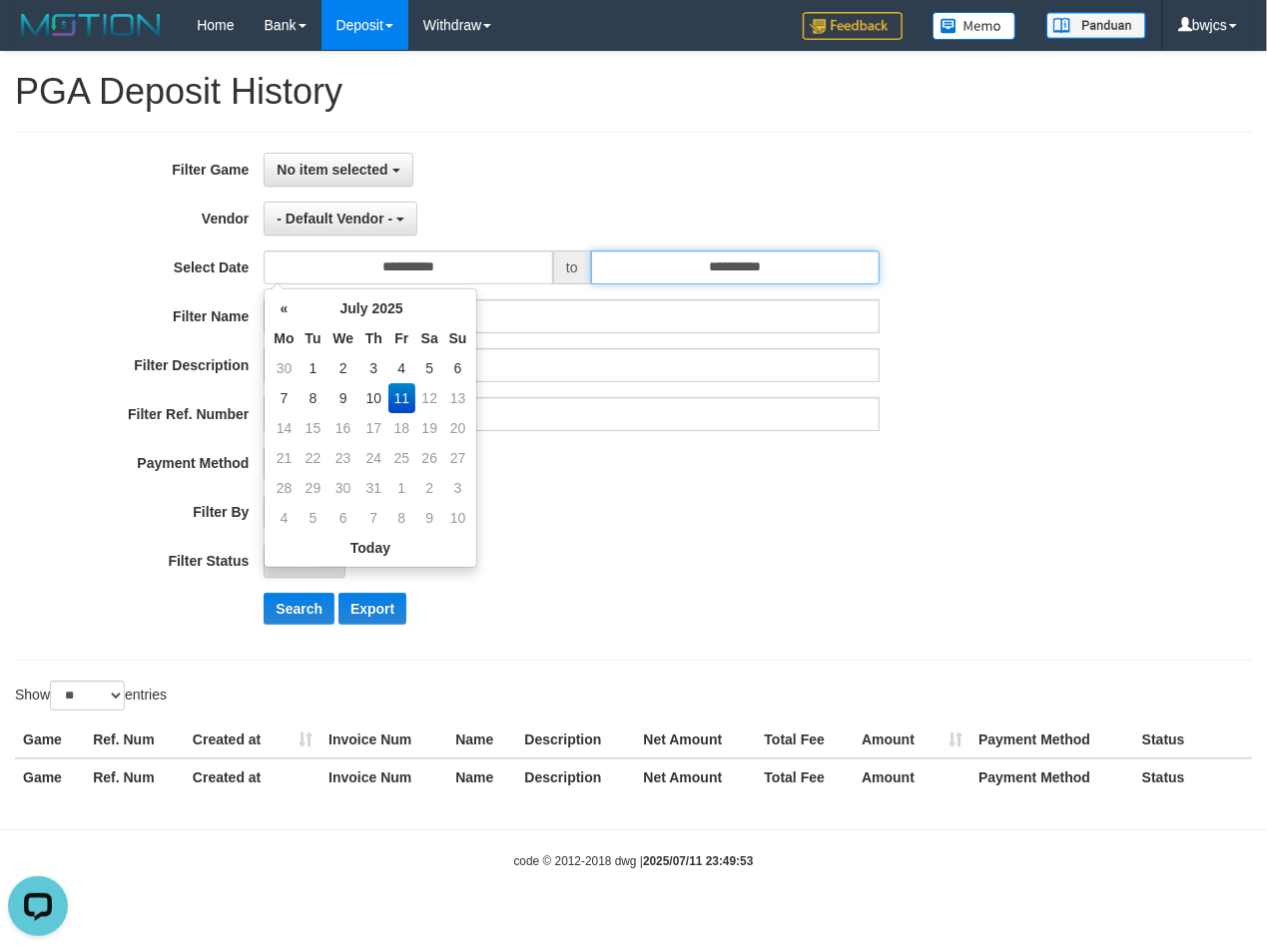 click on "**********" at bounding box center (736, 267) 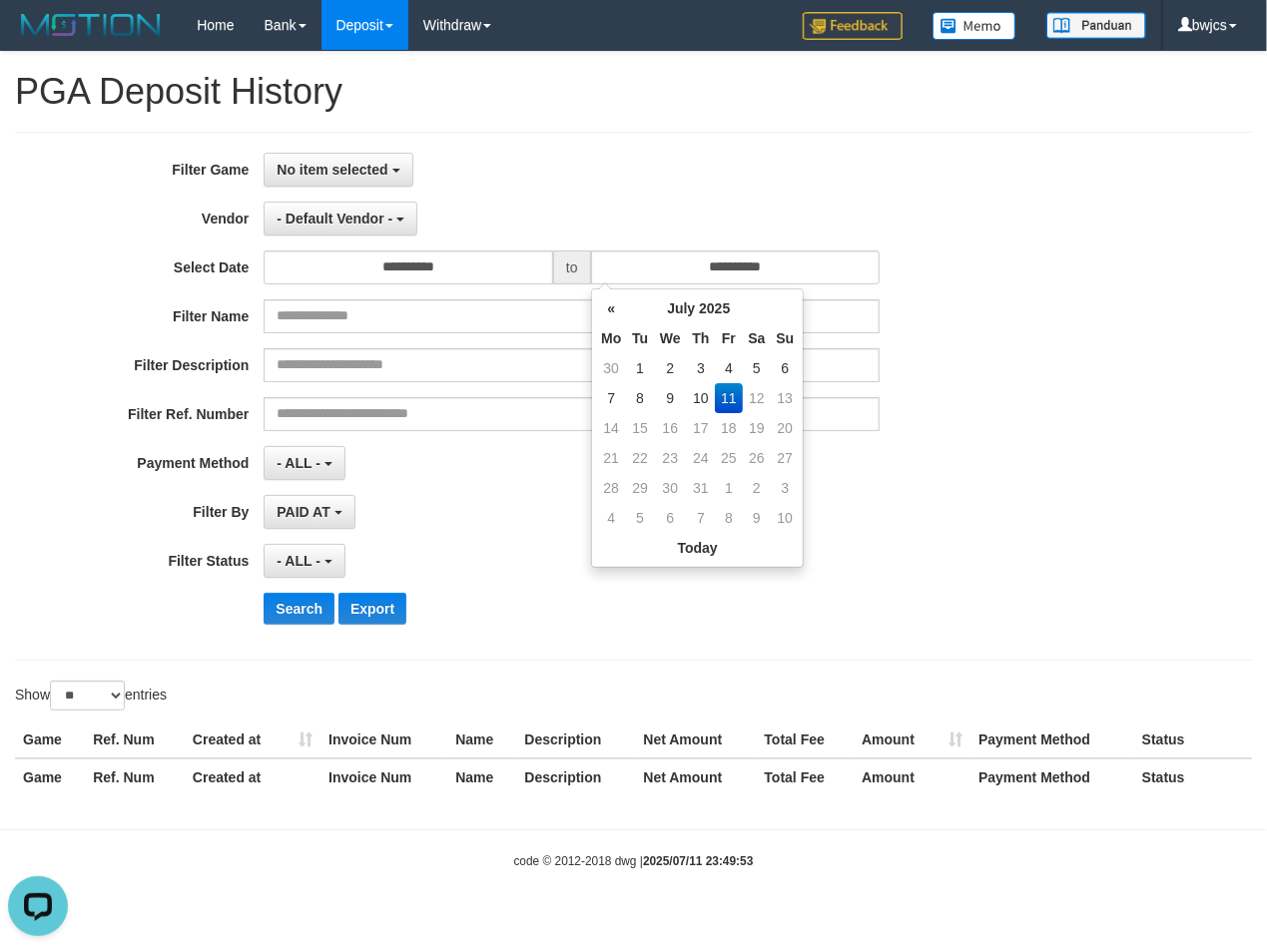 click on "11" at bounding box center [728, 398] 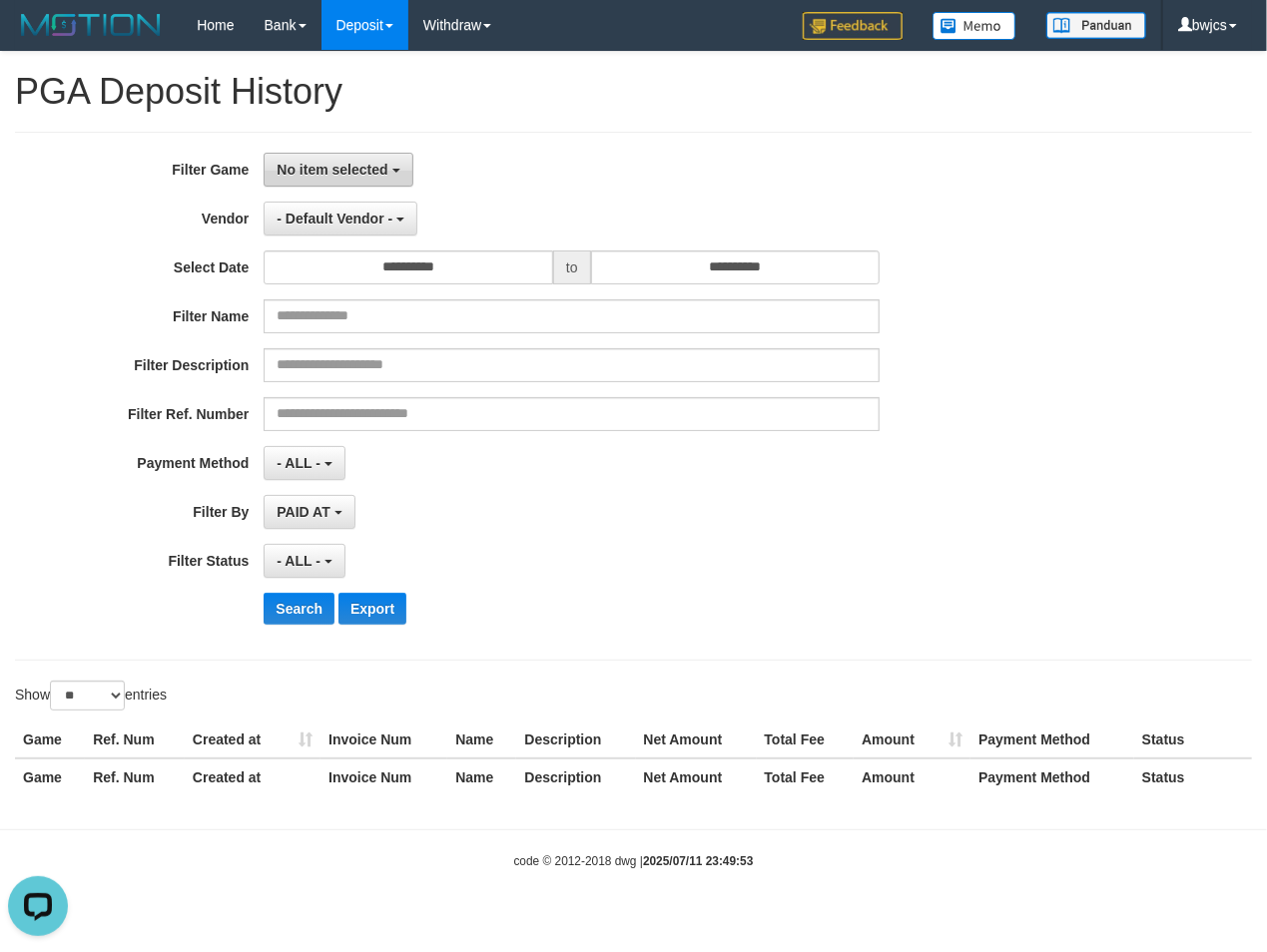 click on "No item selected" at bounding box center [331, 170] 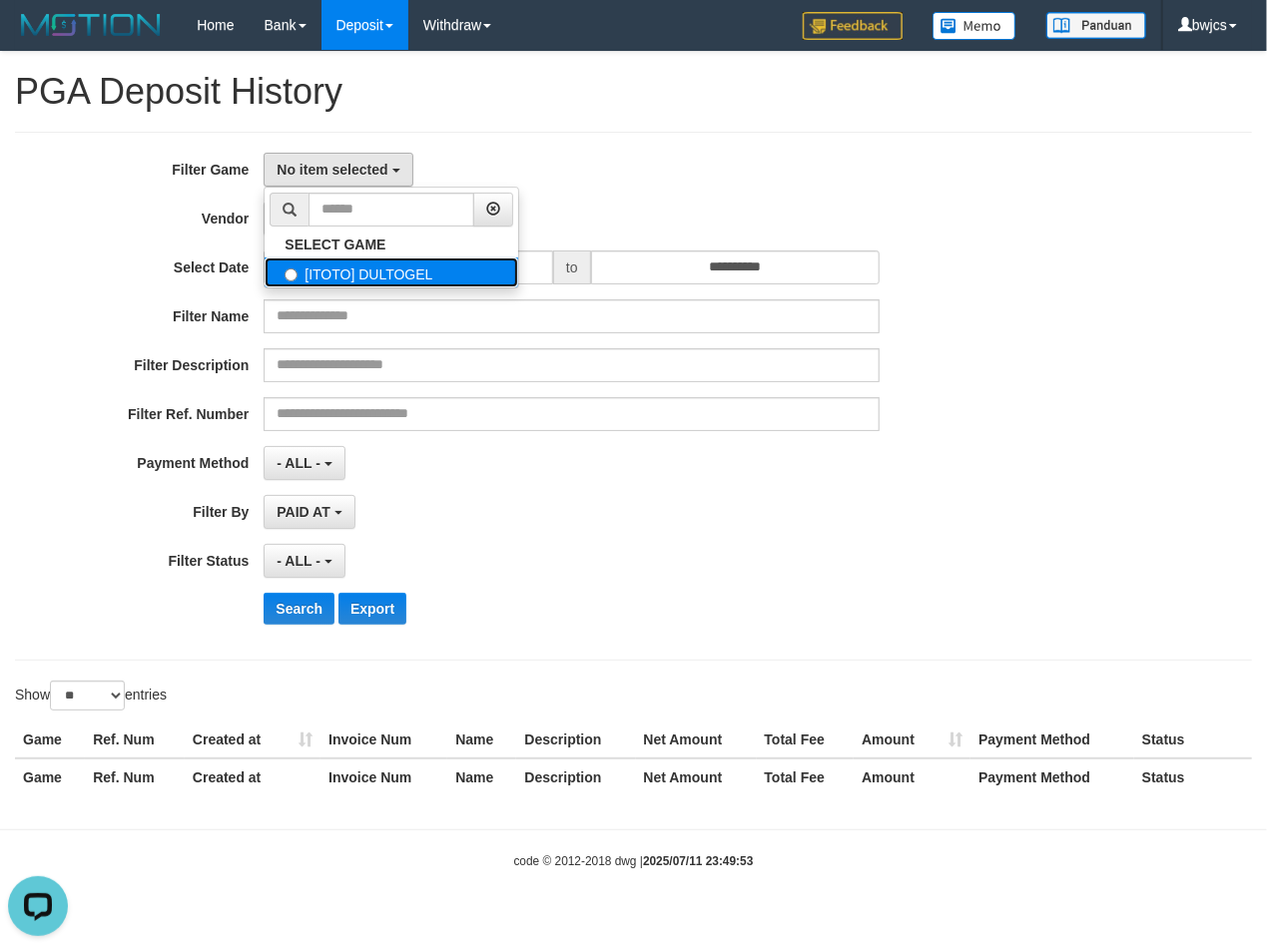 click on "[ITOTO] DULTOGEL" at bounding box center (391, 272) 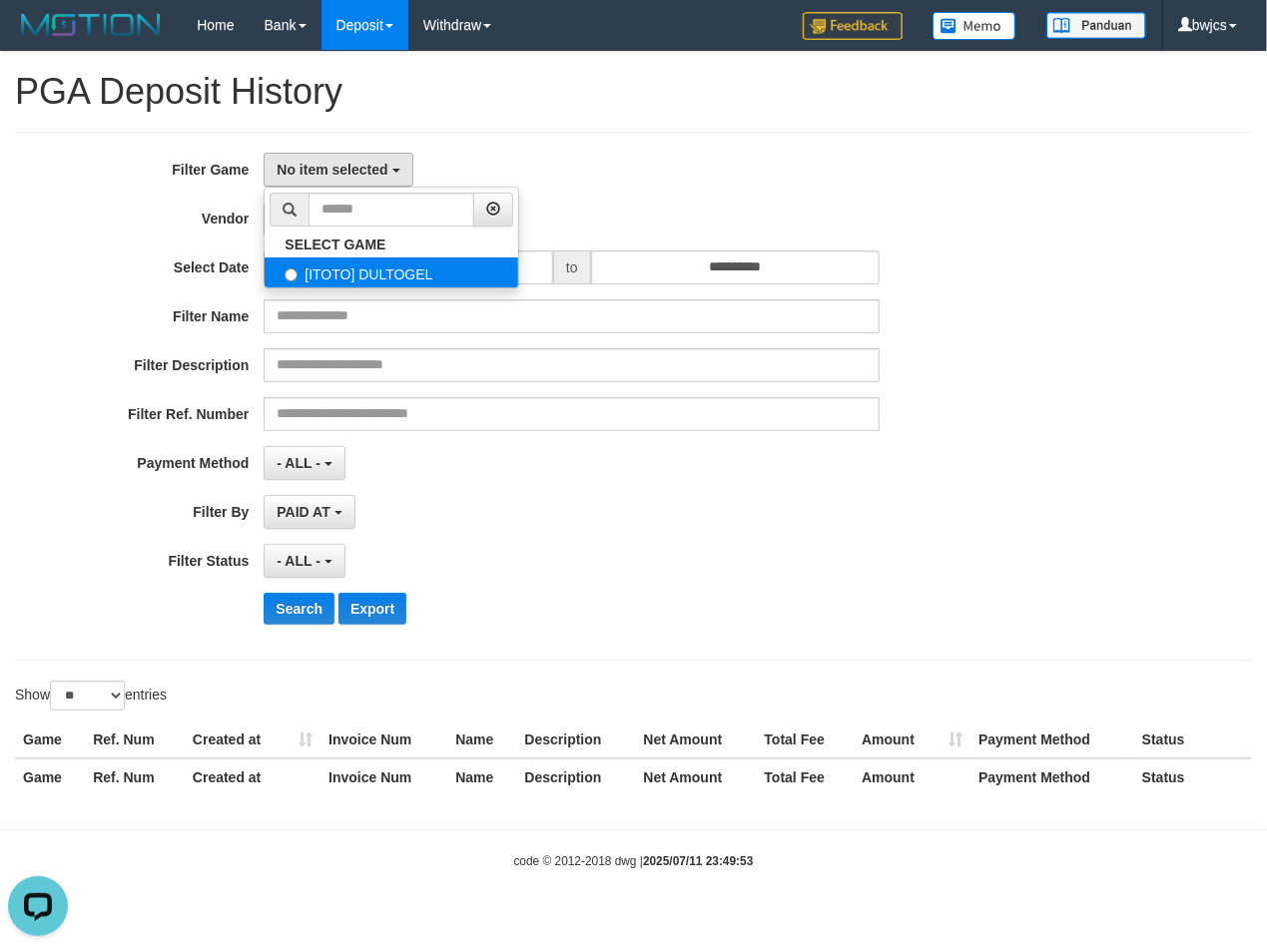 select on "****" 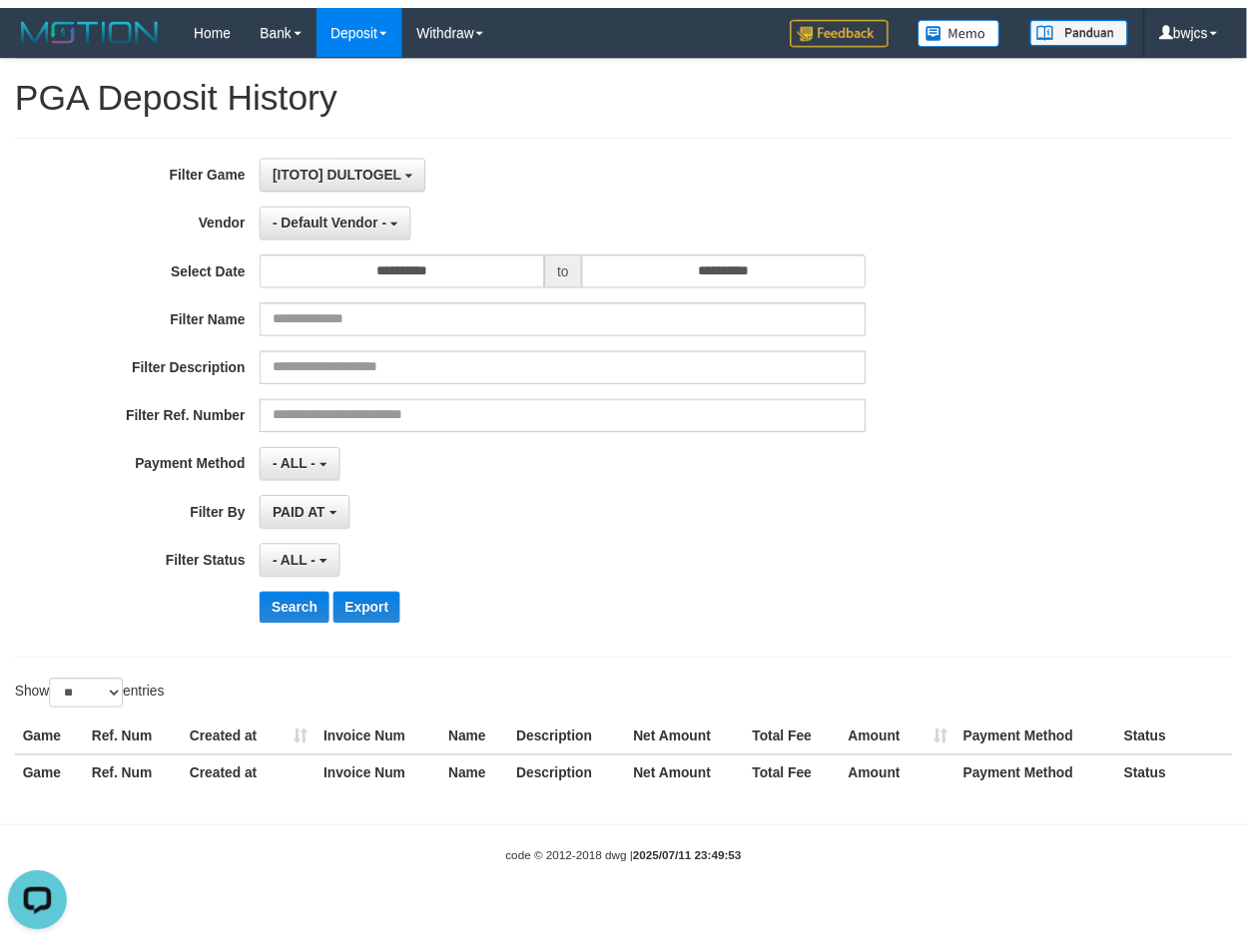 scroll, scrollTop: 17, scrollLeft: 0, axis: vertical 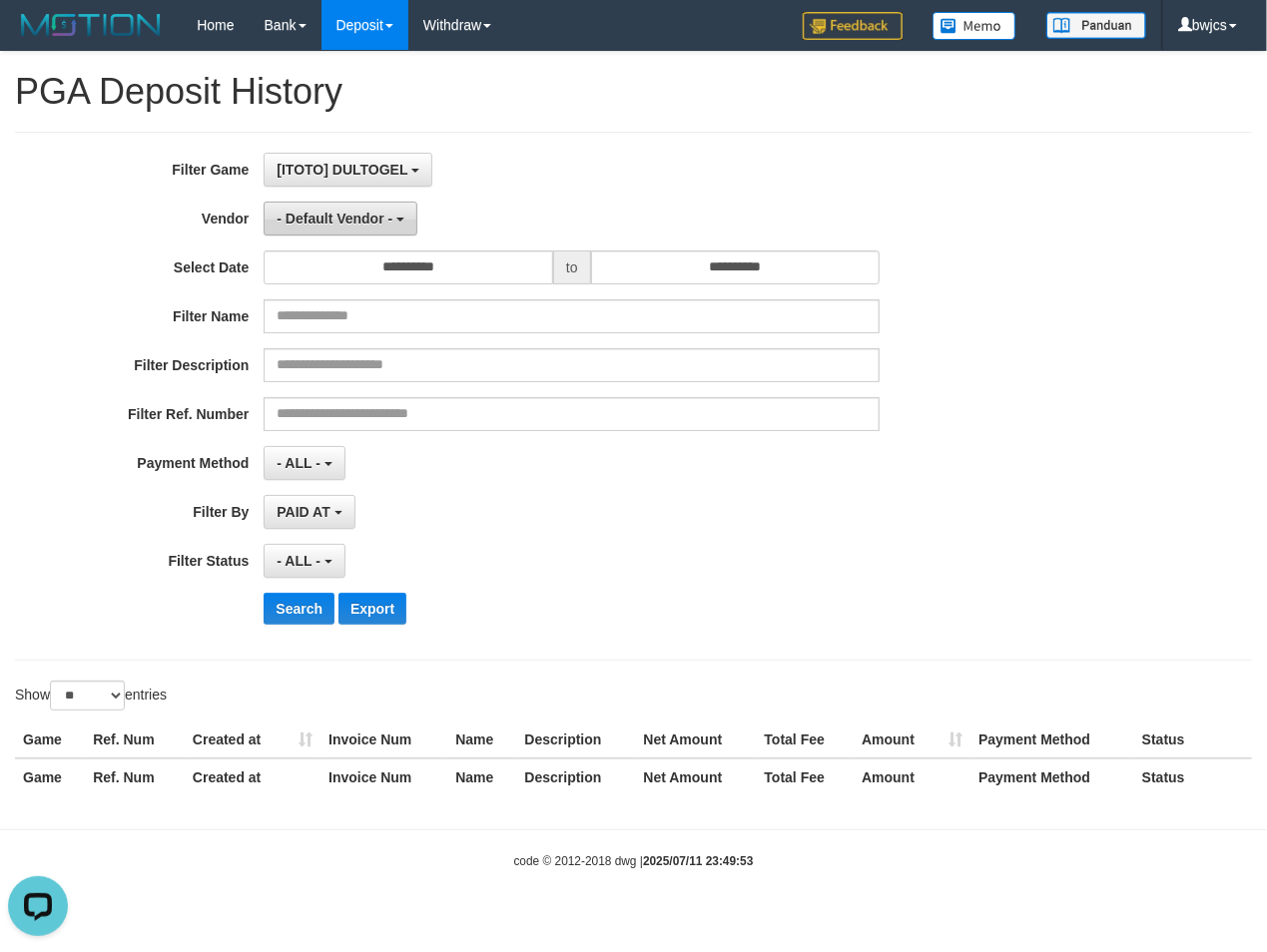 click on "- Default Vendor -" at bounding box center [340, 219] 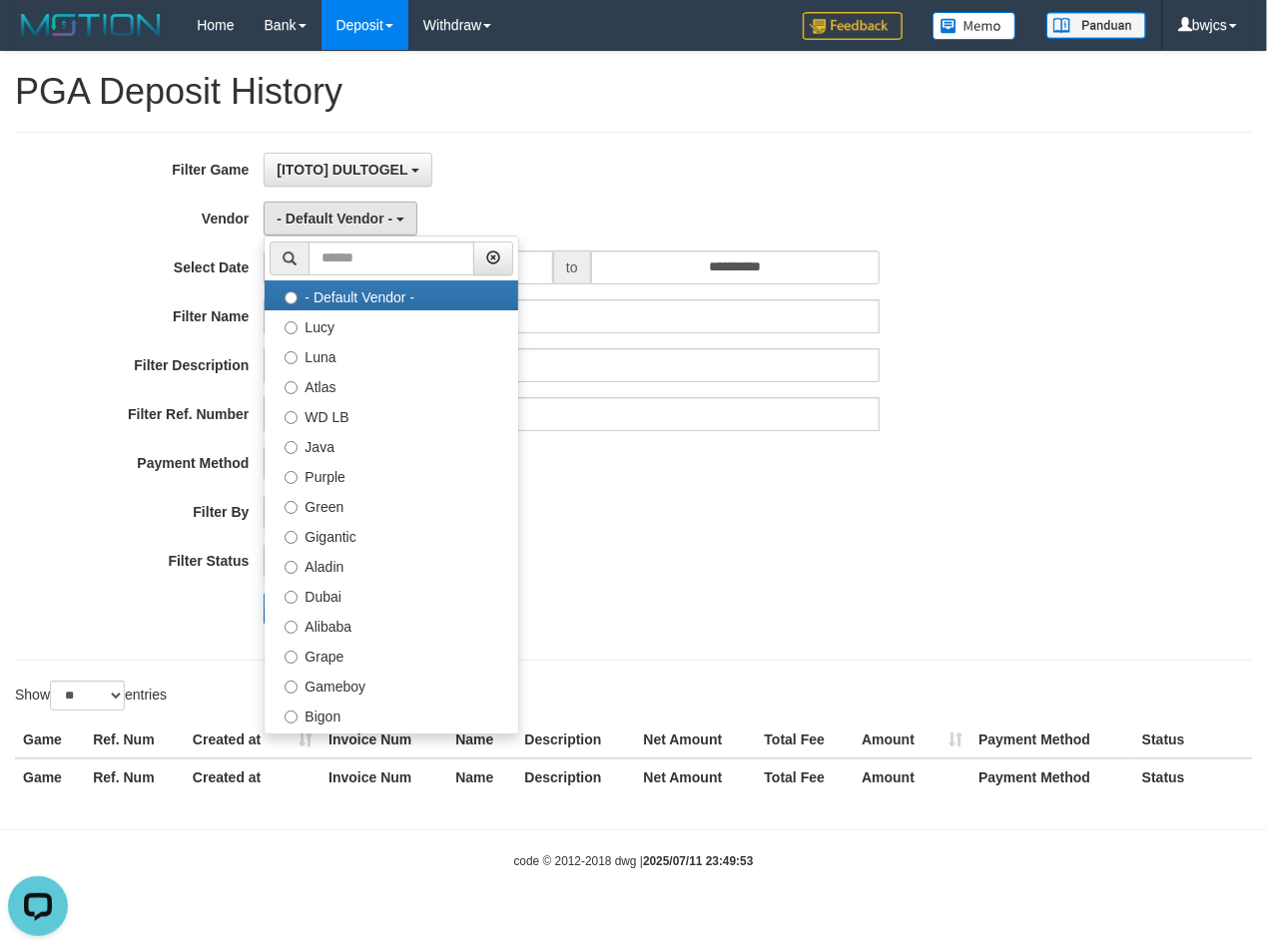 drag, startPoint x: 712, startPoint y: 156, endPoint x: 313, endPoint y: 619, distance: 611.2037 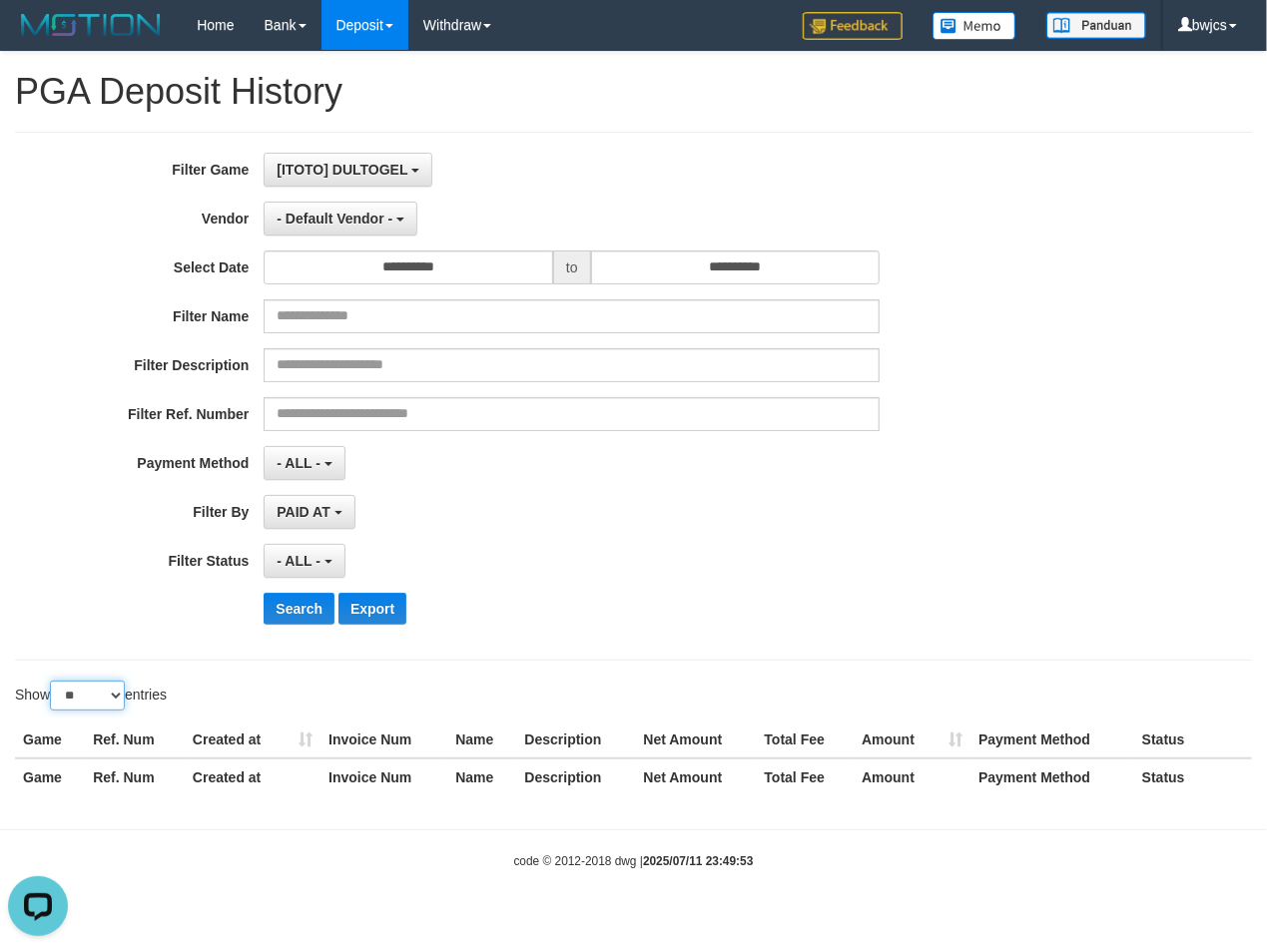 click on "** ** ** ***" at bounding box center [87, 696] 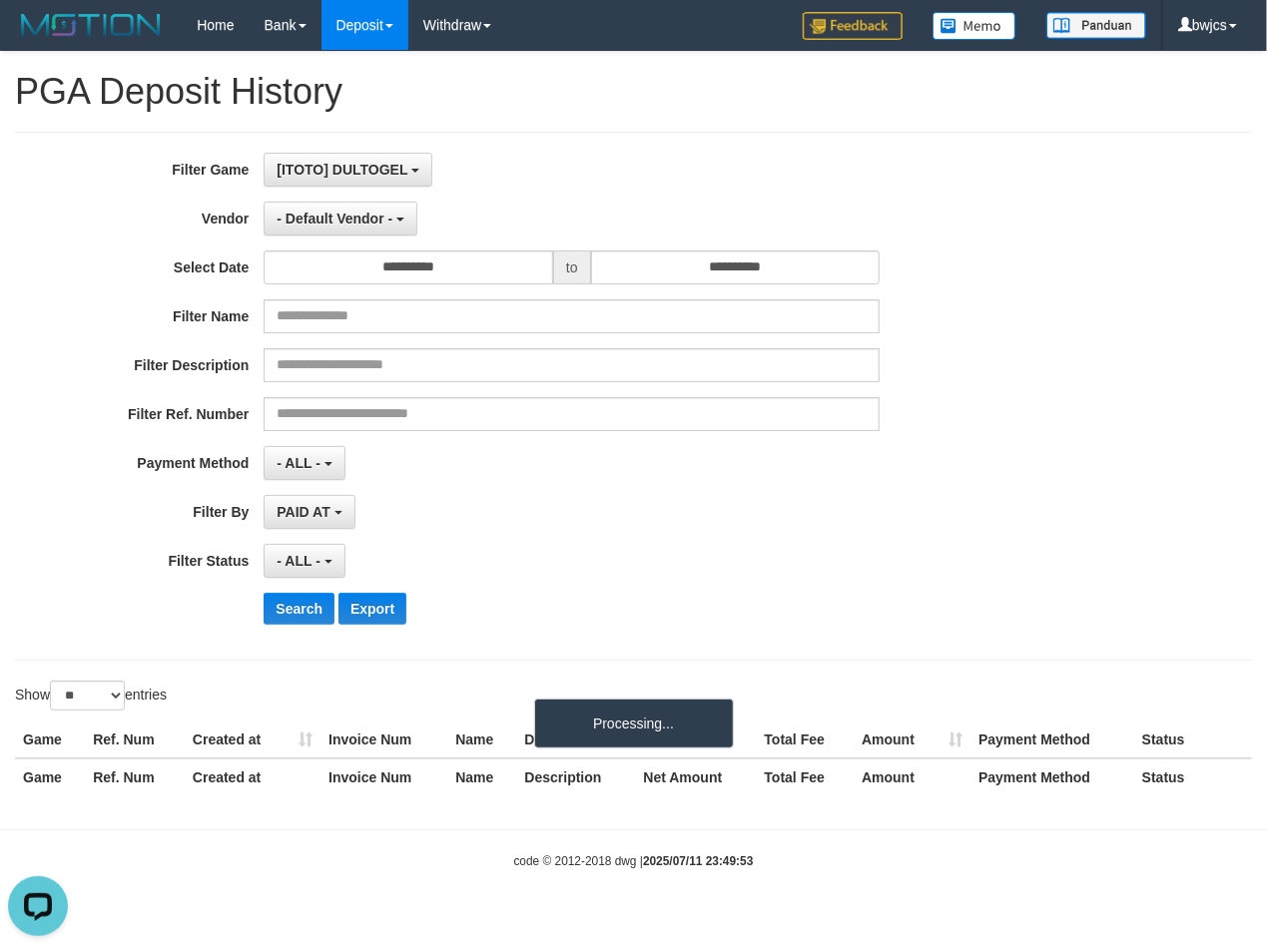 click on "**********" at bounding box center [528, 396] 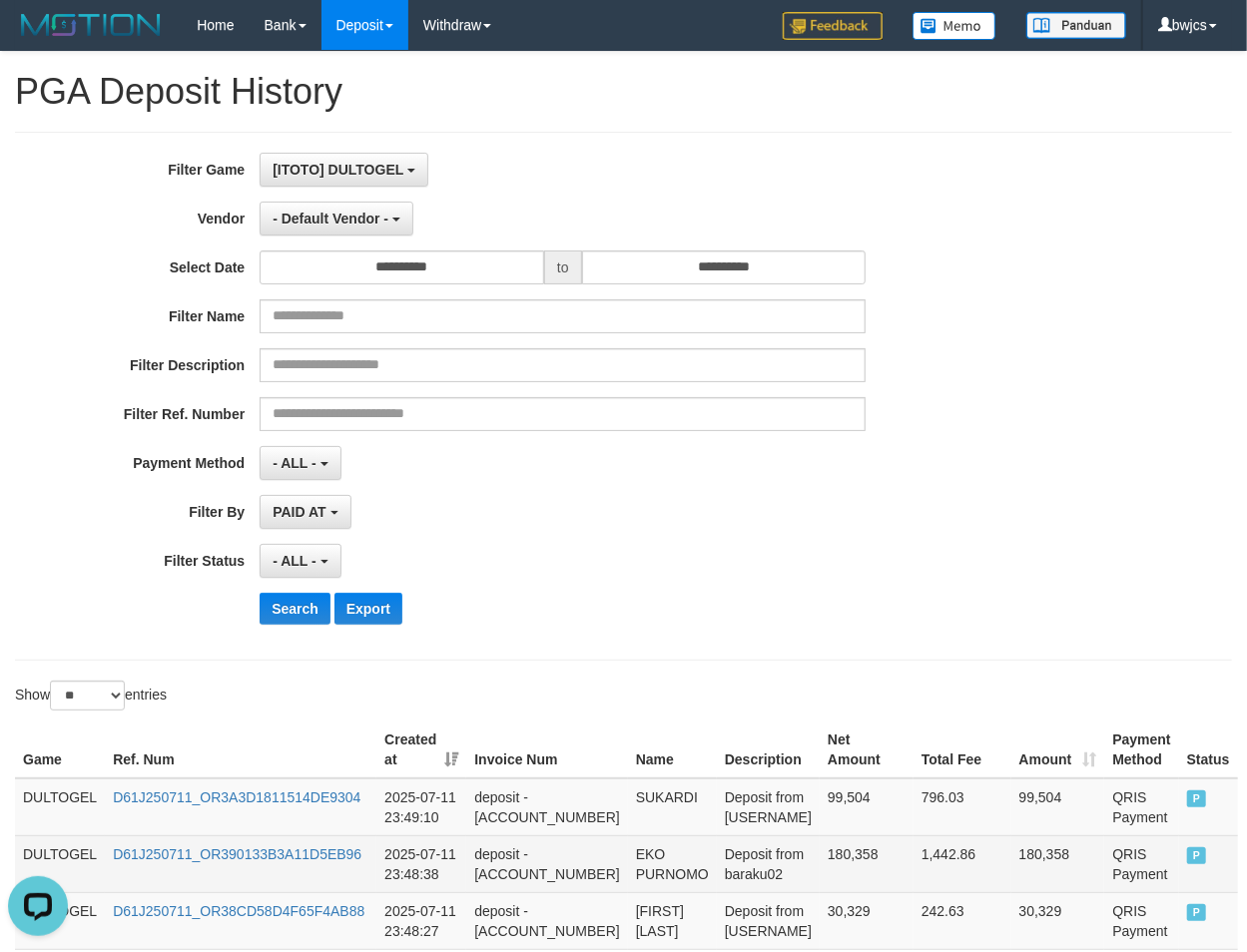 click on "1,442.86" at bounding box center [962, 863] 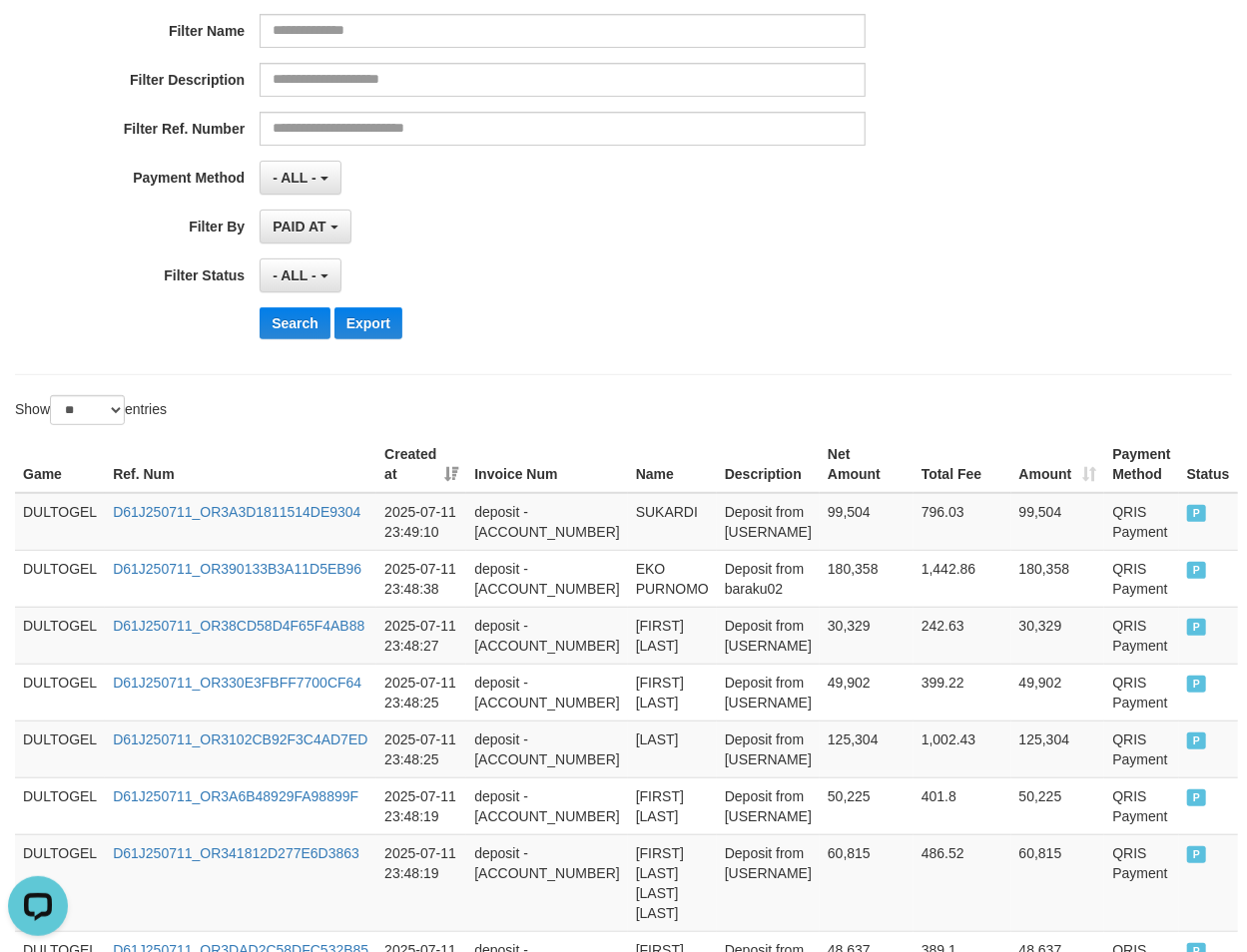 scroll, scrollTop: 106, scrollLeft: 0, axis: vertical 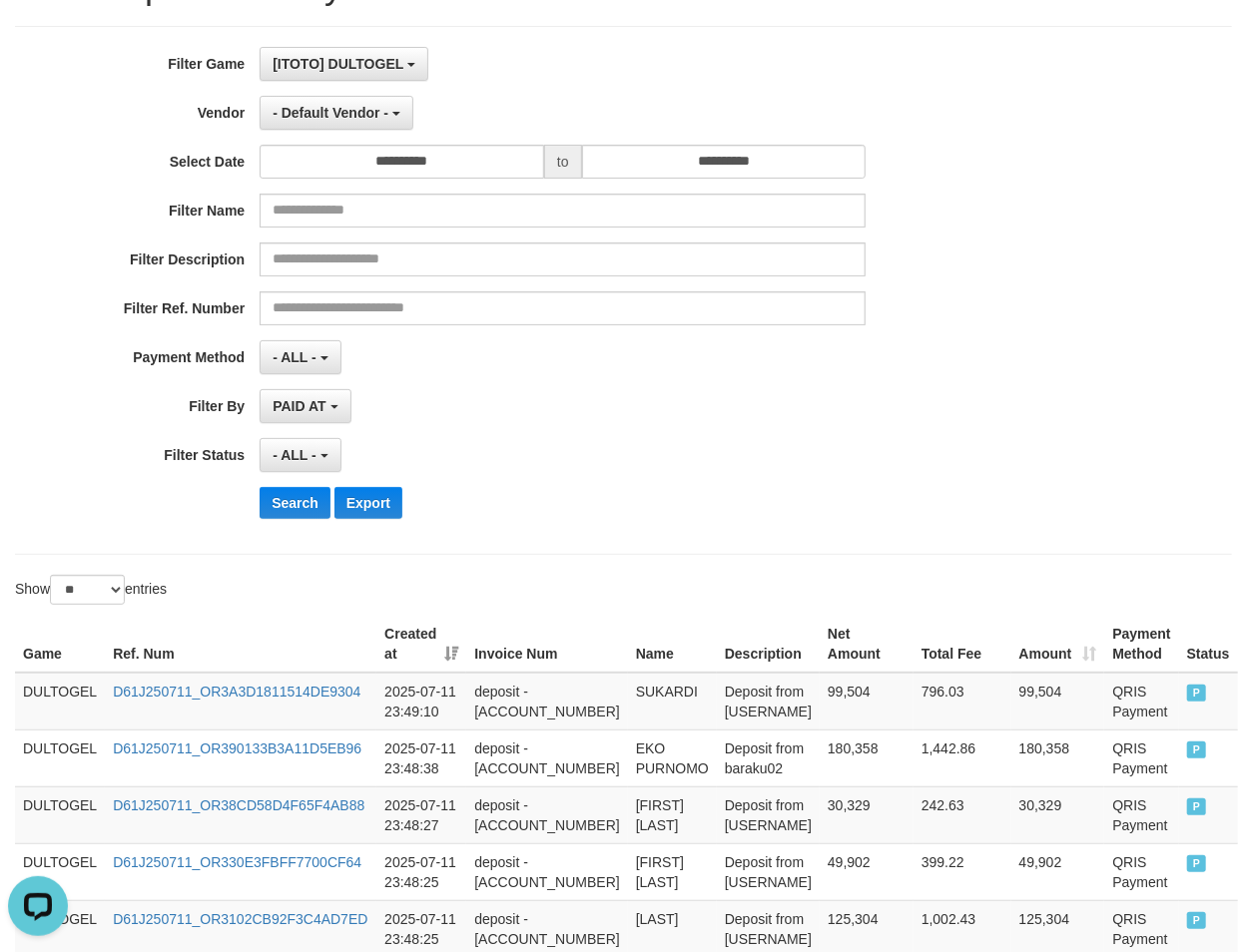 drag, startPoint x: 415, startPoint y: 924, endPoint x: 353, endPoint y: 635, distance: 295.57571 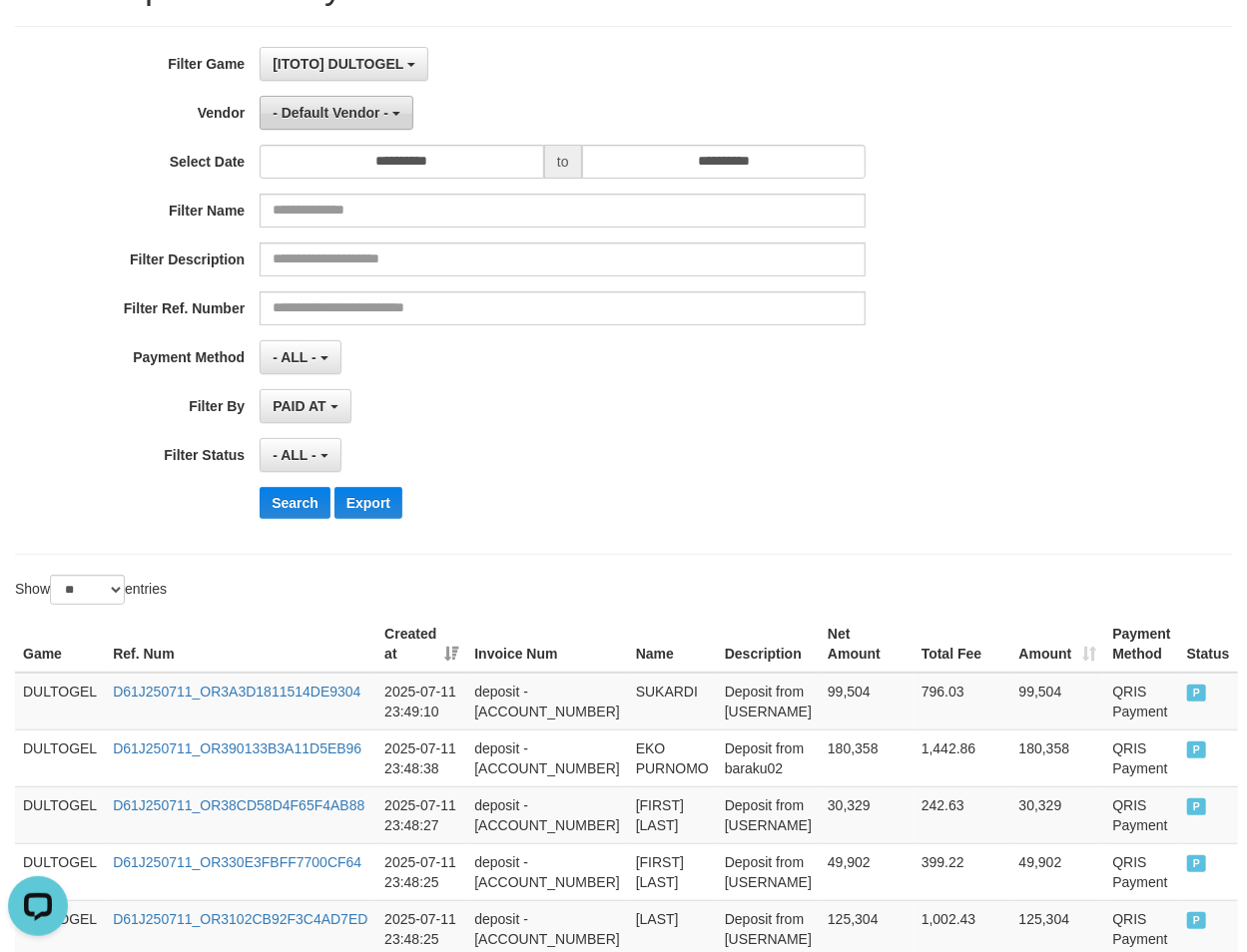 click on "- Default Vendor -" at bounding box center (336, 113) 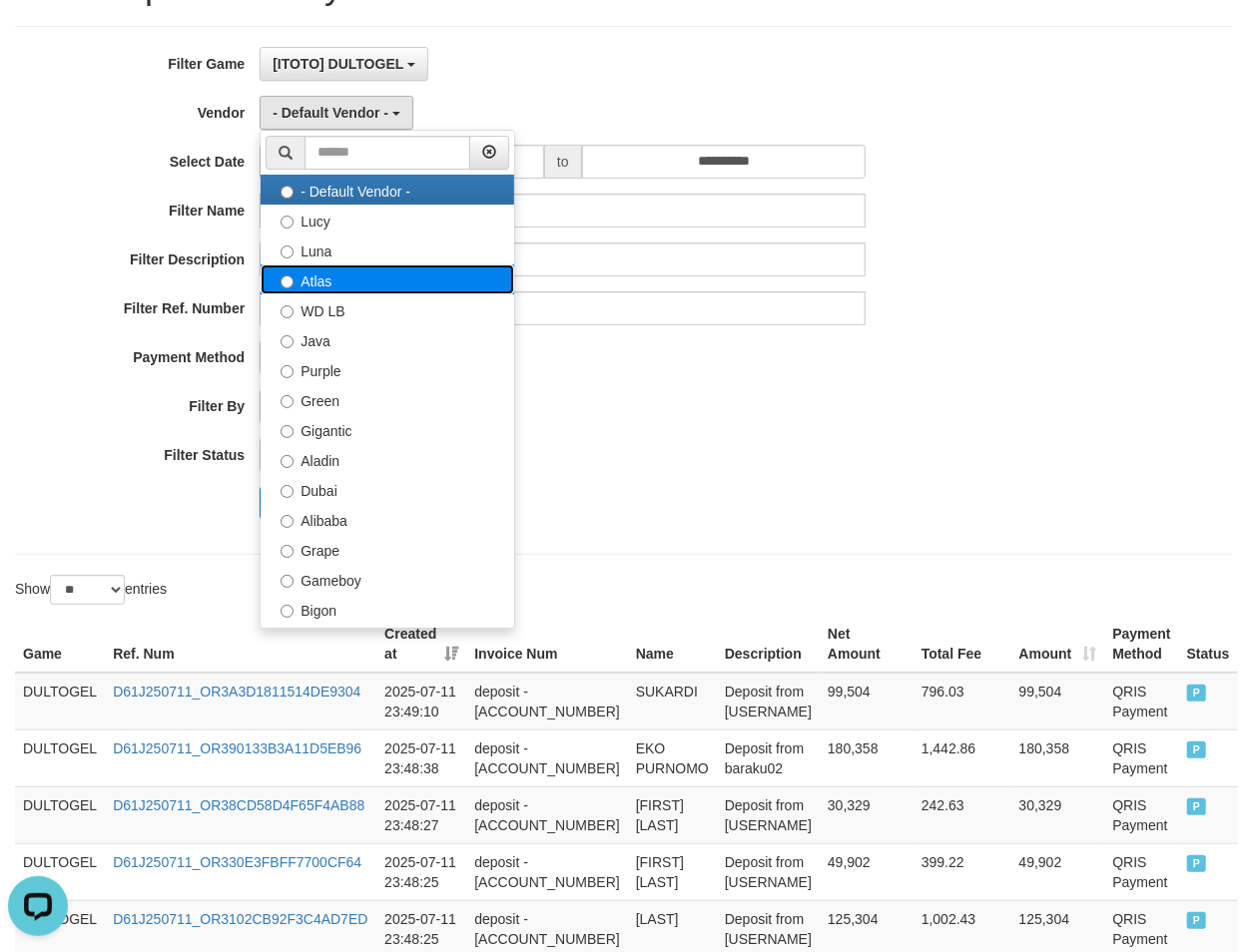 click on "Atlas" at bounding box center (387, 279) 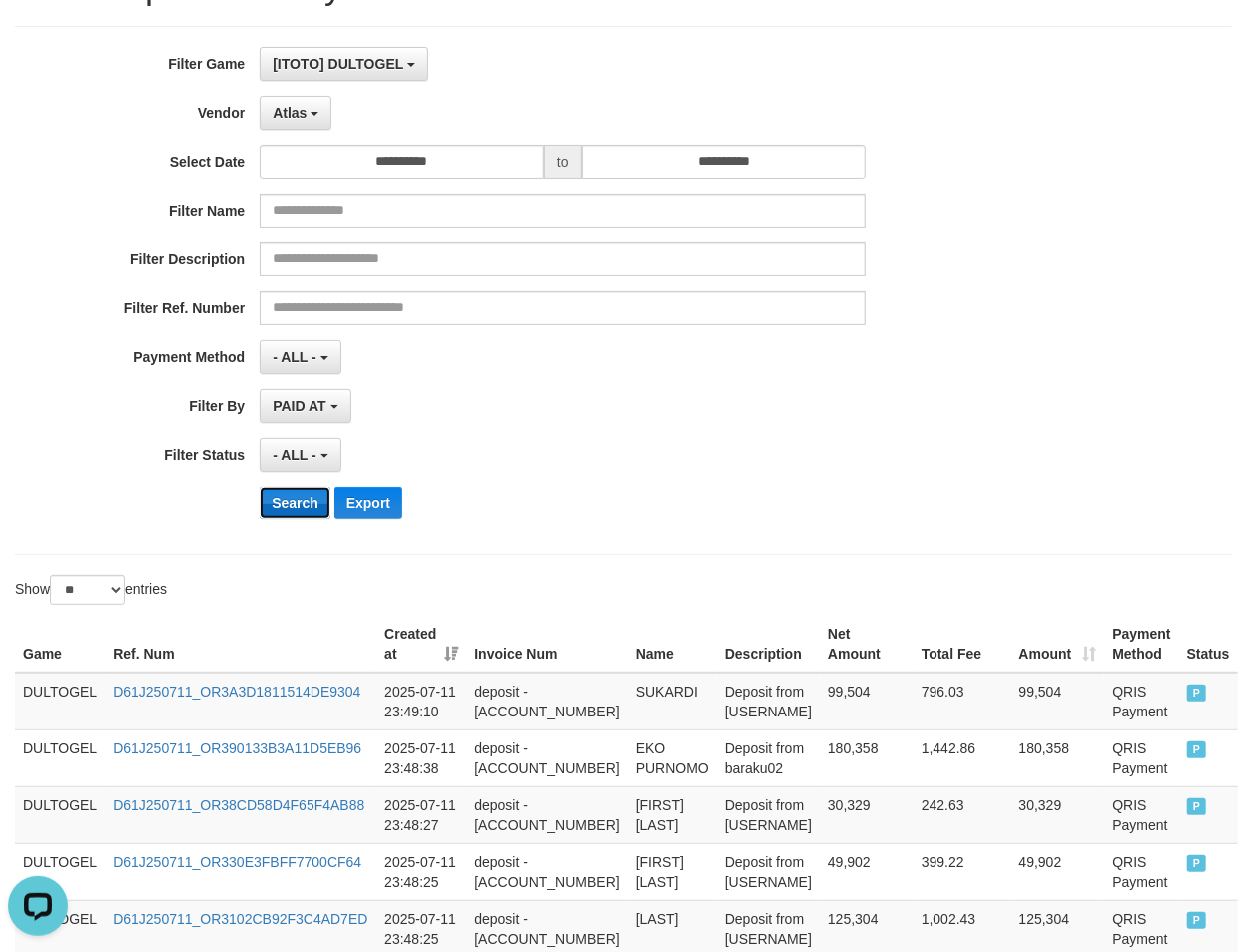 click on "Search" at bounding box center [295, 503] 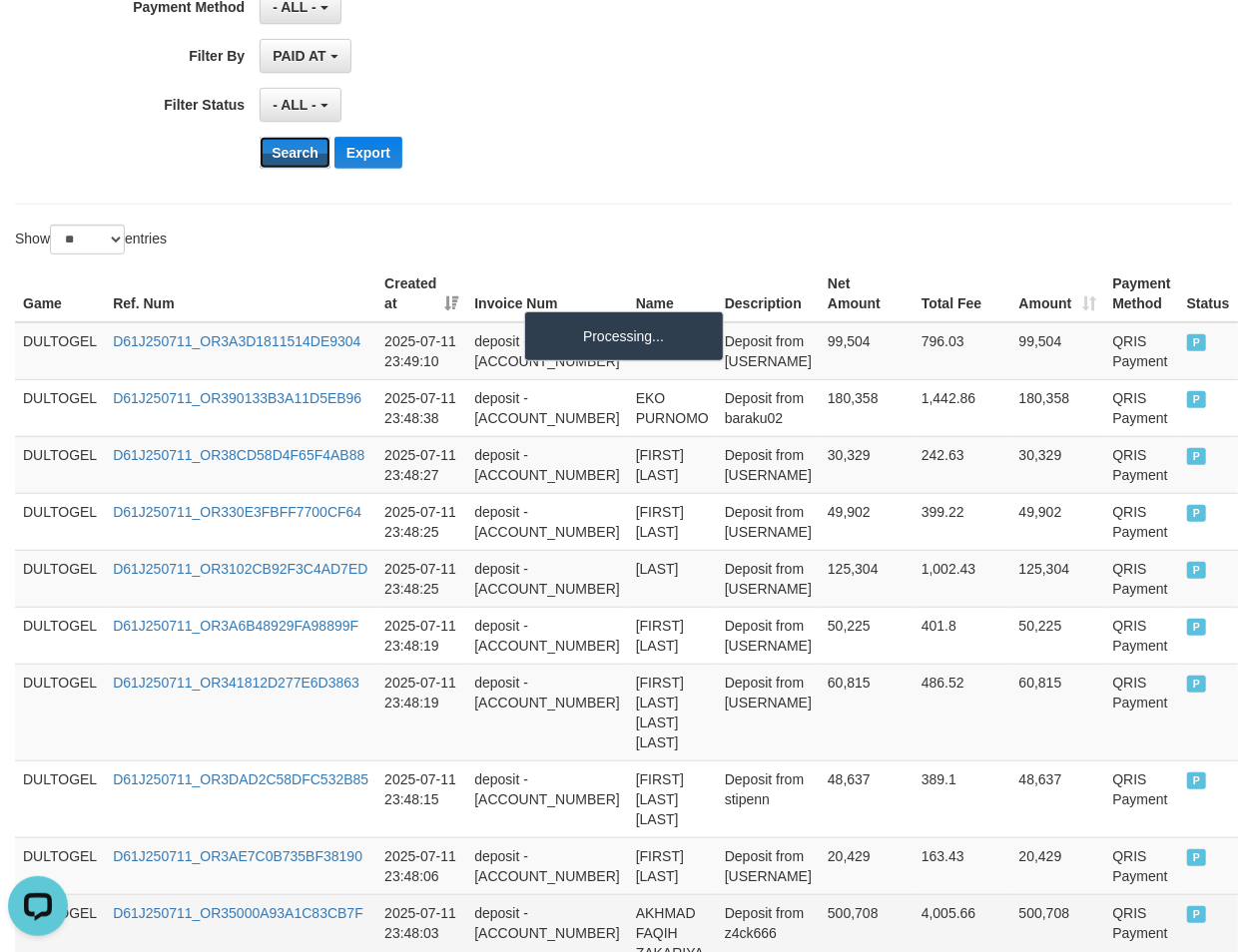 scroll, scrollTop: 639, scrollLeft: 0, axis: vertical 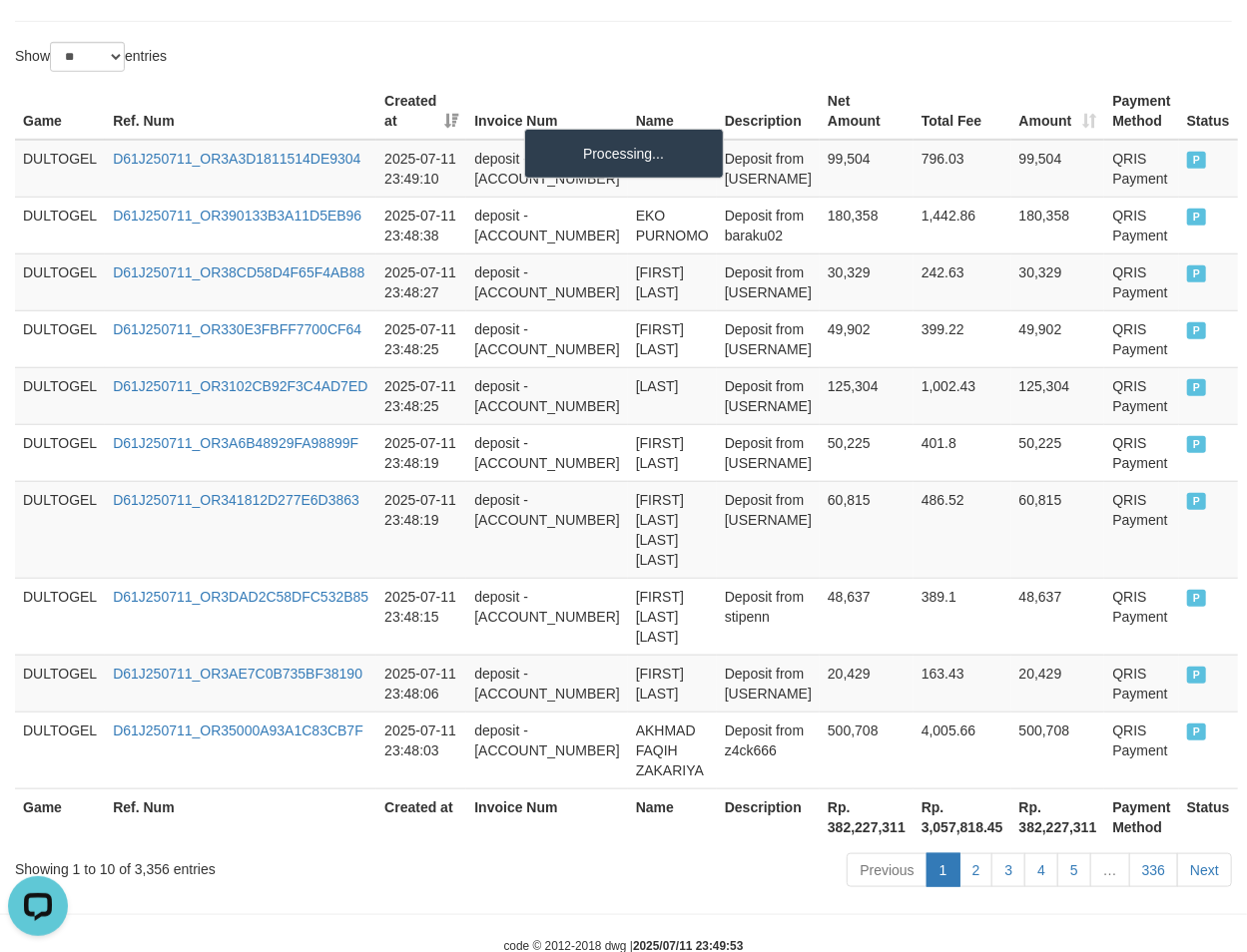 click on "Rp. 382,227,311" at bounding box center [867, 816] 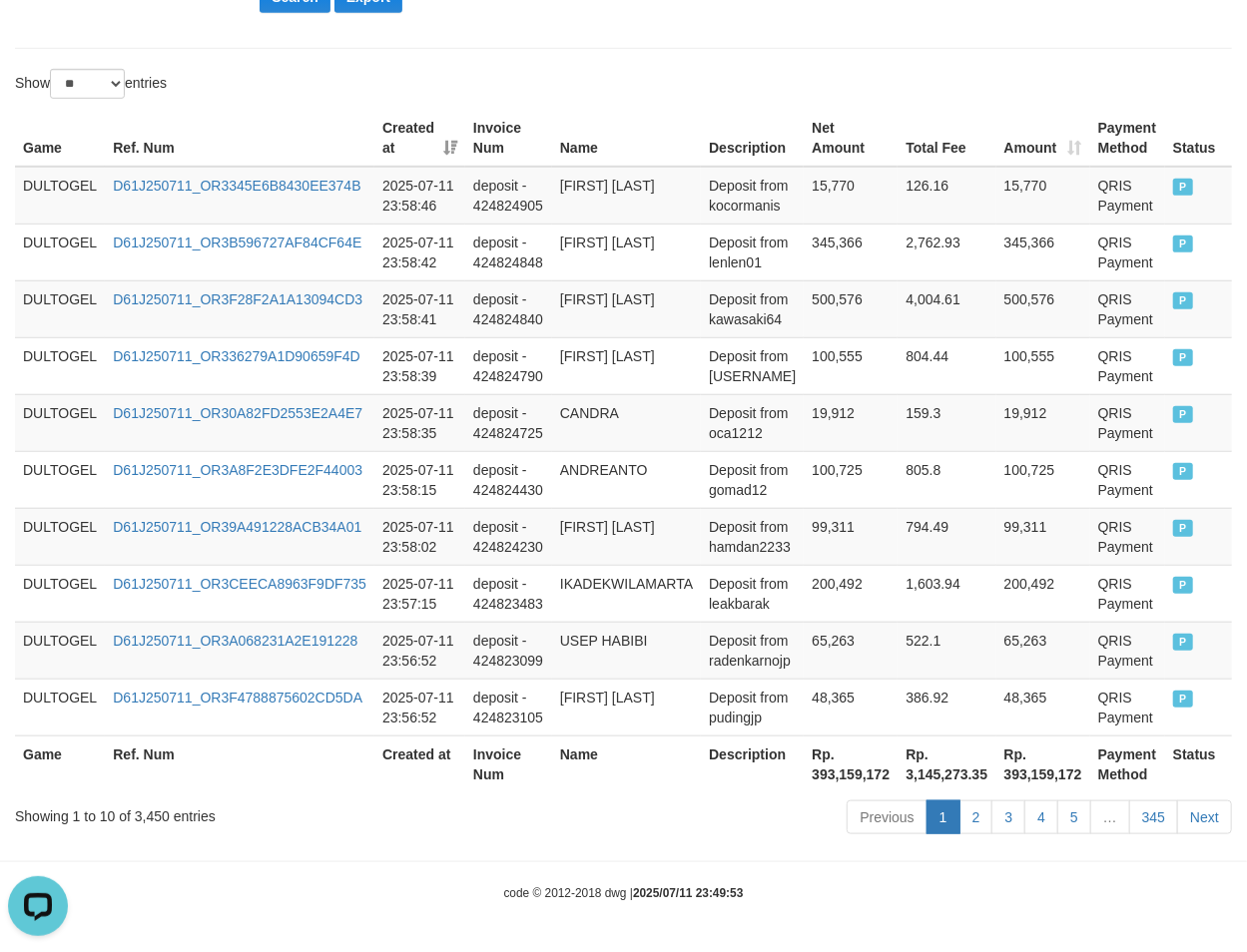 click on "Rp. 393,159,172" at bounding box center (851, 763) 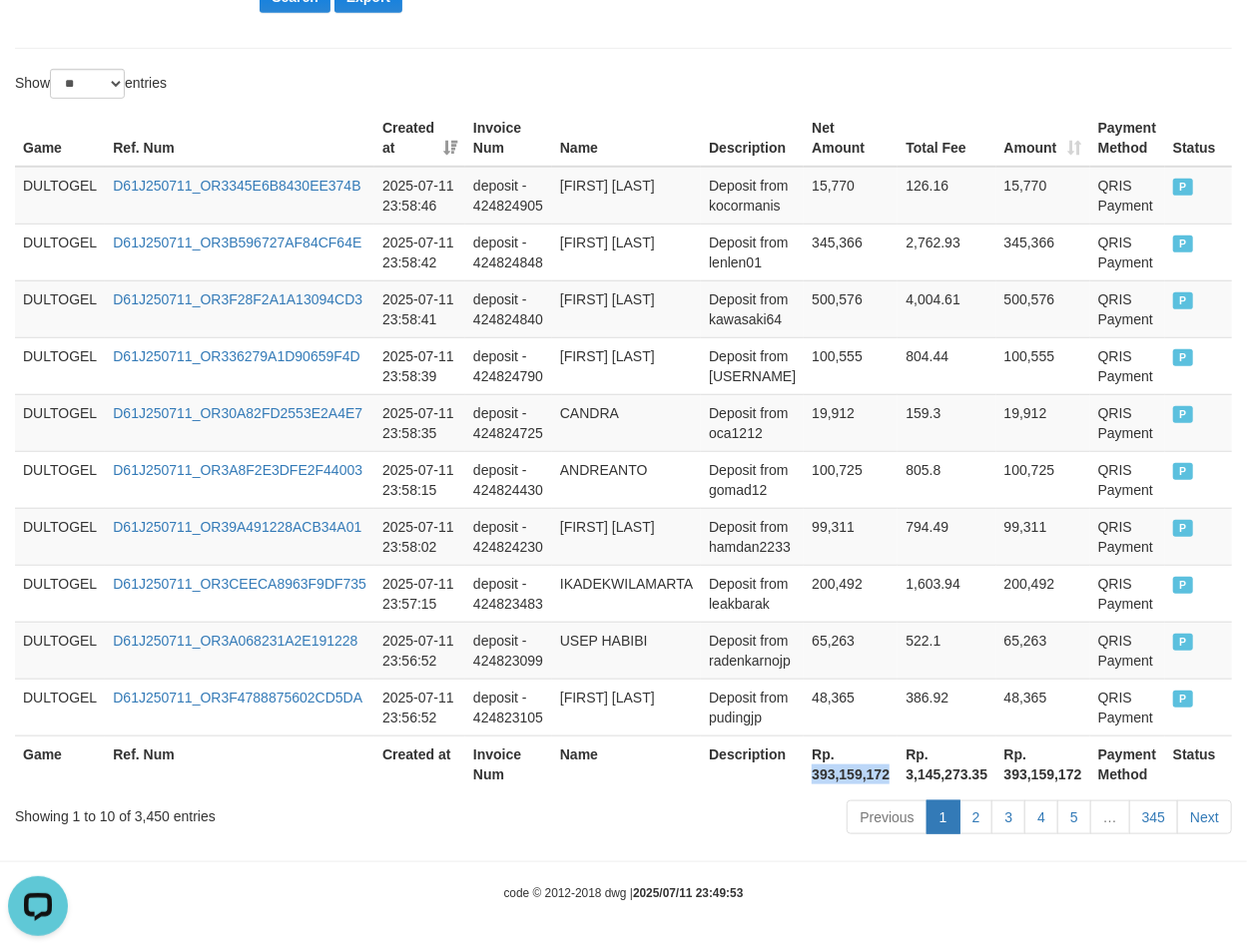 copy on "393,159,172" 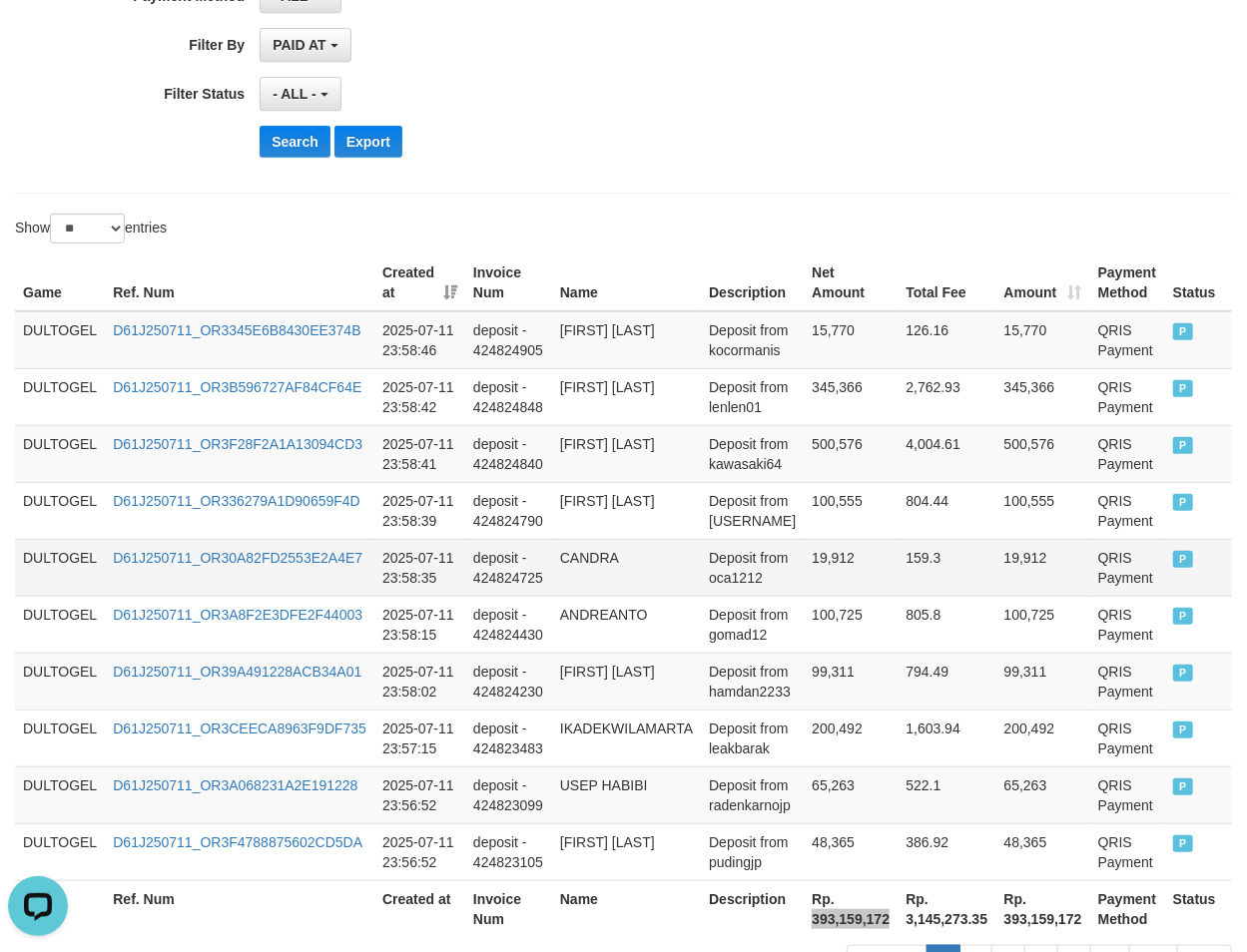 scroll, scrollTop: 0, scrollLeft: 0, axis: both 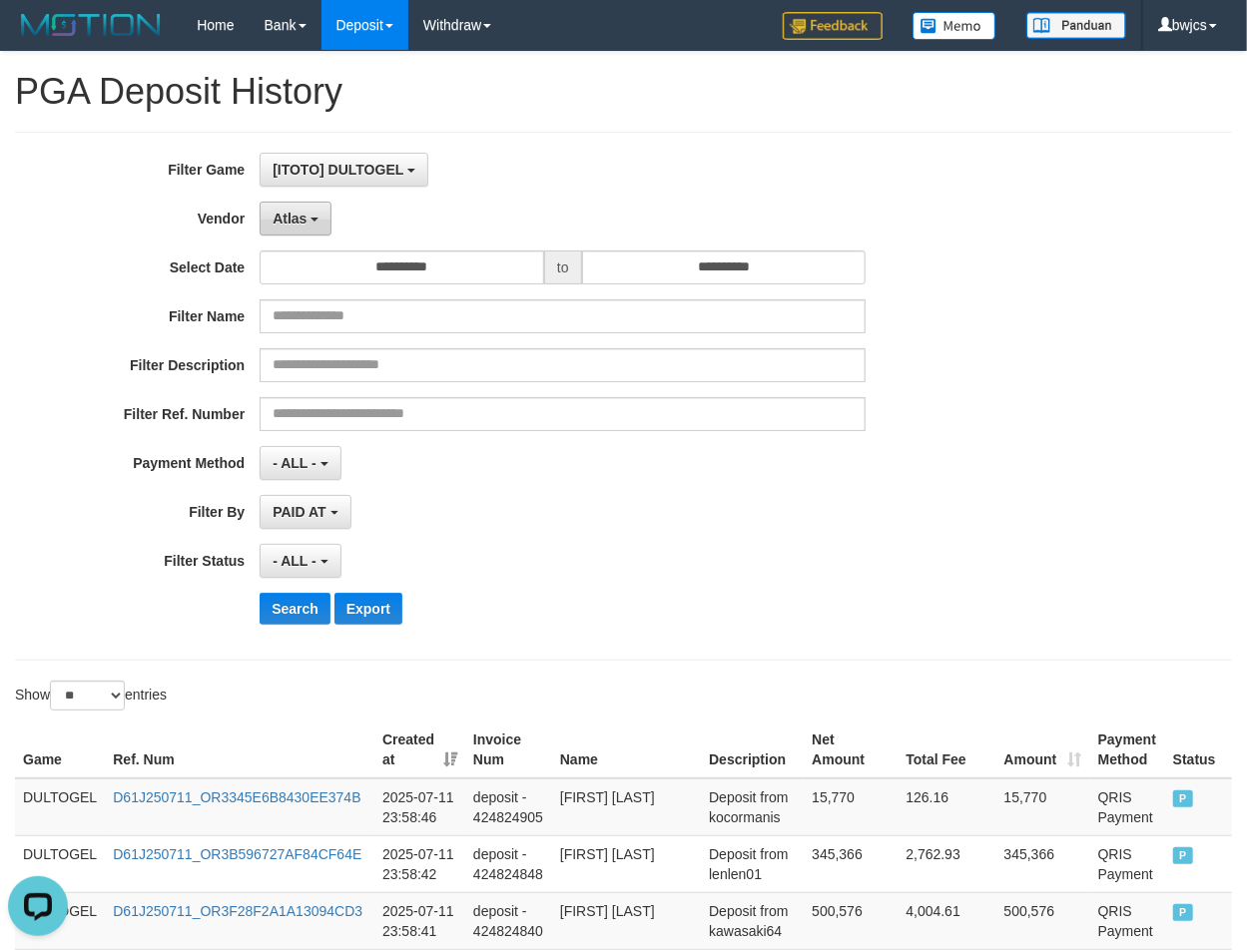 click on "Atlas" at bounding box center (290, 219) 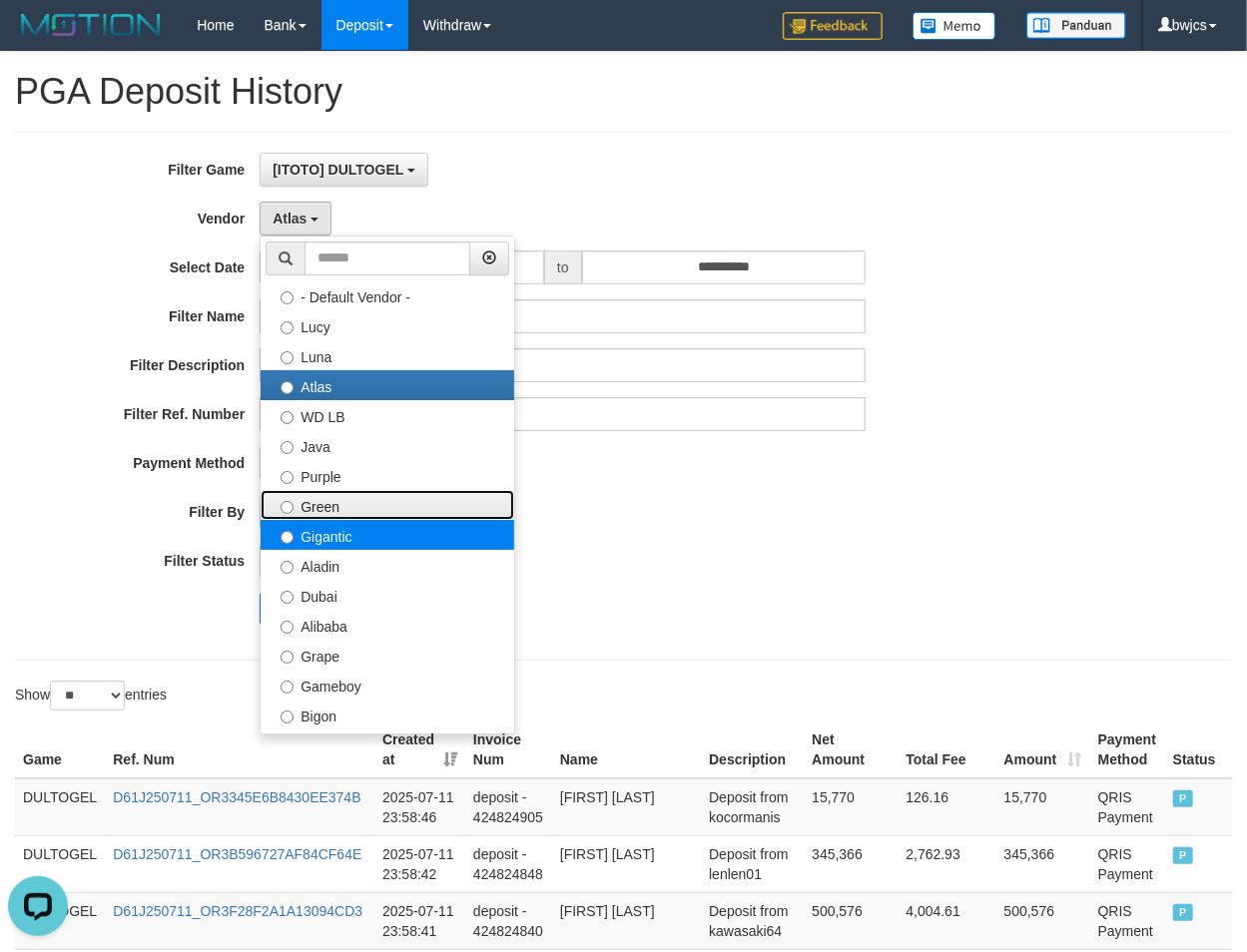 drag, startPoint x: 368, startPoint y: 501, endPoint x: 365, endPoint y: 533, distance: 32.140317 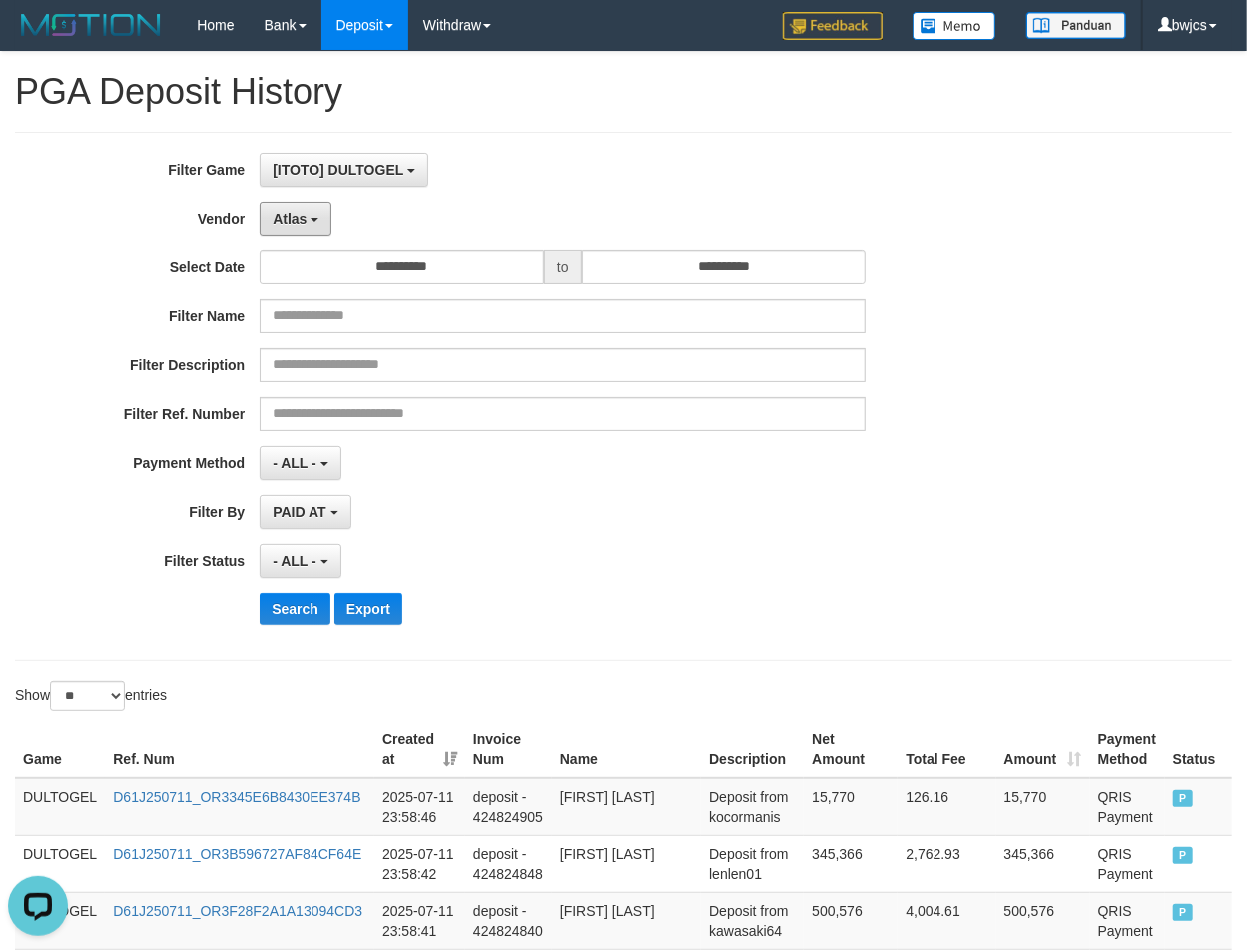 drag, startPoint x: 273, startPoint y: 214, endPoint x: 380, endPoint y: 515, distance: 319.4527 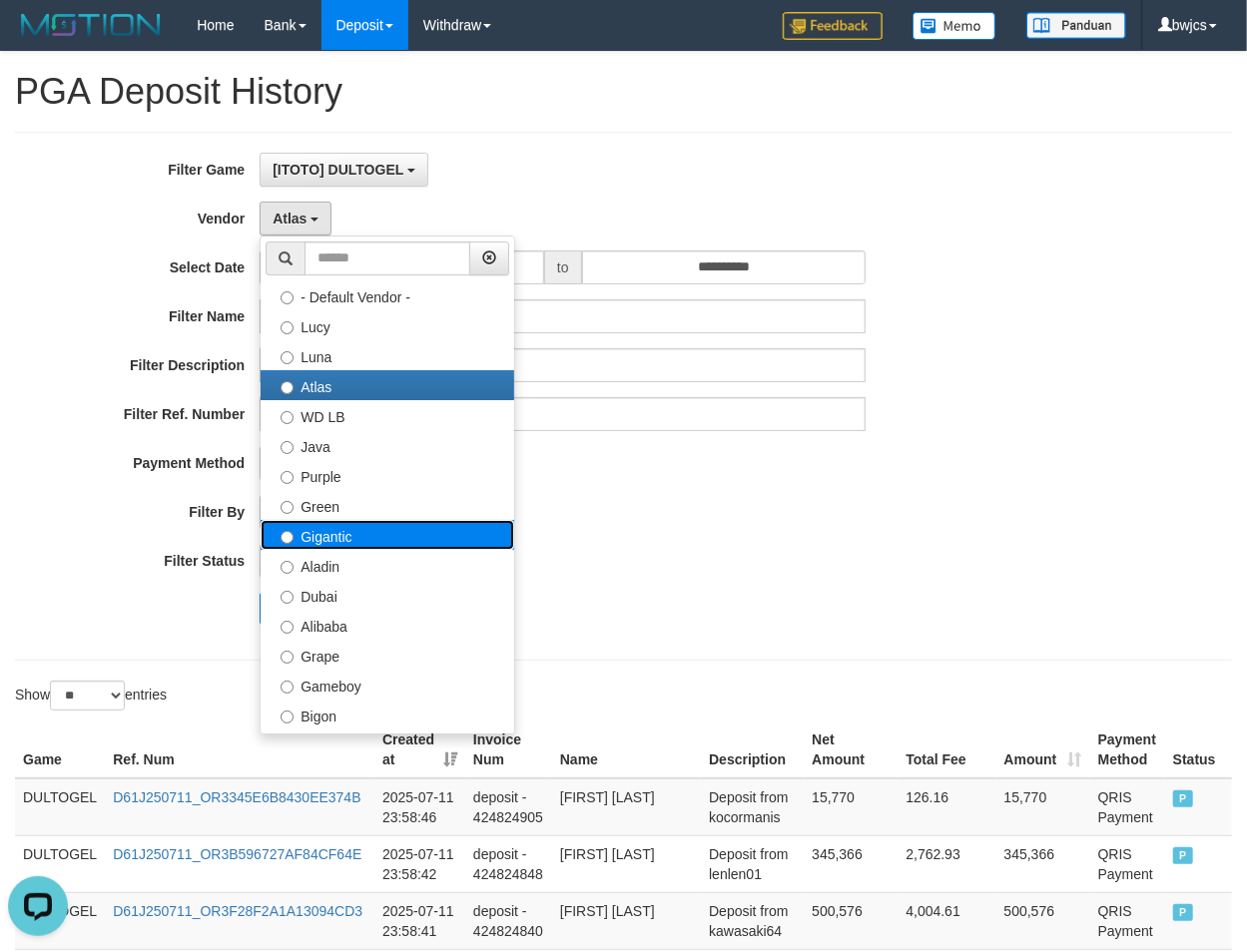 drag, startPoint x: 379, startPoint y: 540, endPoint x: 355, endPoint y: 540, distance: 24 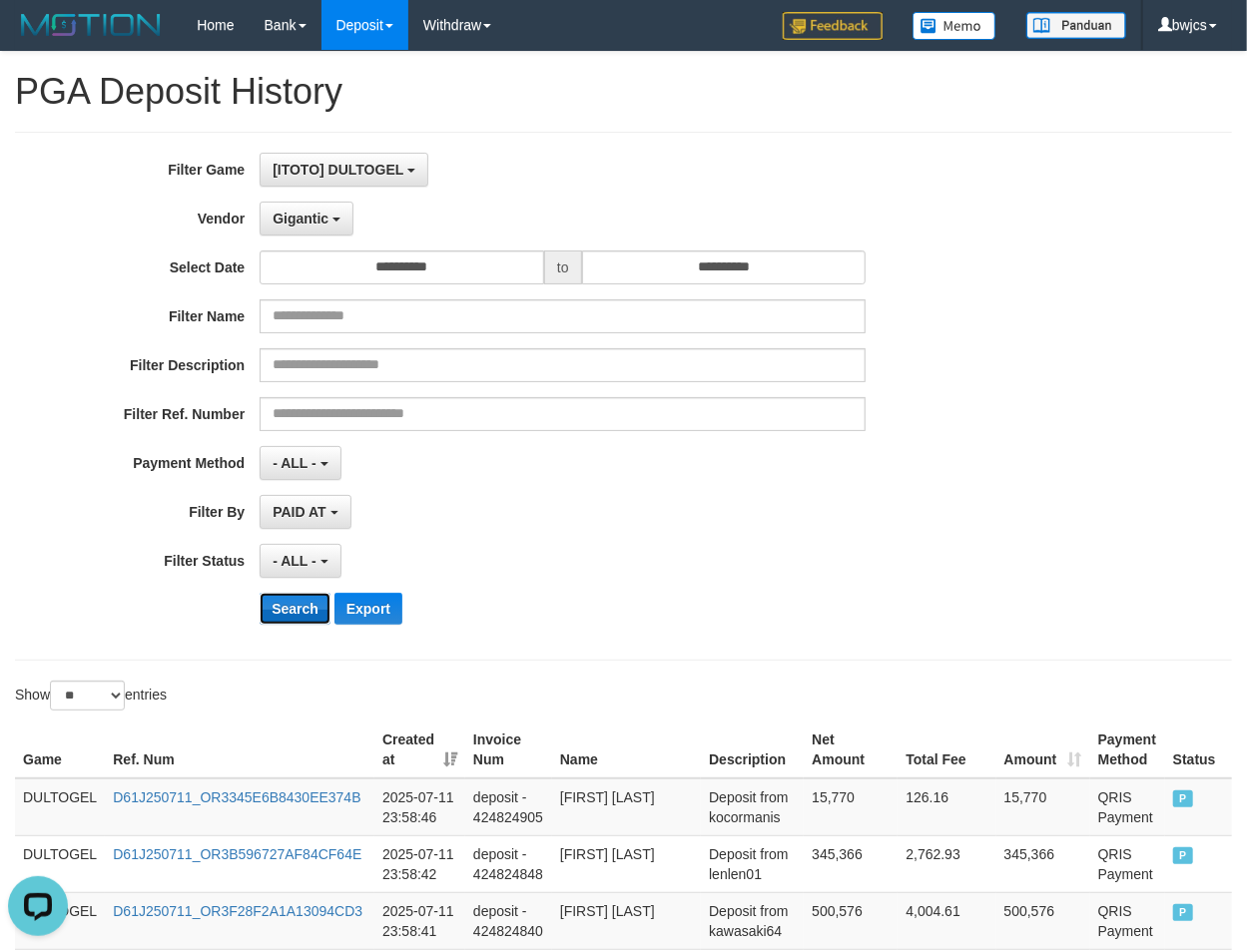 click on "Search" at bounding box center (295, 609) 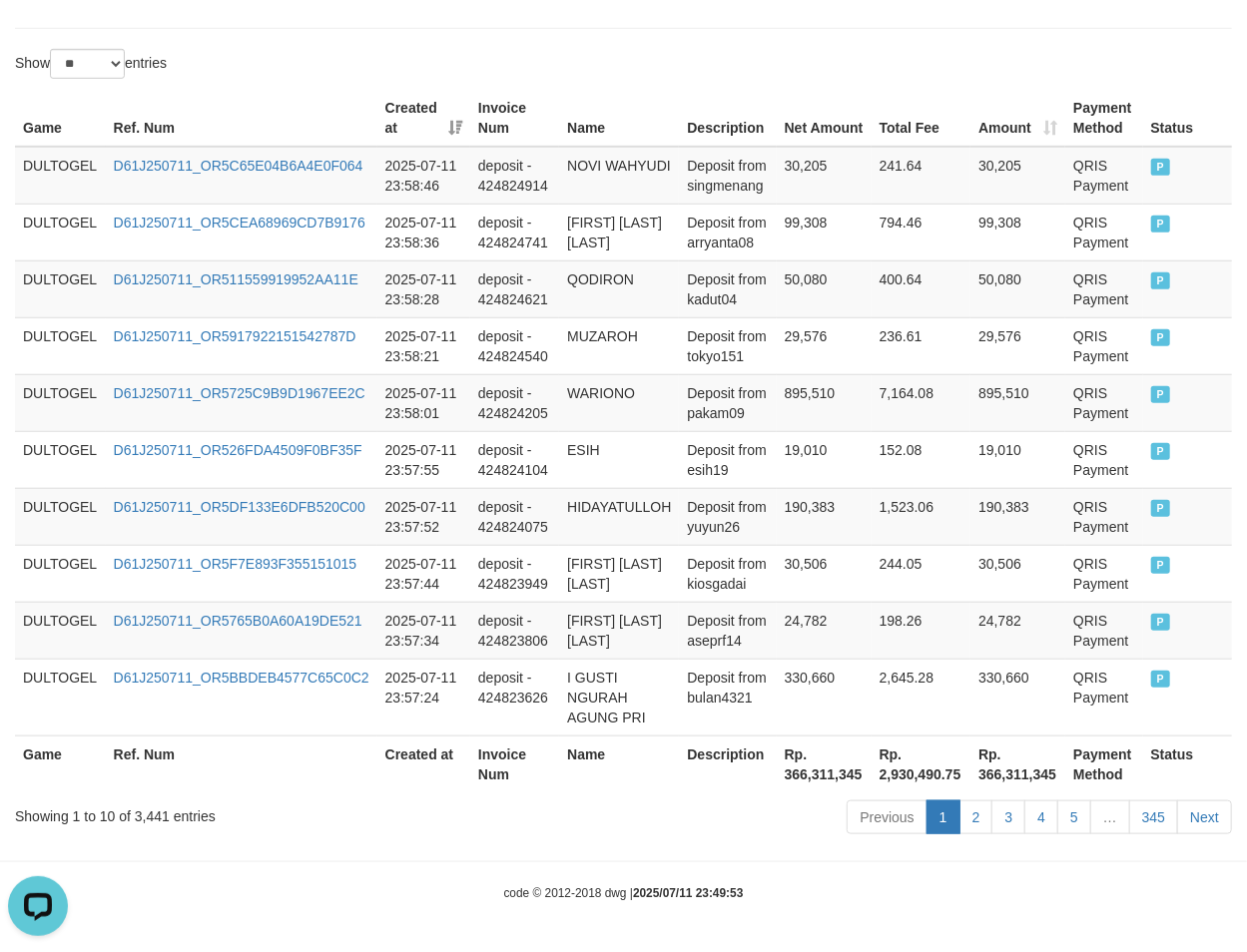 scroll, scrollTop: 659, scrollLeft: 0, axis: vertical 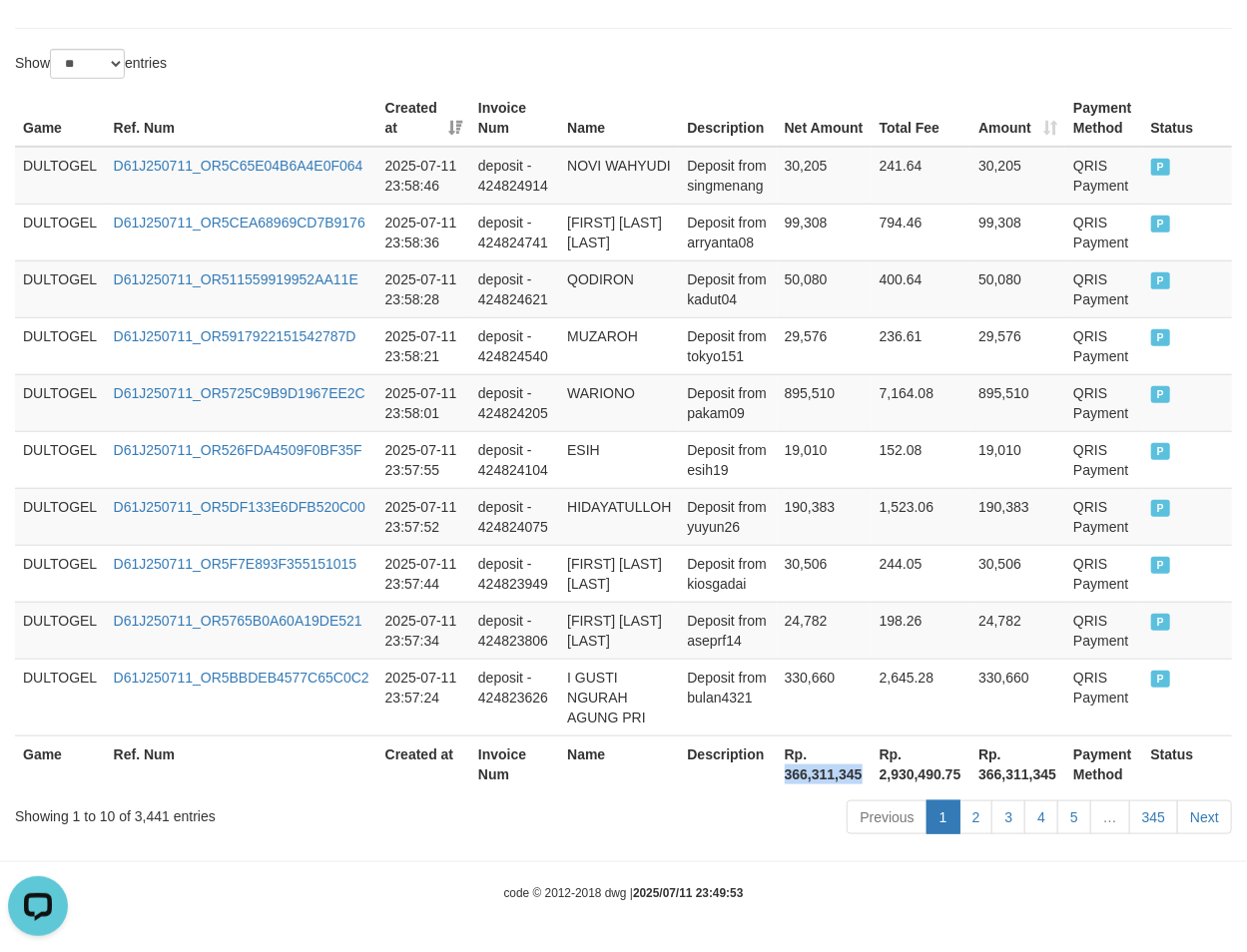 click on "Rp. 366,311,345" at bounding box center [824, 763] 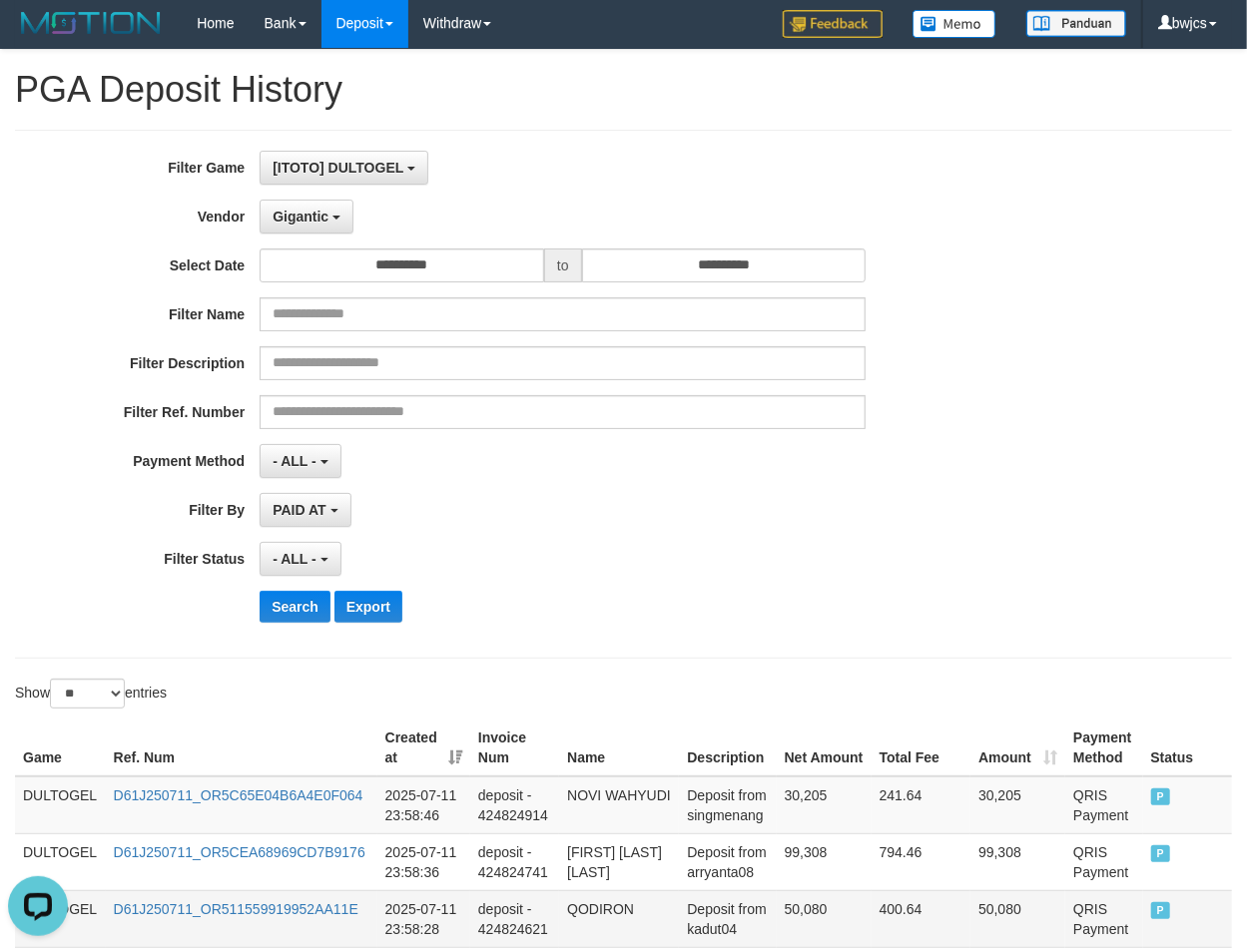 scroll, scrollTop: 0, scrollLeft: 0, axis: both 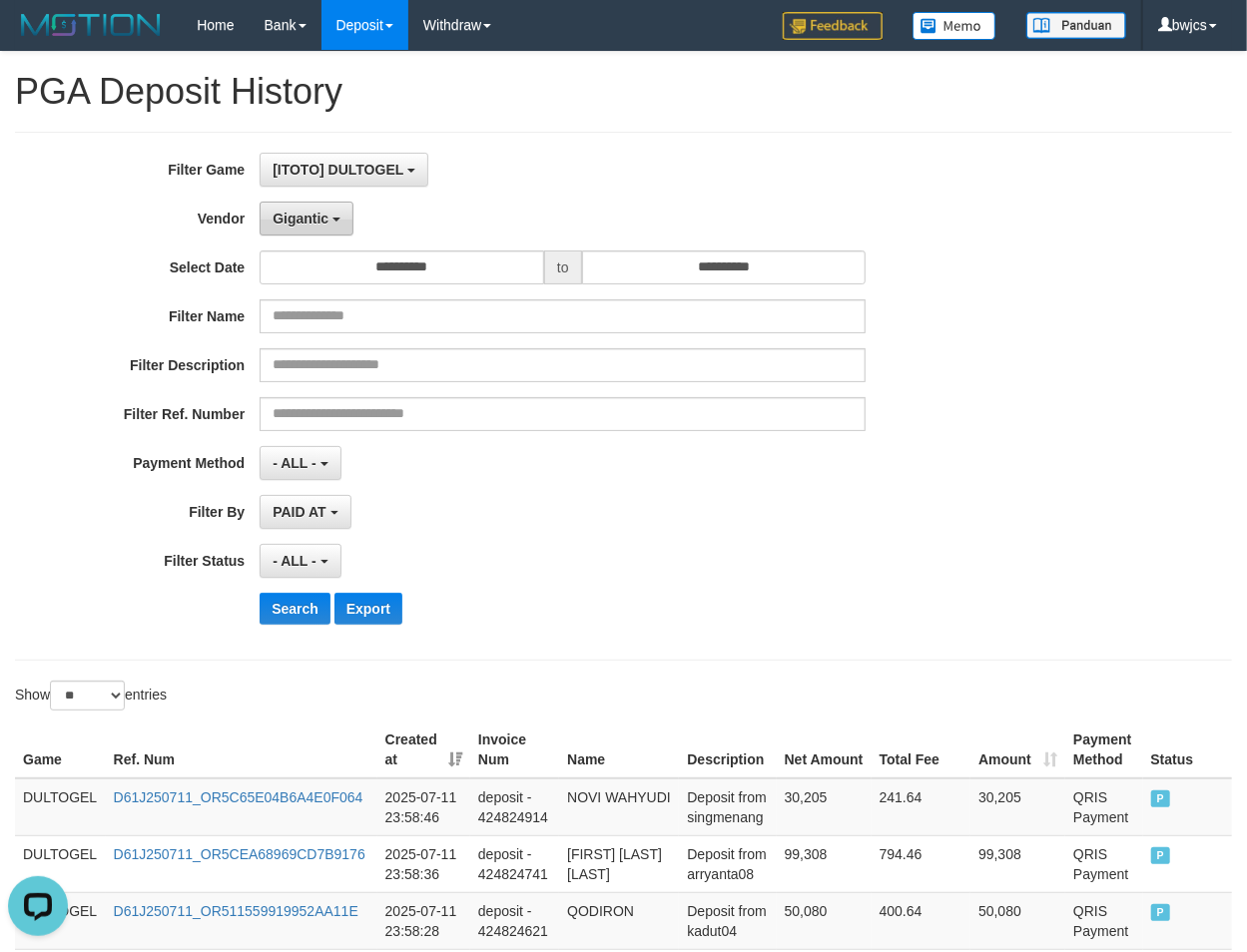 click on "Gigantic" at bounding box center (301, 219) 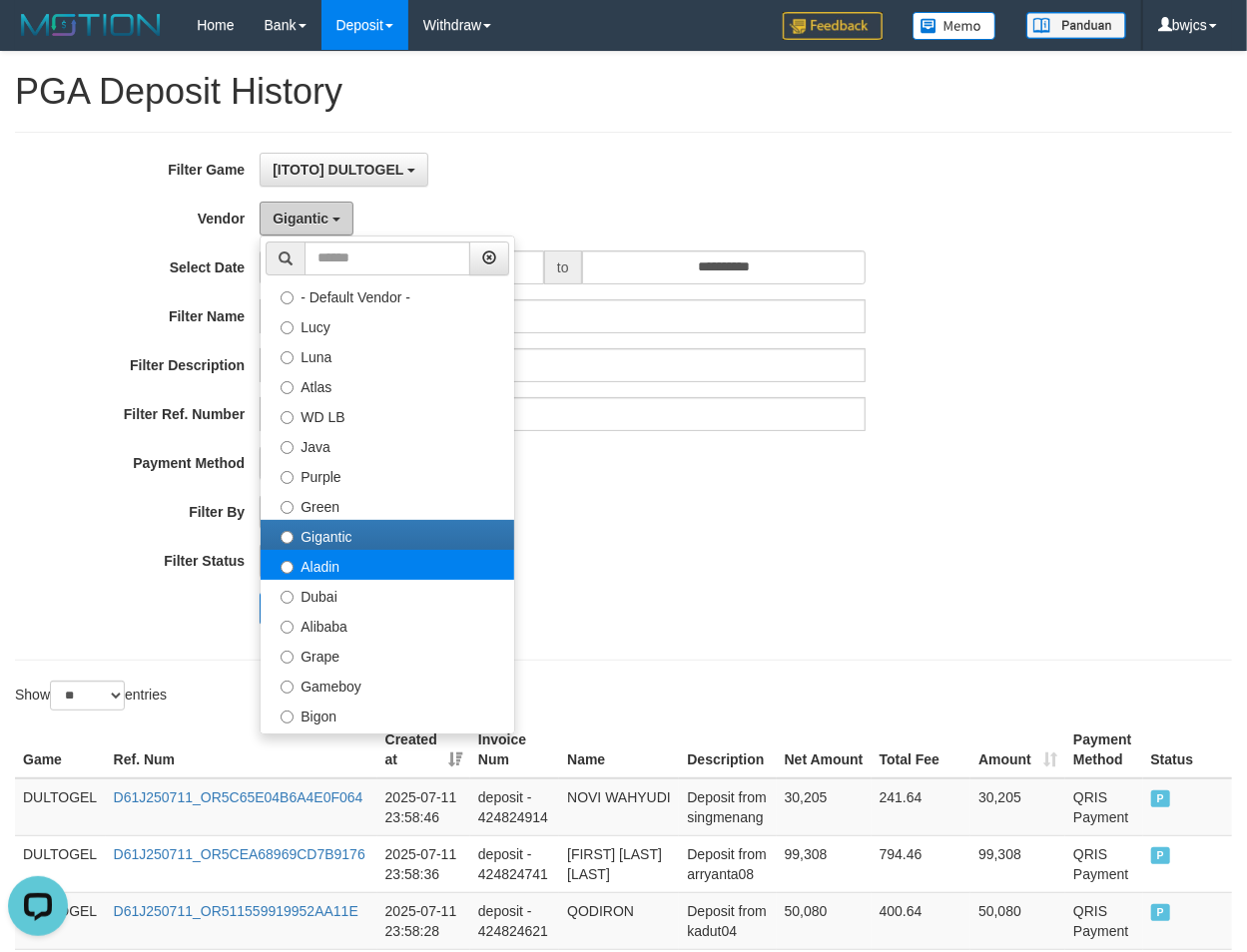 scroll, scrollTop: 177, scrollLeft: 0, axis: vertical 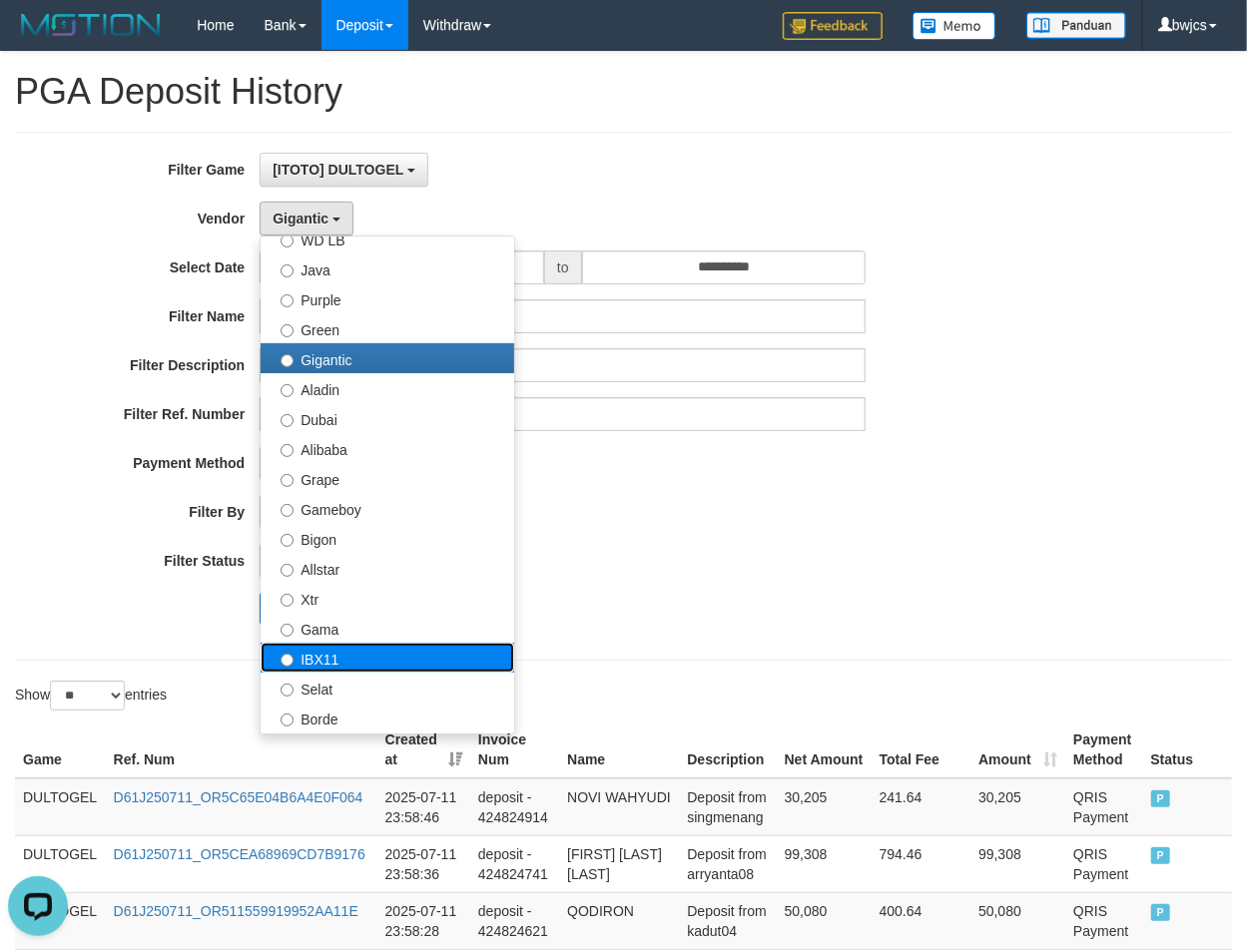 click on "IBX11" at bounding box center (387, 658) 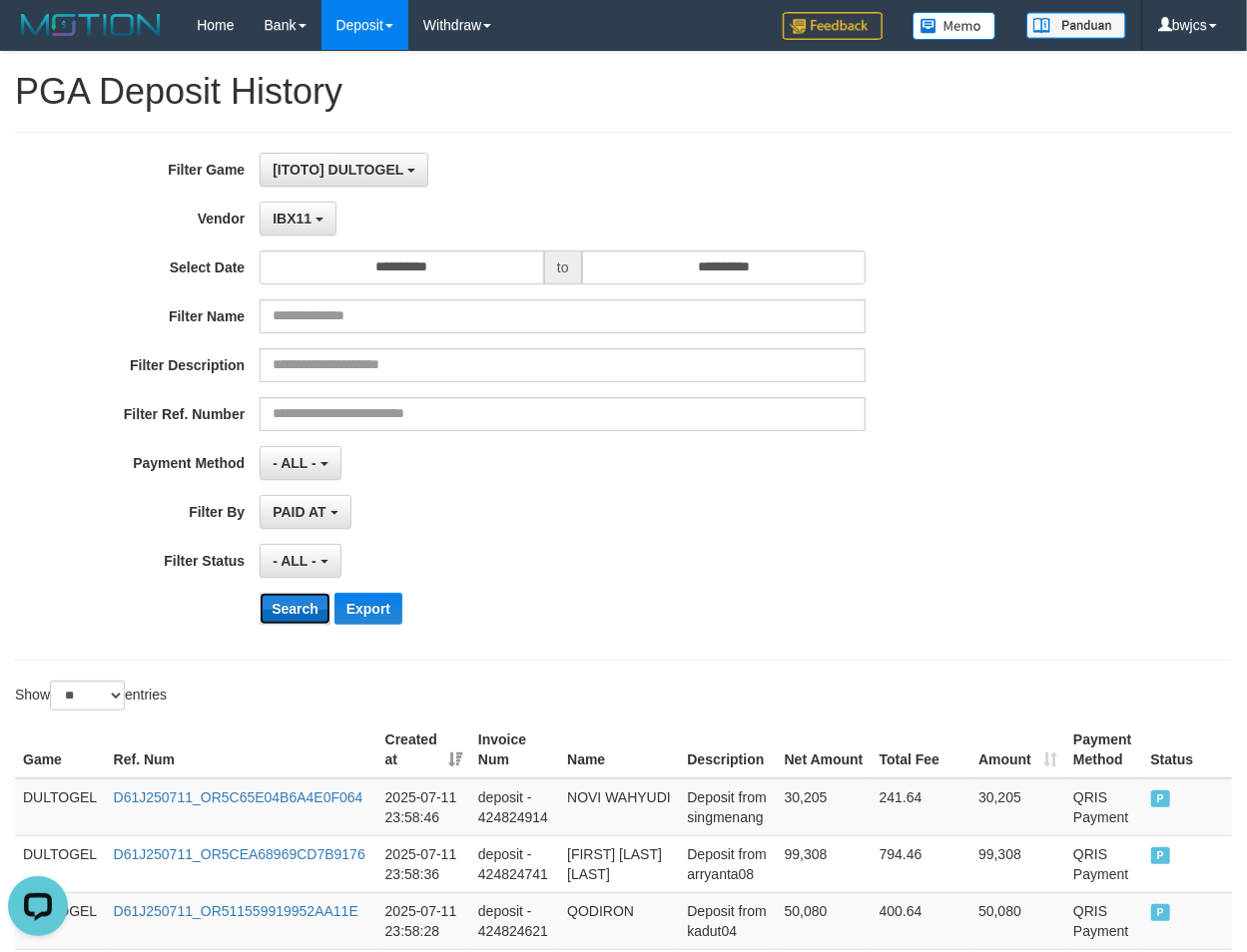 click on "Search" at bounding box center (295, 609) 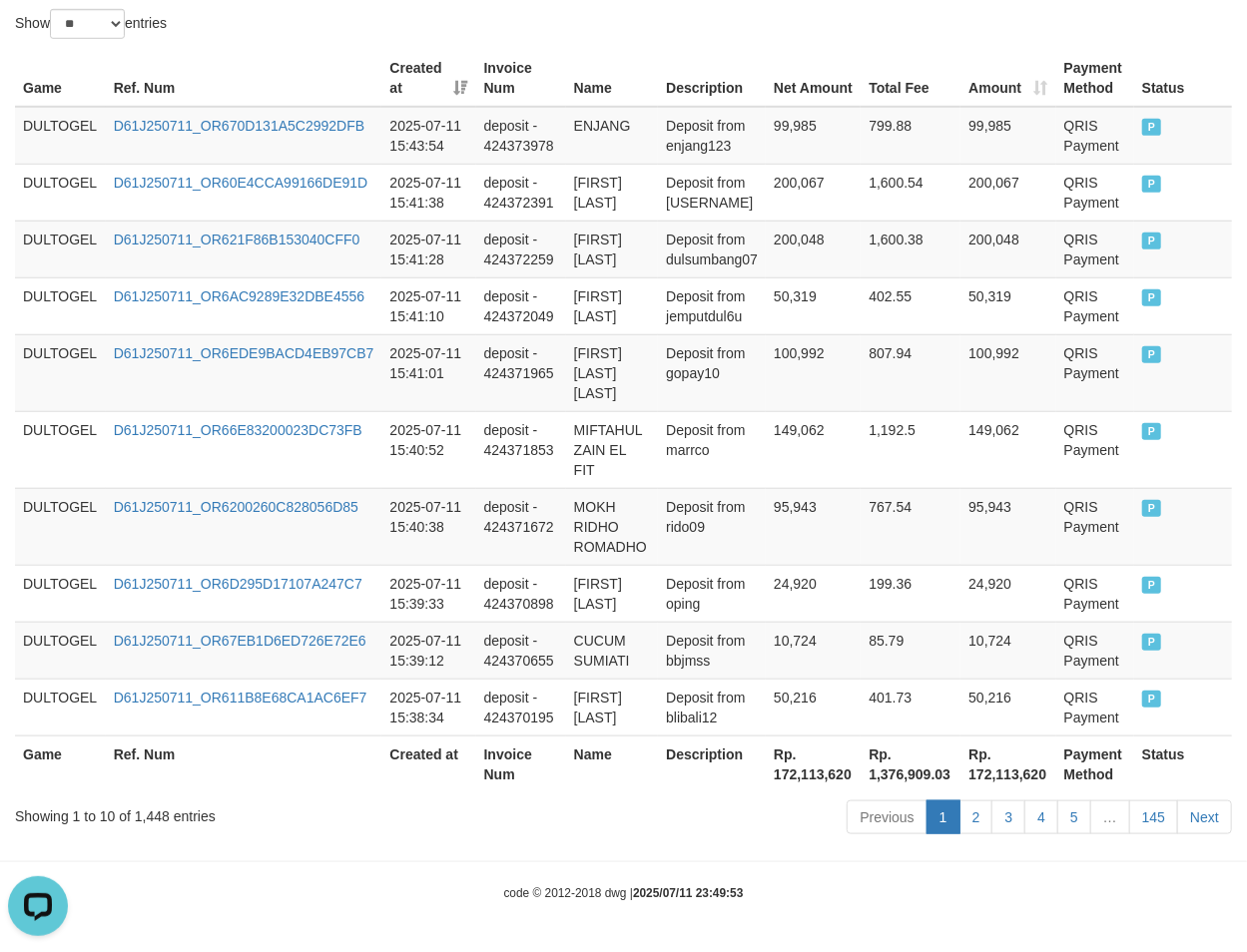 scroll, scrollTop: 679, scrollLeft: 0, axis: vertical 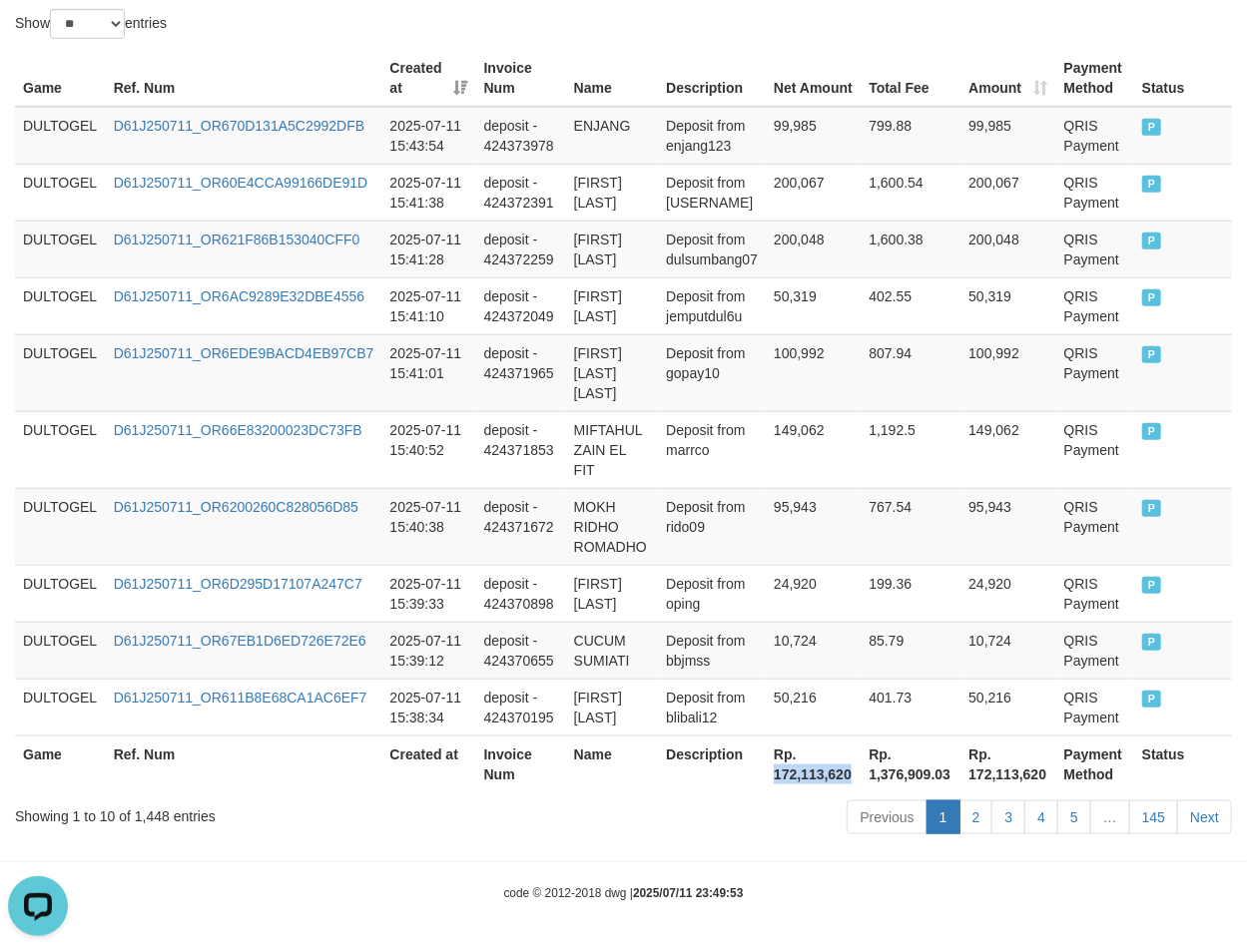 click on "Rp. 172,113,620" at bounding box center [813, 763] 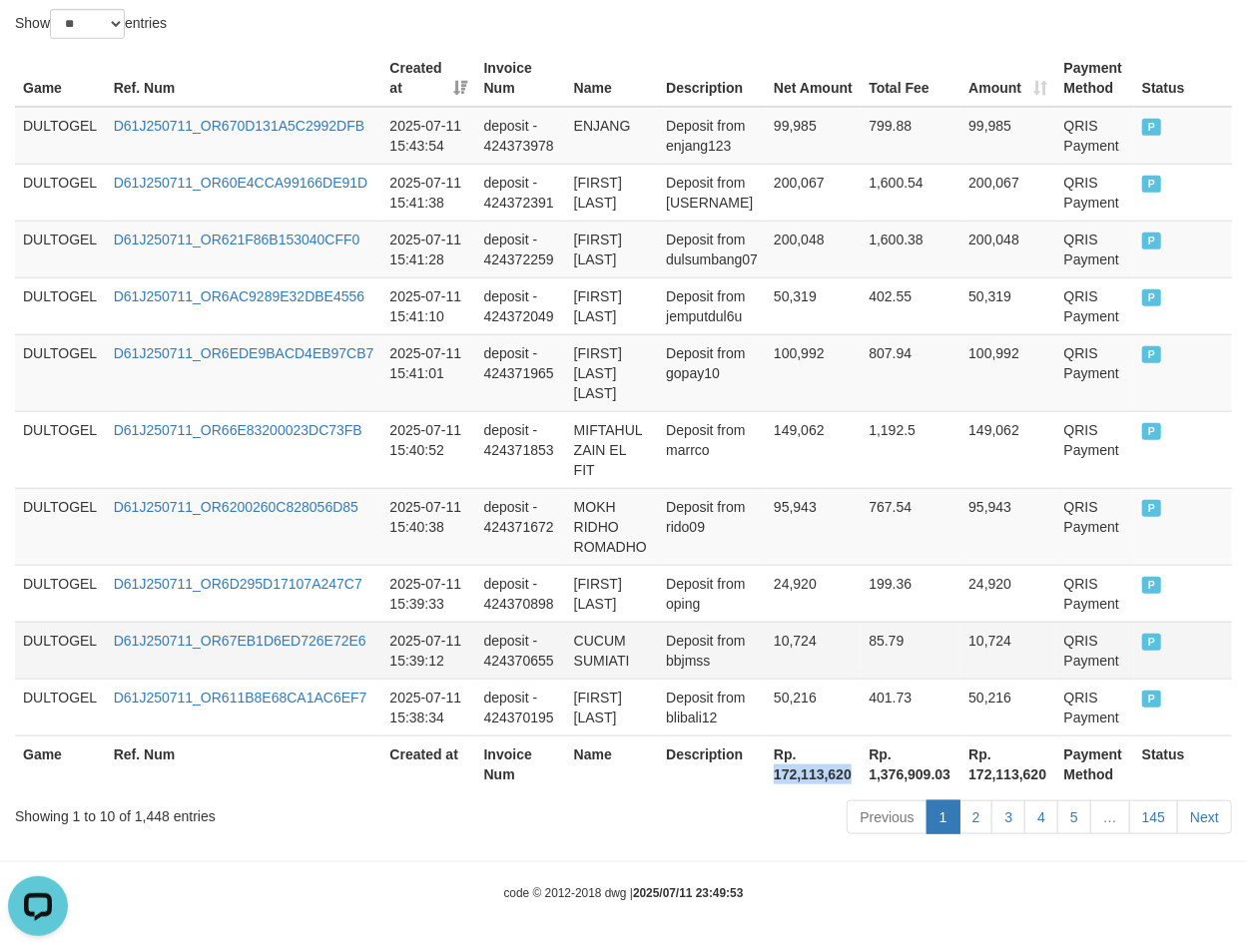 copy on "172,113,620" 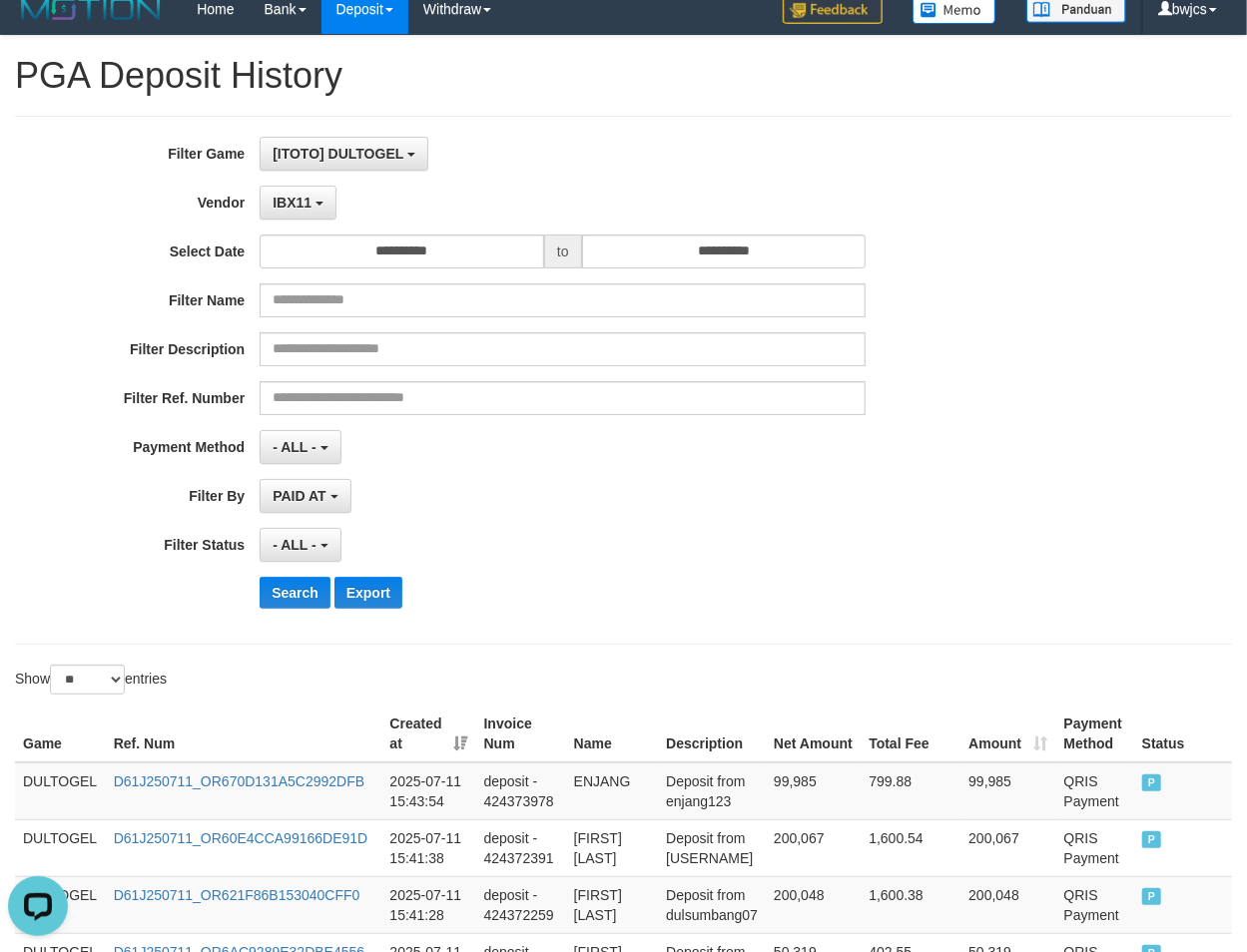 scroll, scrollTop: 0, scrollLeft: 0, axis: both 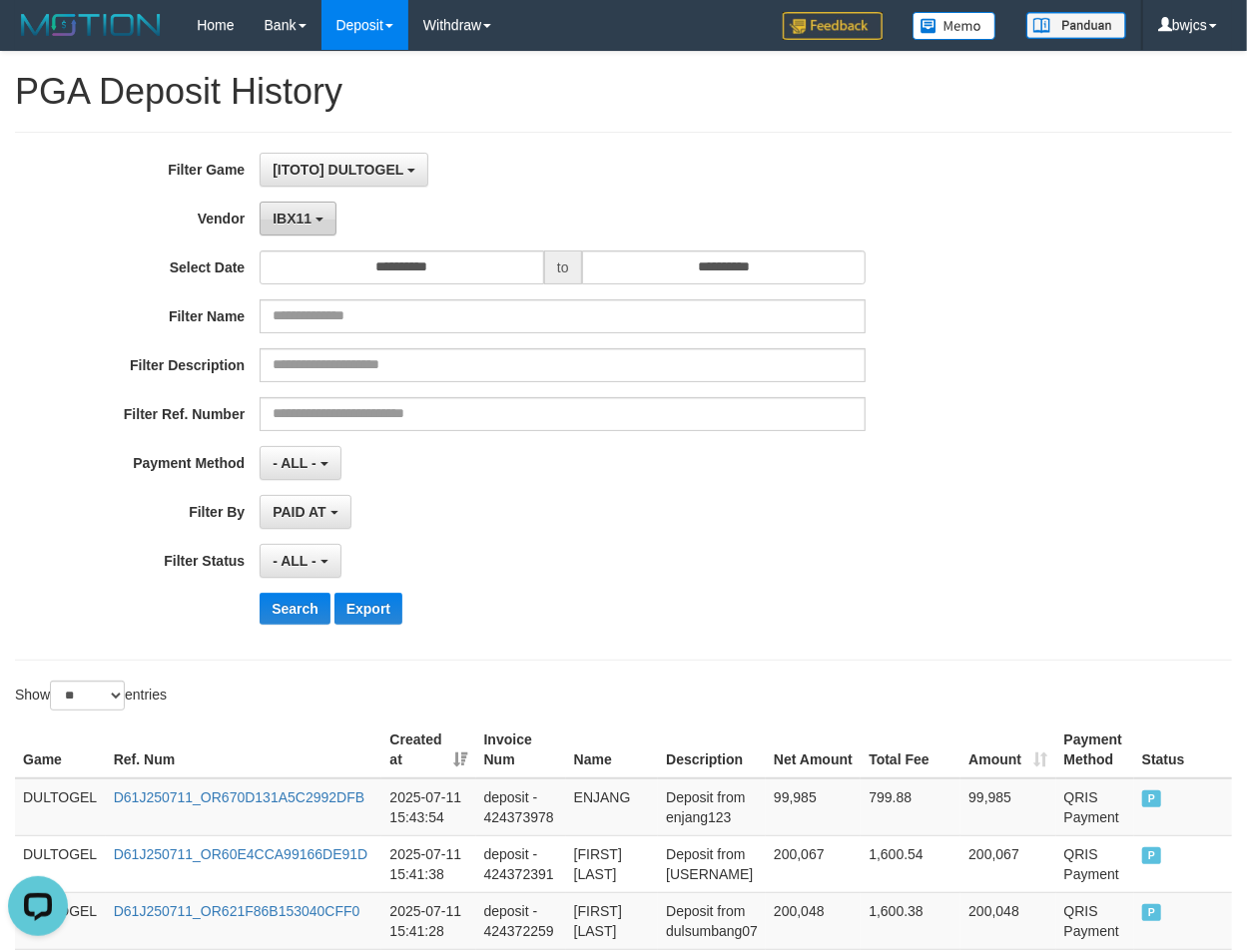 click on "IBX11" at bounding box center [298, 219] 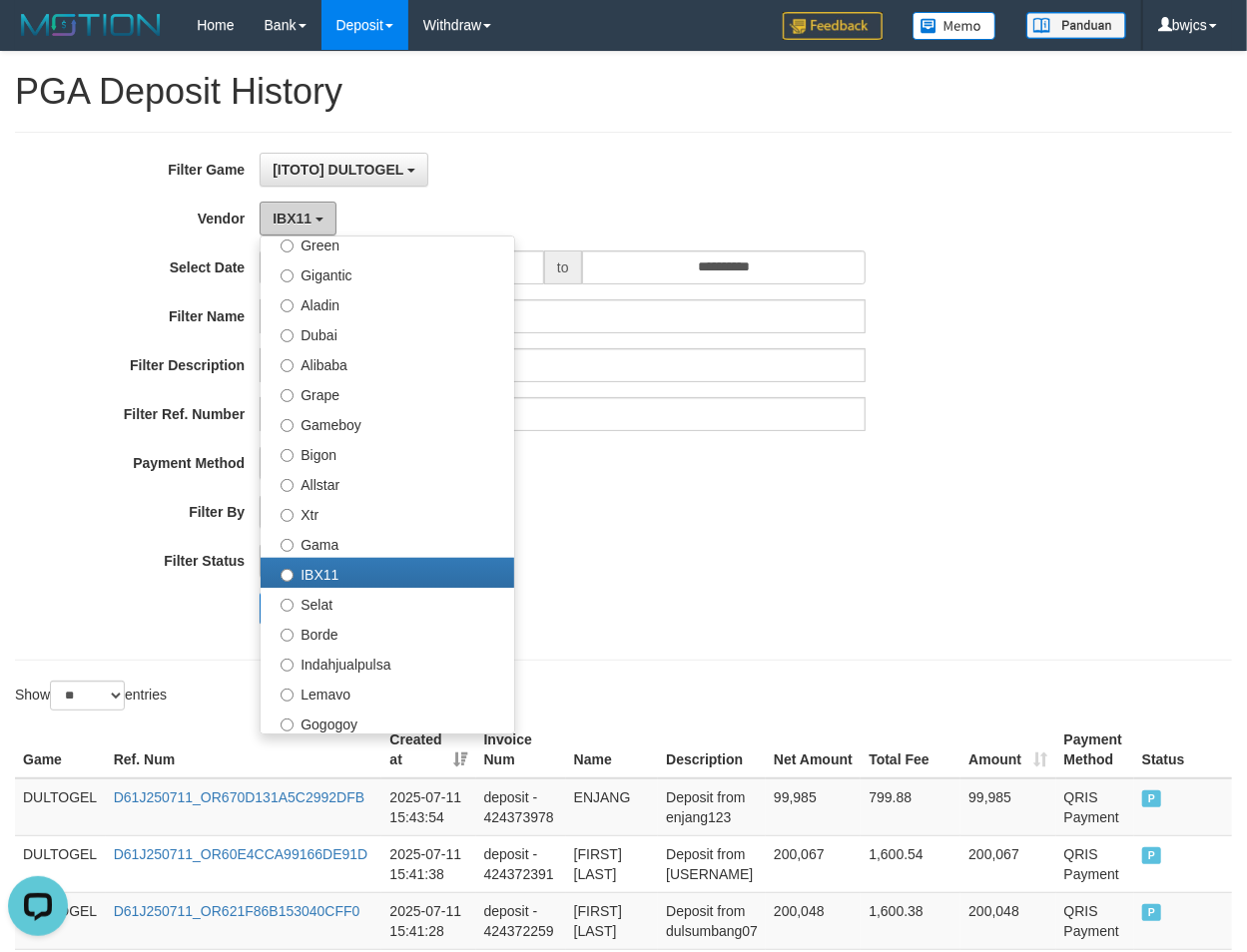 scroll, scrollTop: 687, scrollLeft: 0, axis: vertical 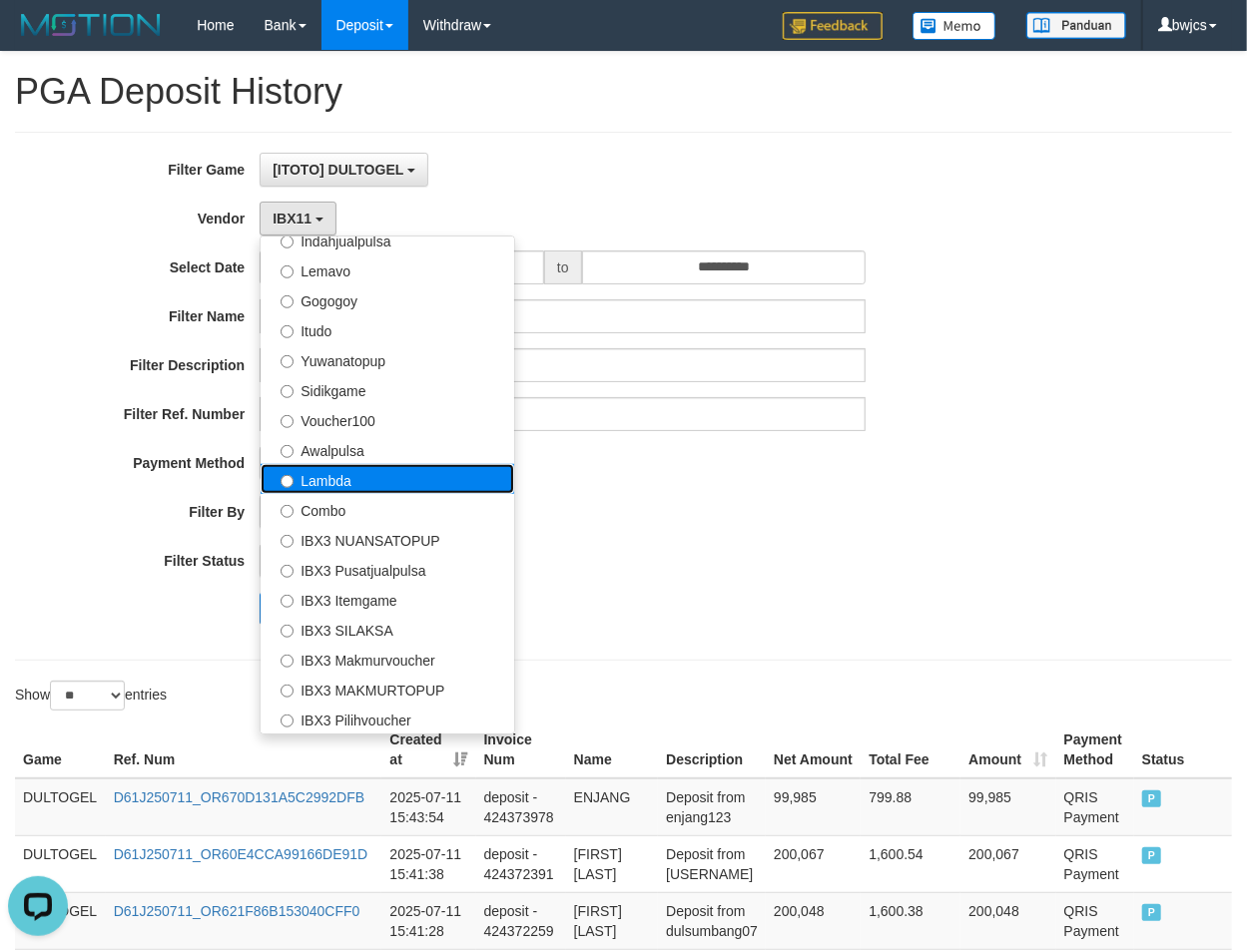 click on "Lambda" at bounding box center (387, 479) 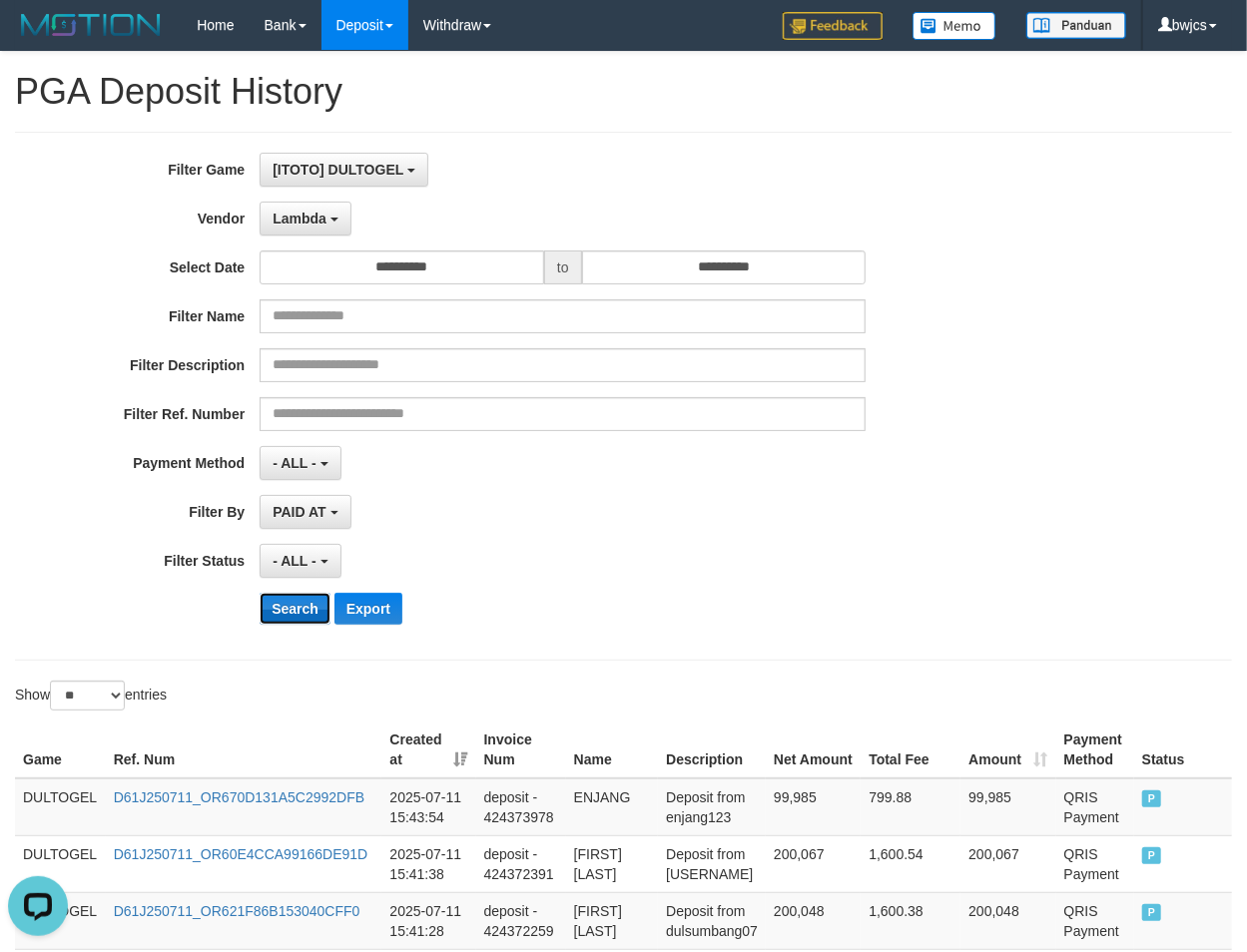 click on "Search" at bounding box center [295, 609] 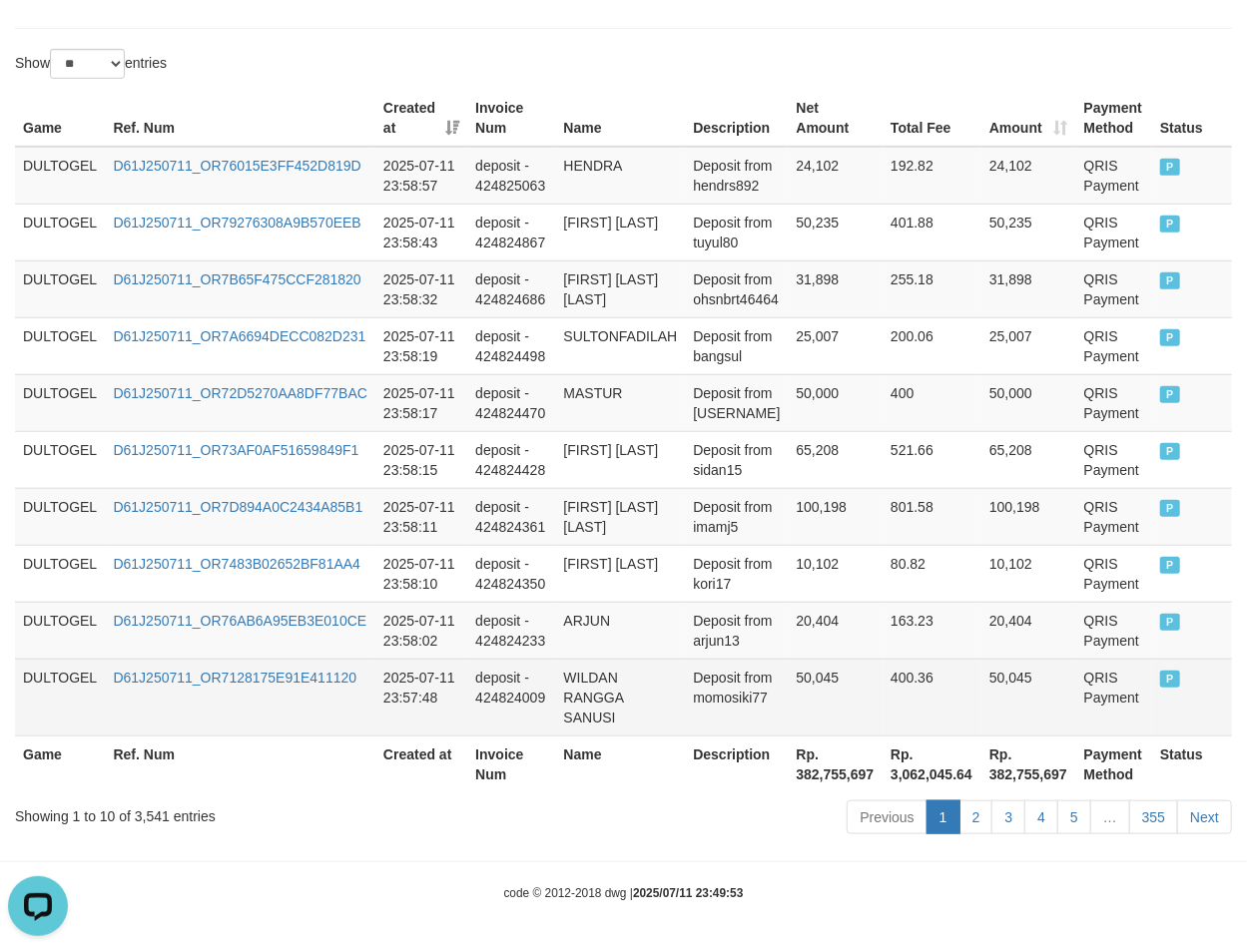 scroll, scrollTop: 659, scrollLeft: 0, axis: vertical 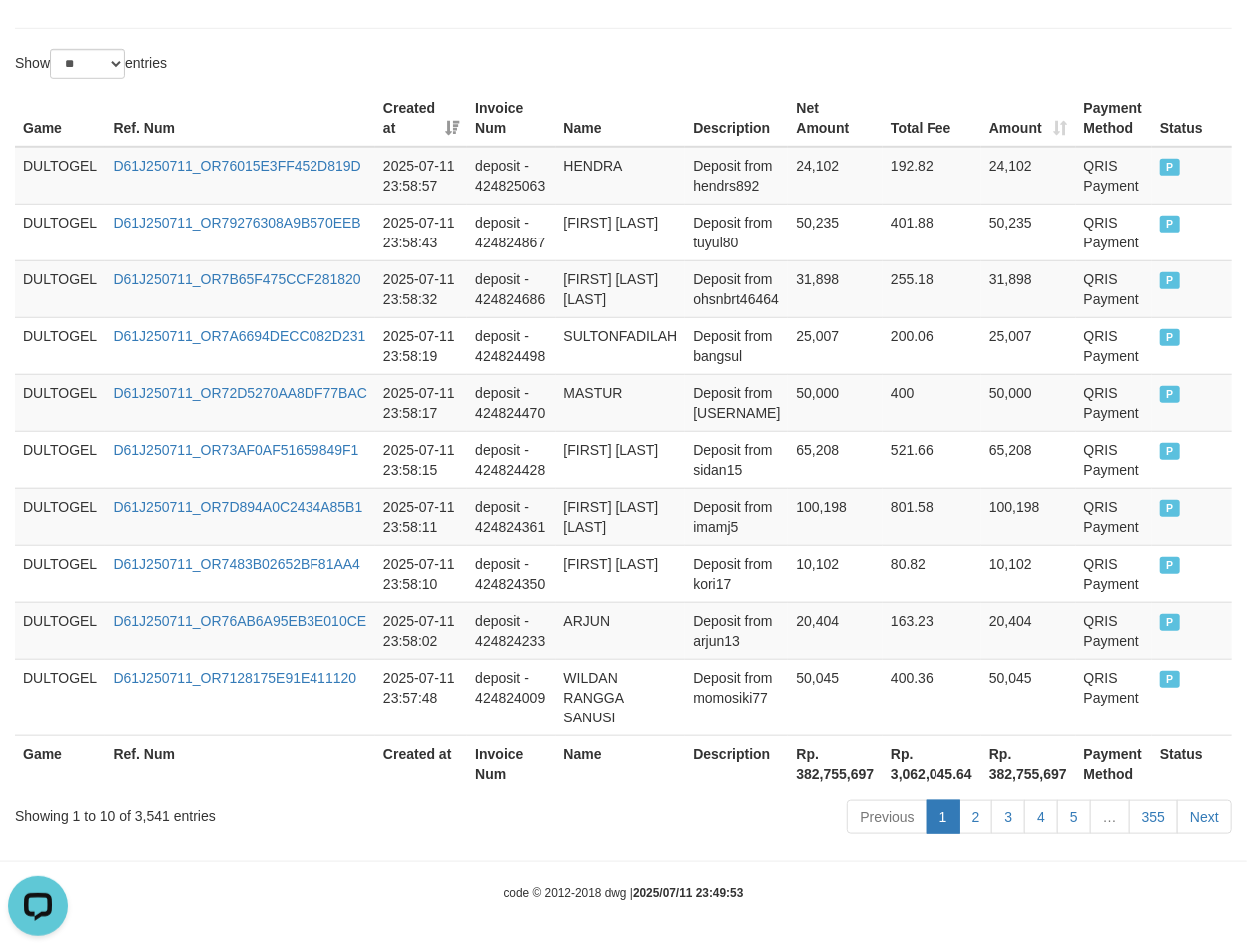click on "Rp. 382,755,697" at bounding box center [835, 763] 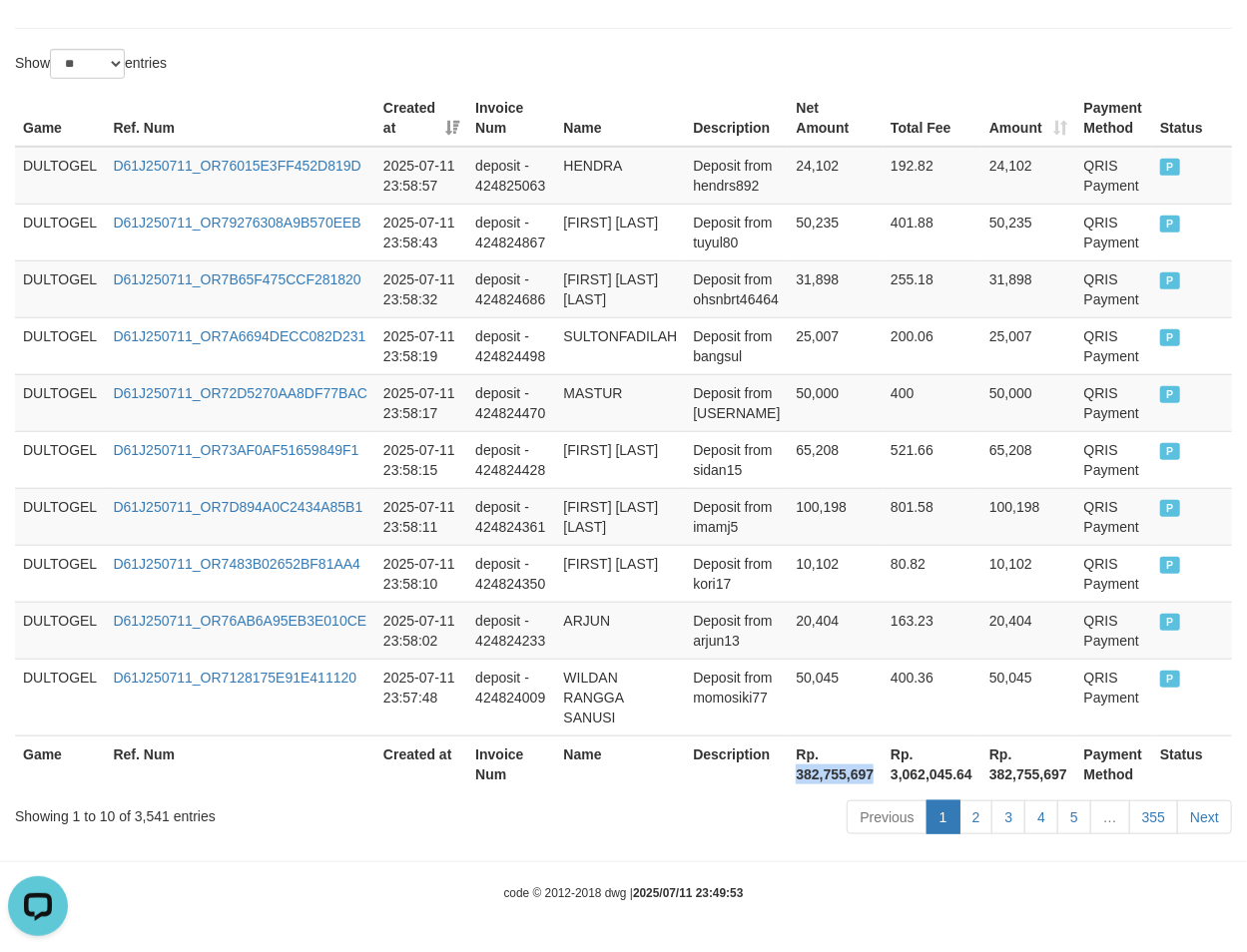 click on "Rp. 382,755,697" at bounding box center (835, 763) 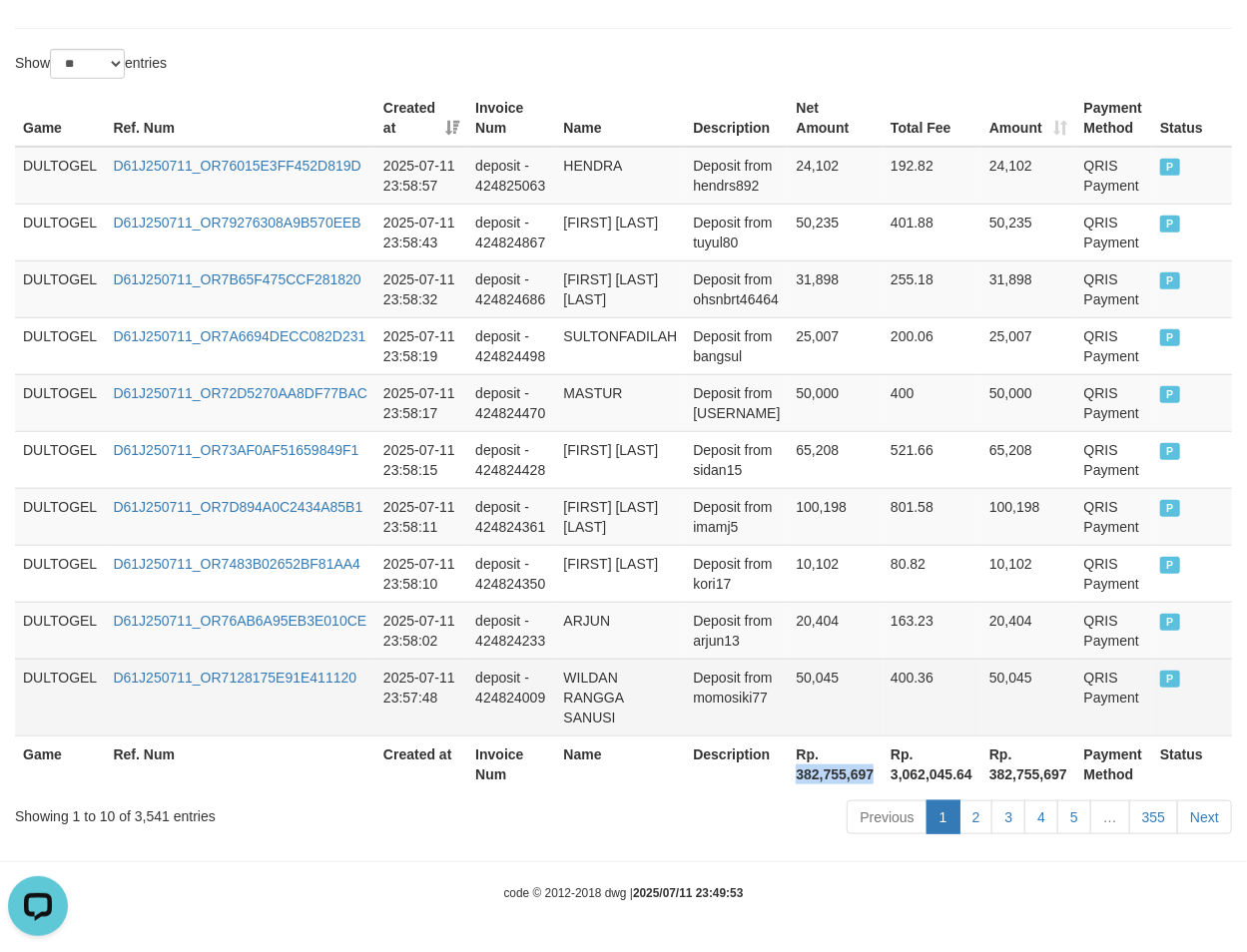 copy on "382,755,697" 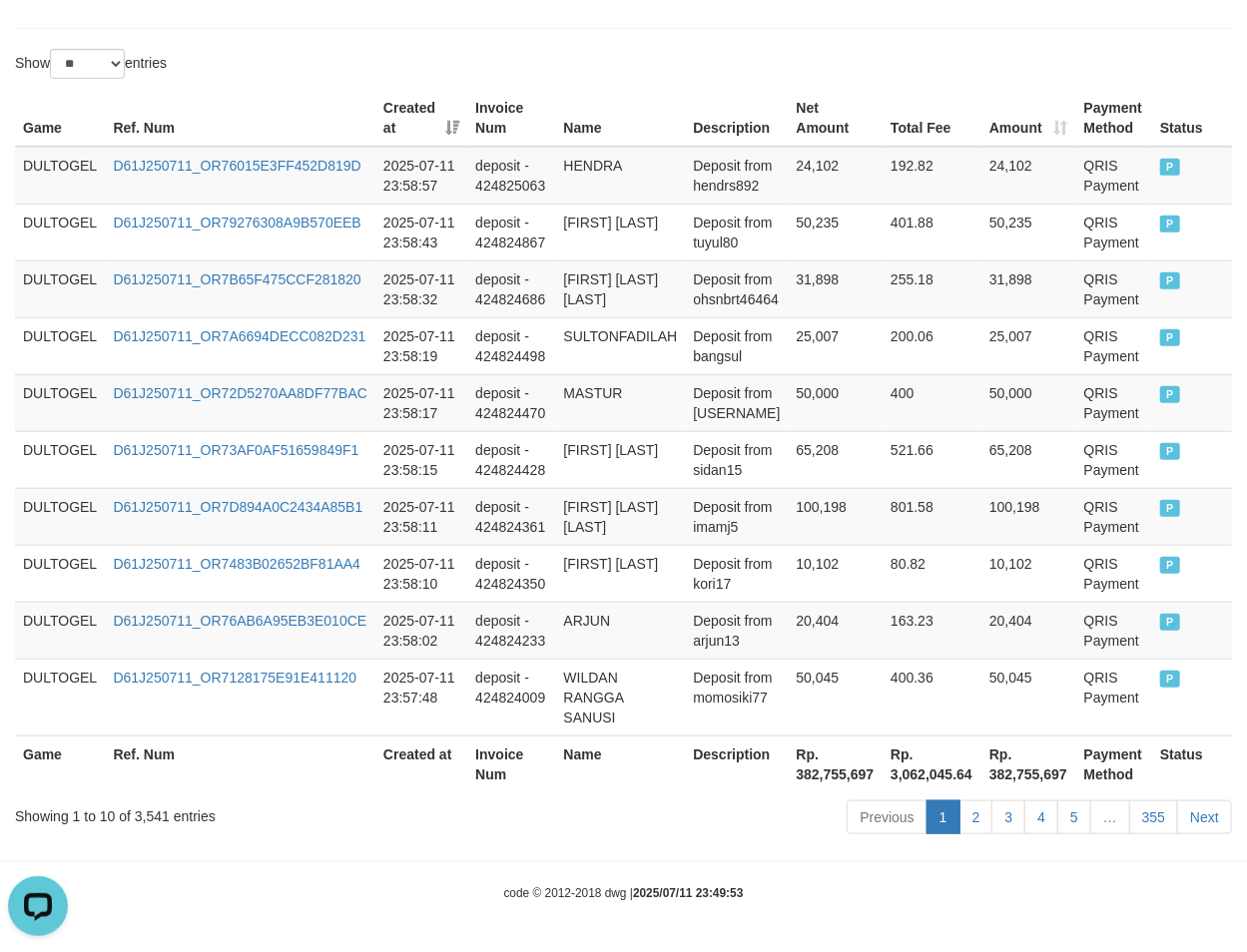 click on "code © 2012-2018 dwg | [DATE] [TIME]" at bounding box center (623, 892) 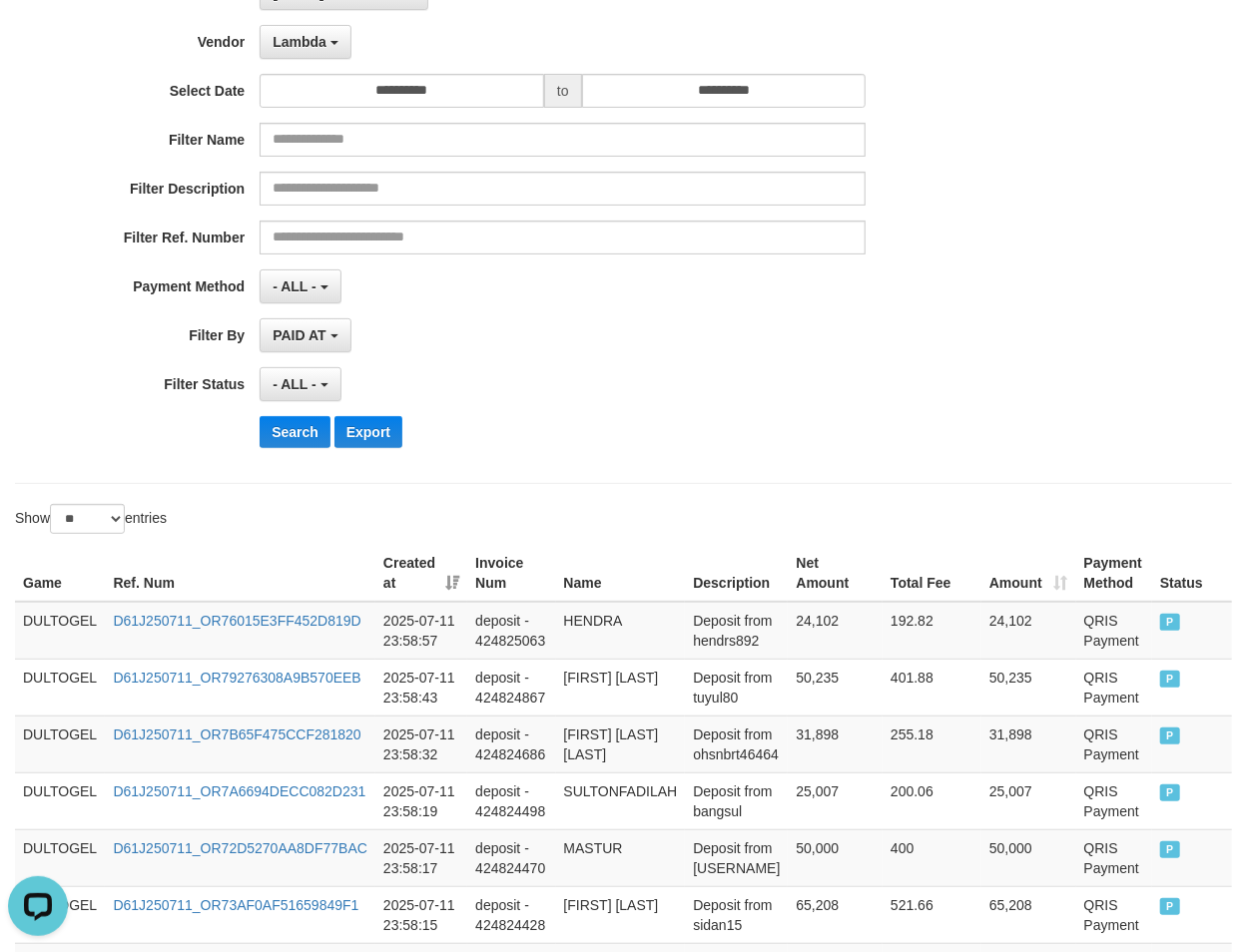 scroll, scrollTop: 0, scrollLeft: 0, axis: both 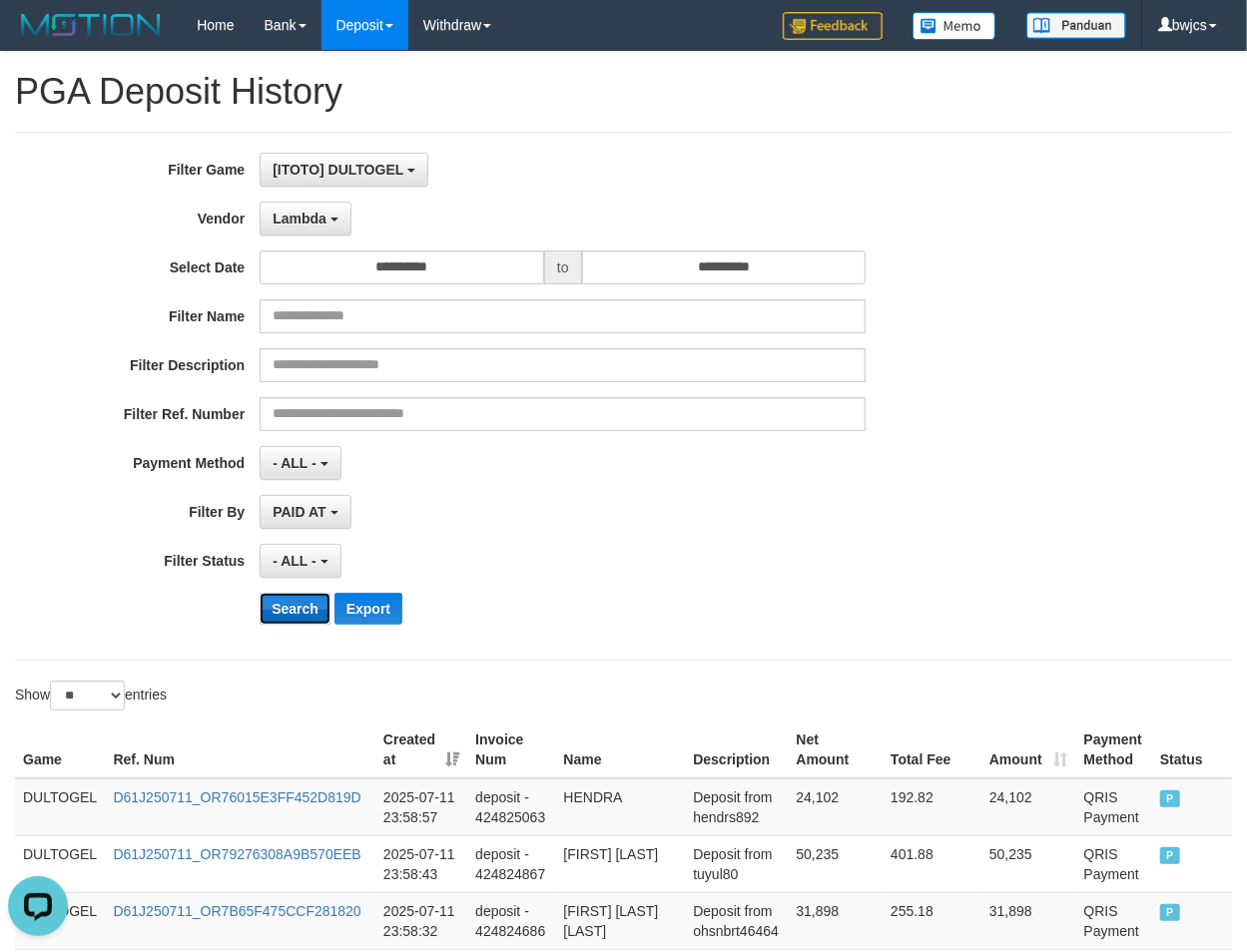 click on "Search" at bounding box center (295, 609) 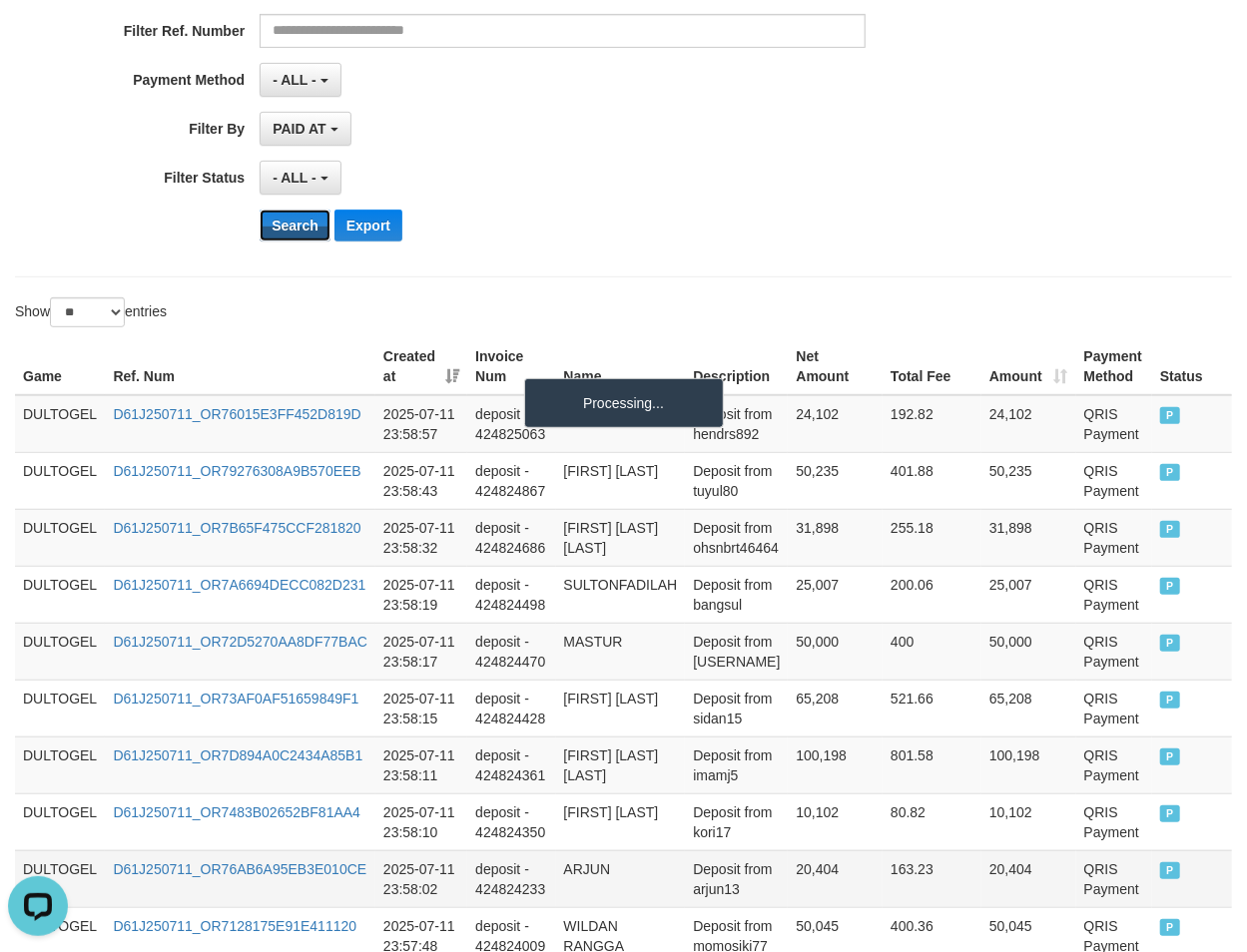 scroll, scrollTop: 659, scrollLeft: 0, axis: vertical 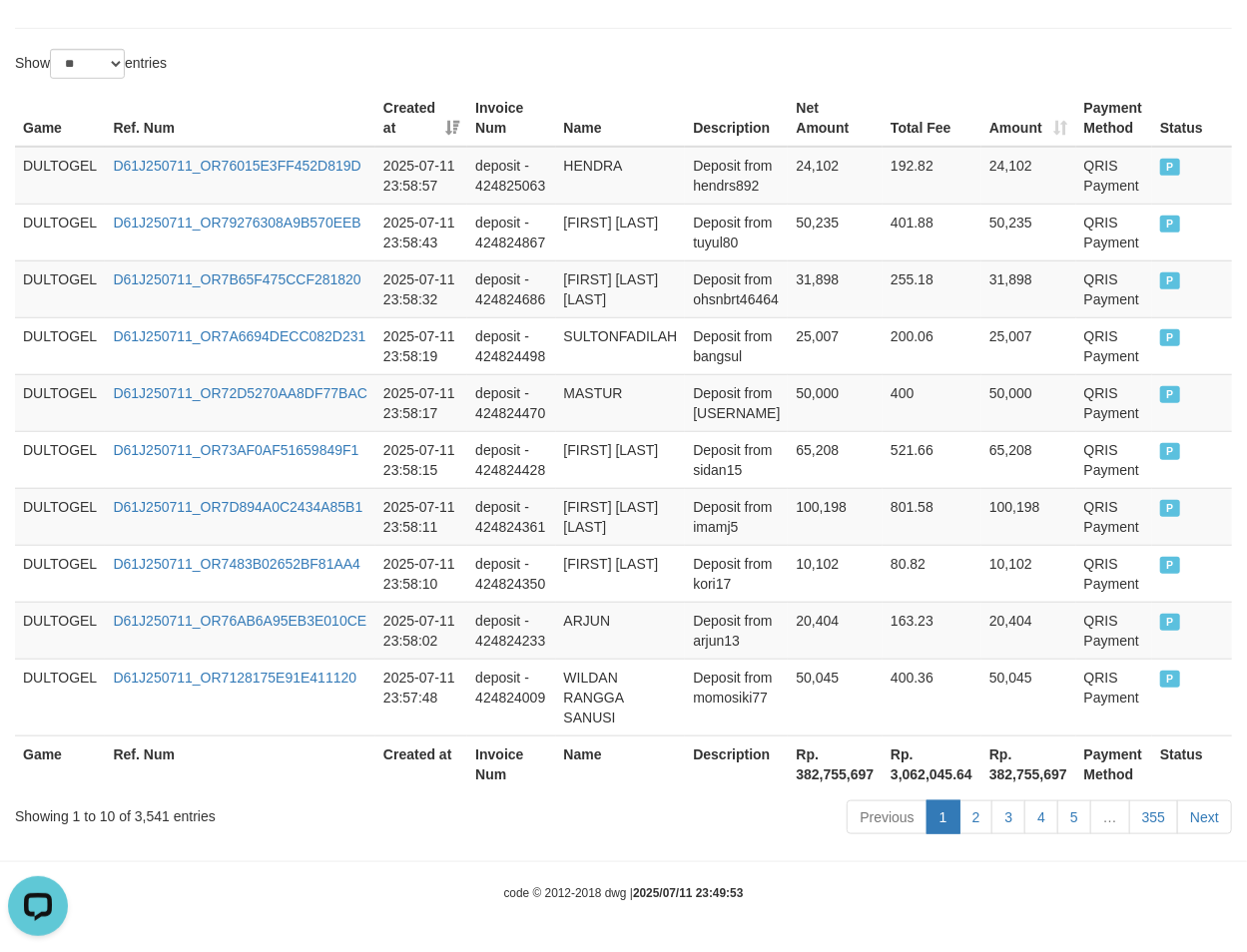 click on "Rp. 382,755,697" at bounding box center (835, 763) 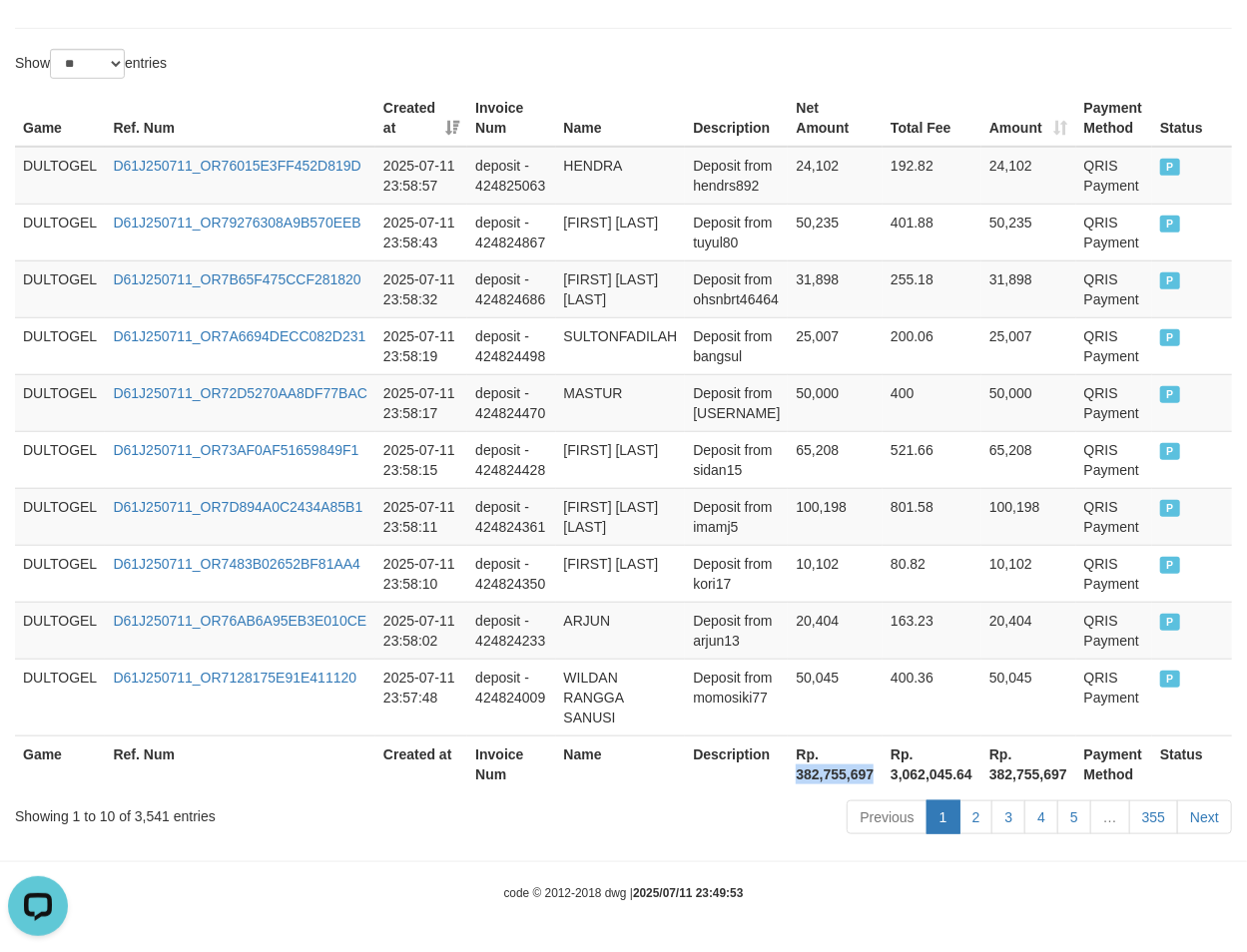 click on "Rp. 382,755,697" at bounding box center [835, 763] 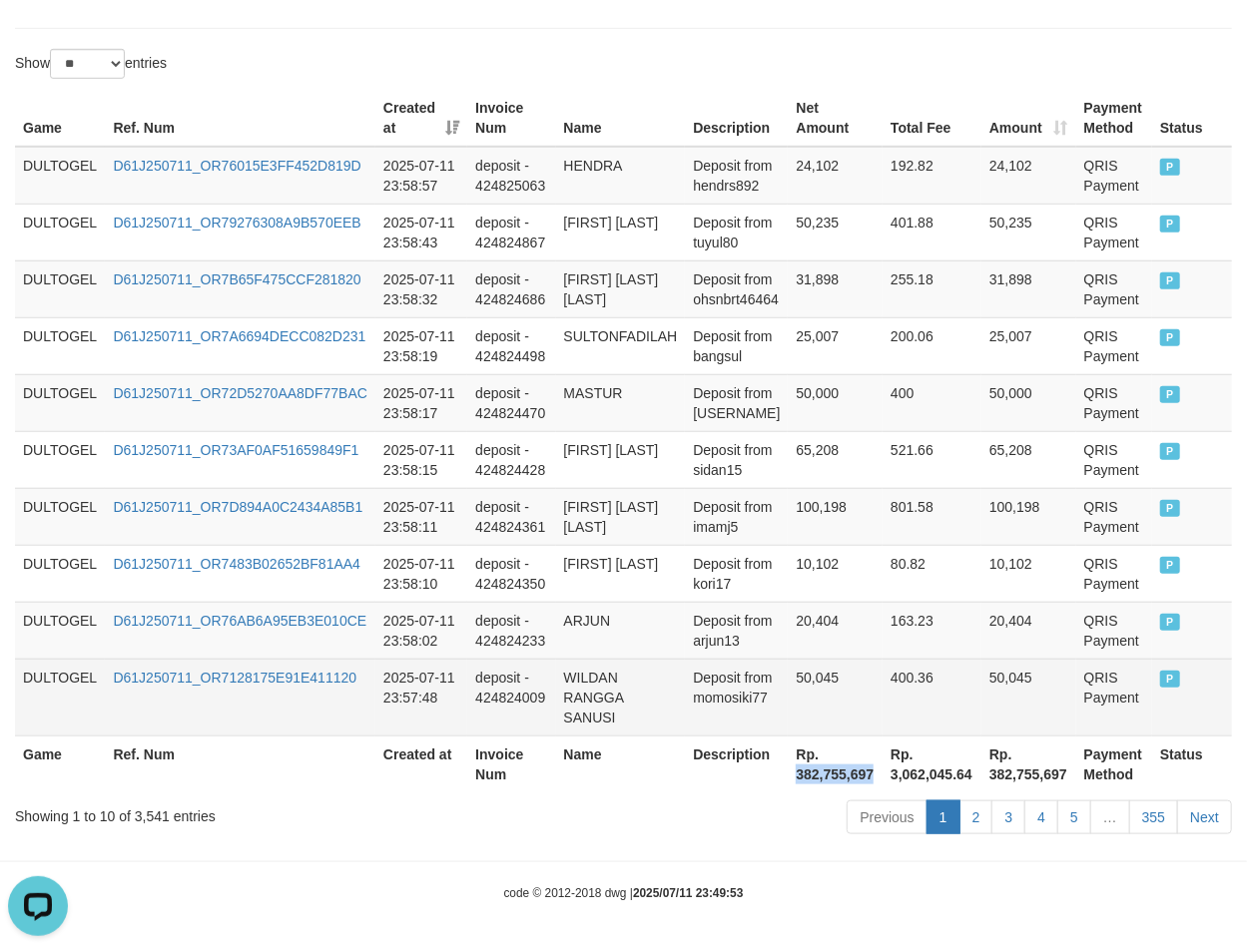 copy on "382,755,697" 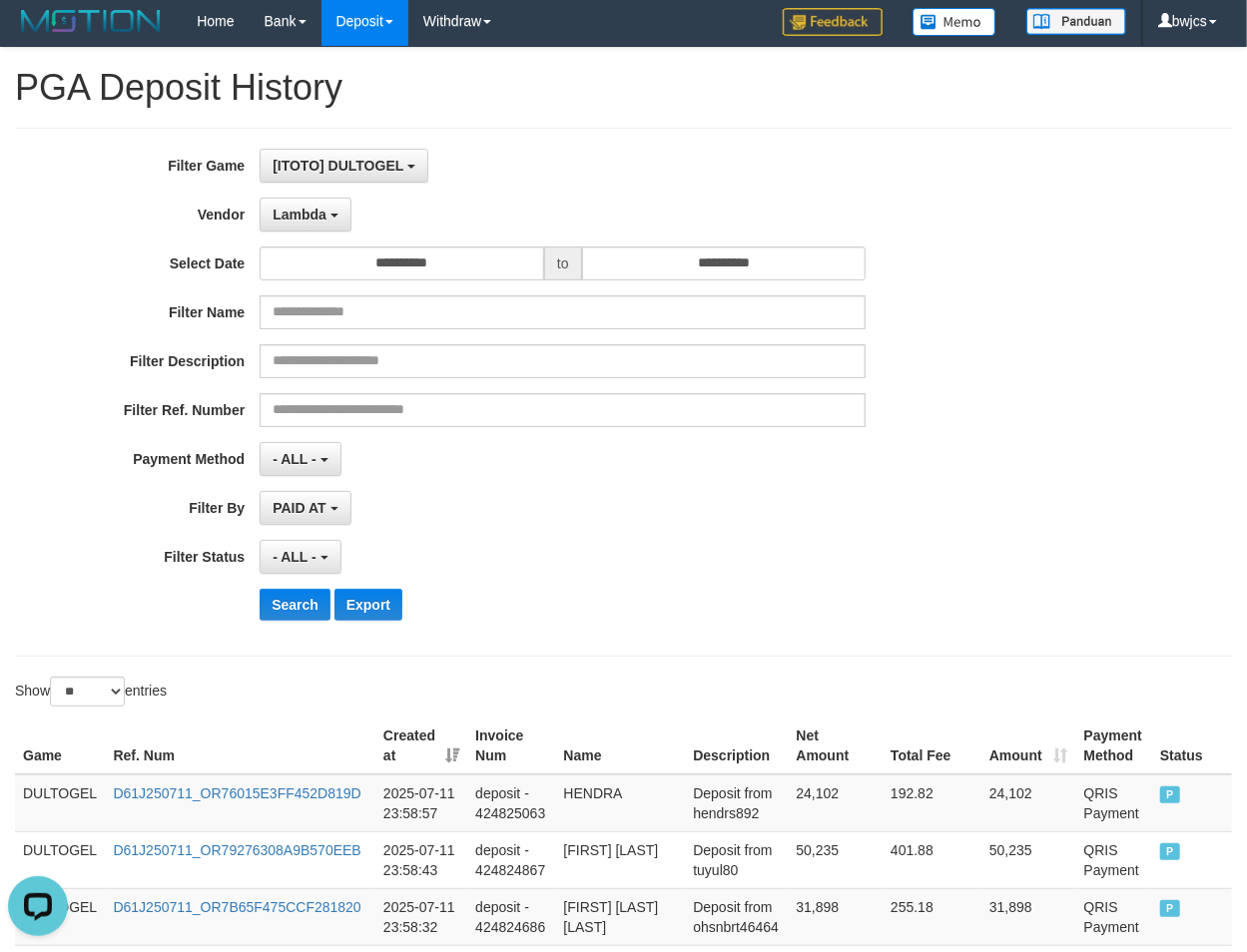 scroll, scrollTop: 0, scrollLeft: 0, axis: both 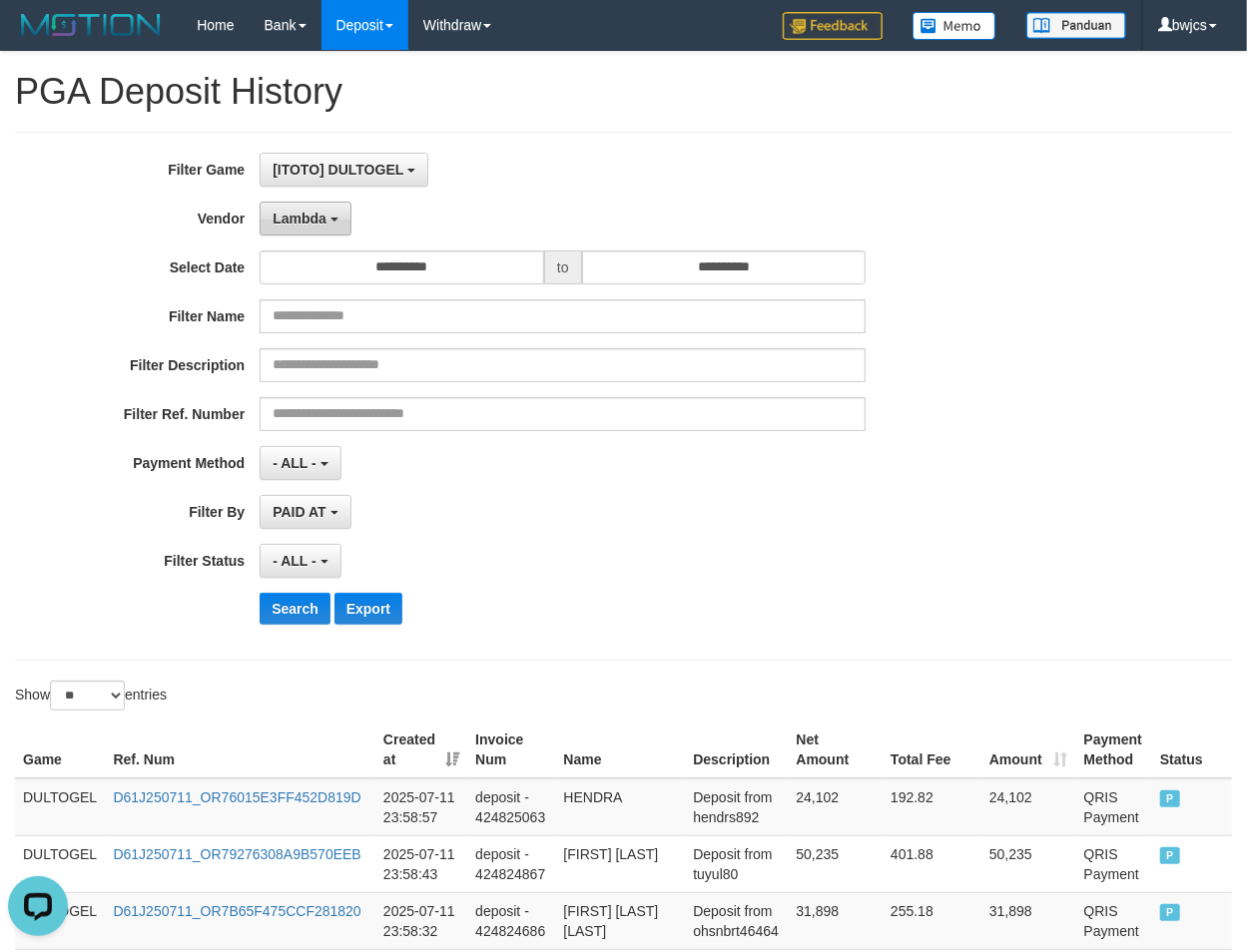 click on "Lambda" at bounding box center (300, 219) 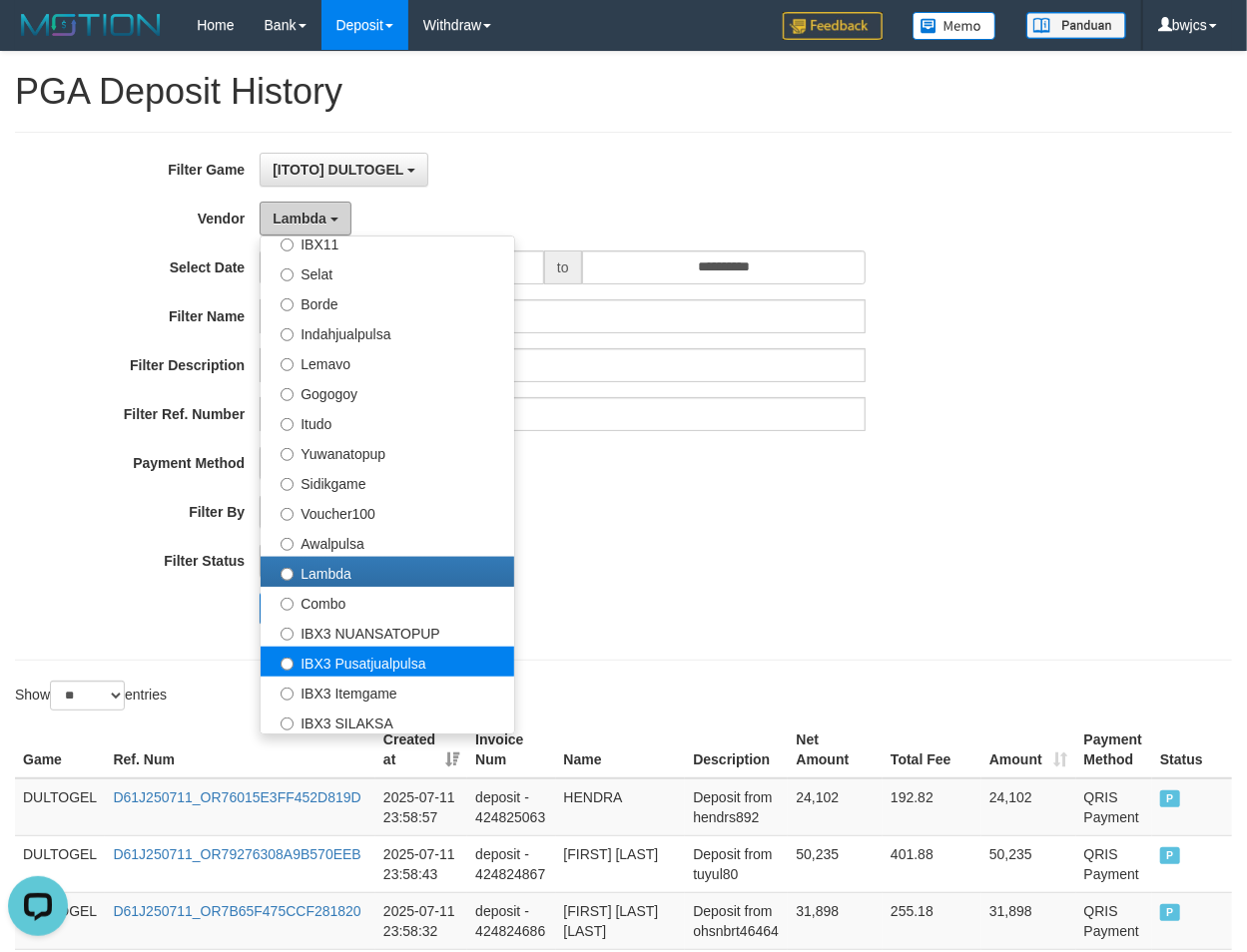 scroll, scrollTop: 509, scrollLeft: 0, axis: vertical 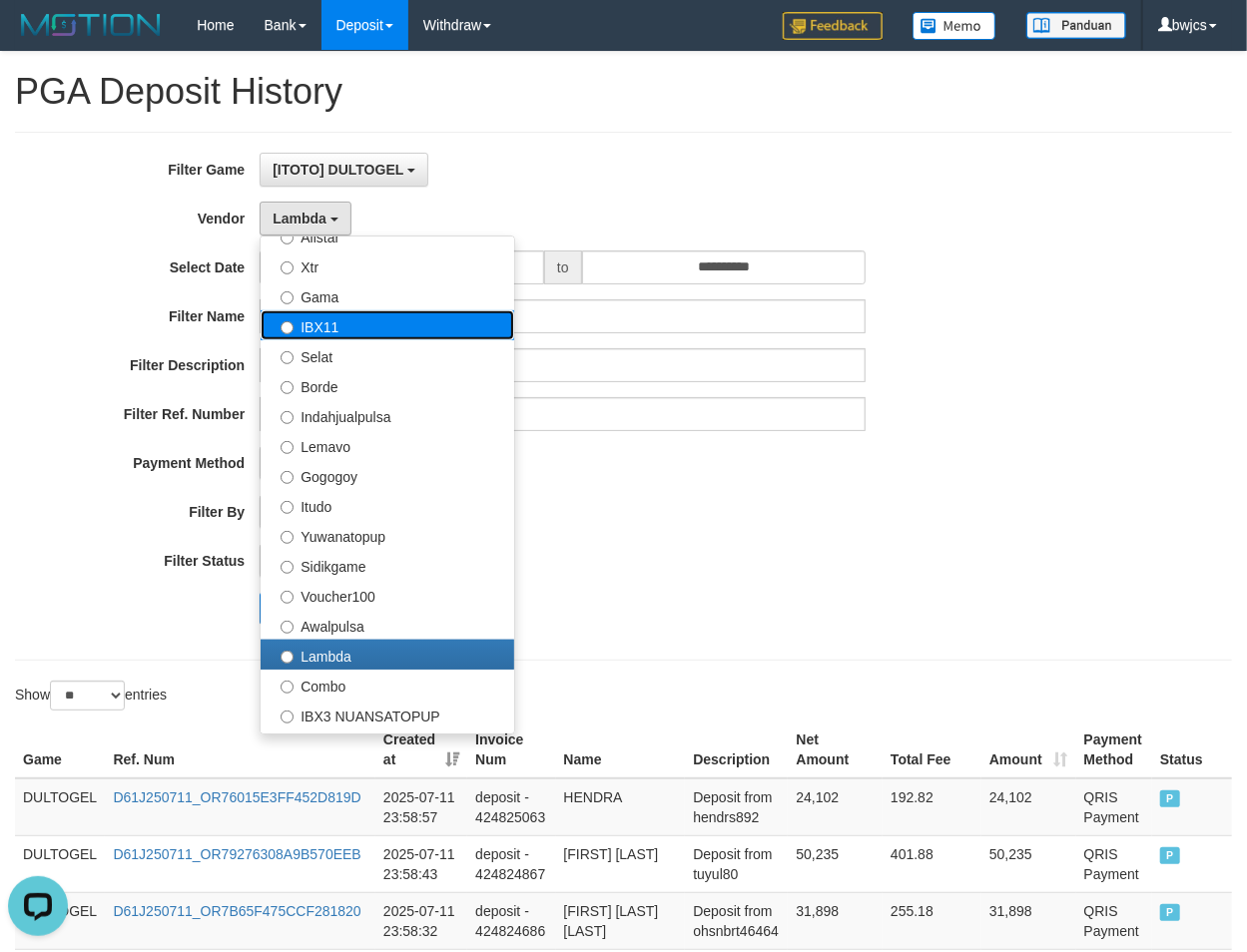 click on "IBX11" at bounding box center [387, 325] 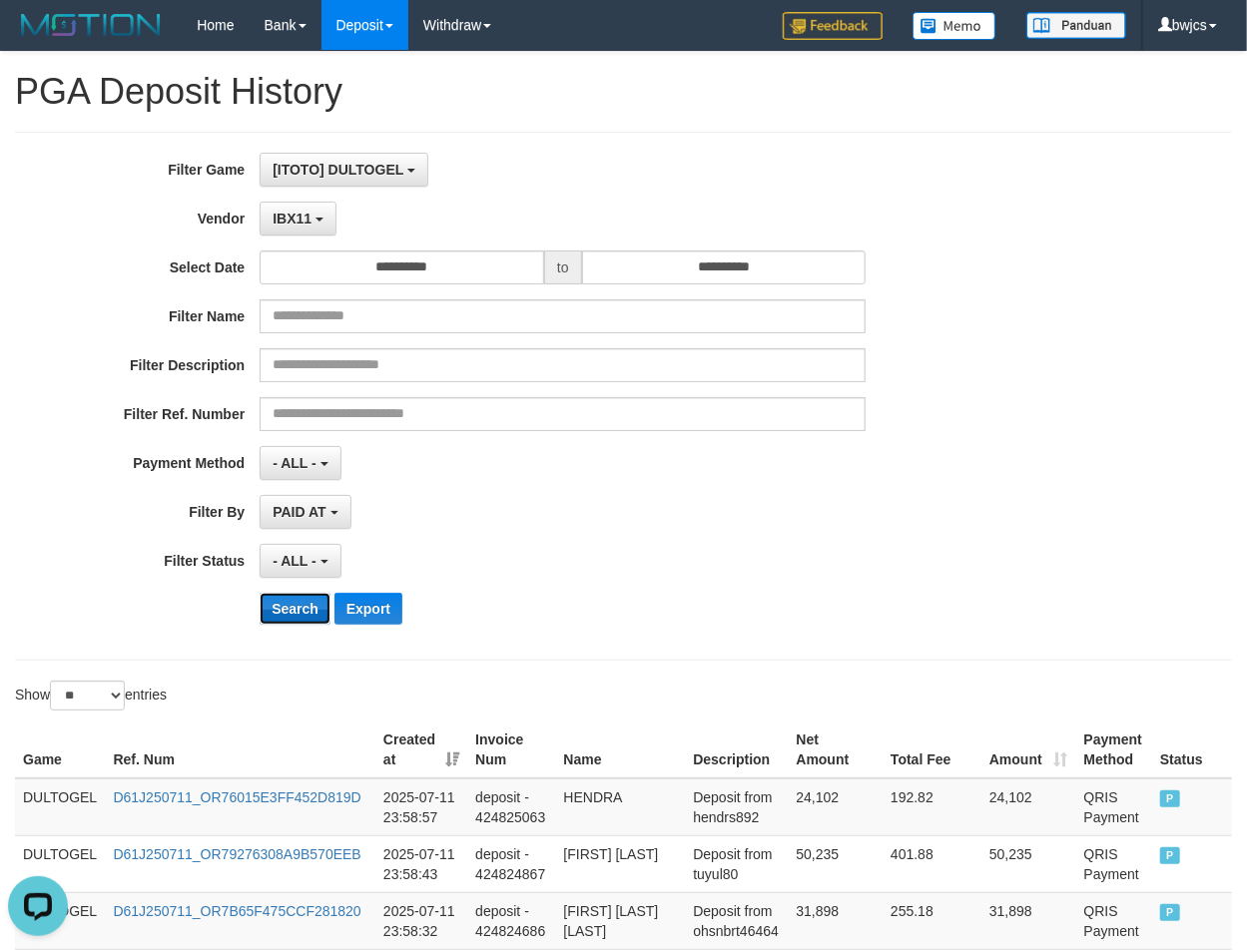 click on "Search" at bounding box center [295, 609] 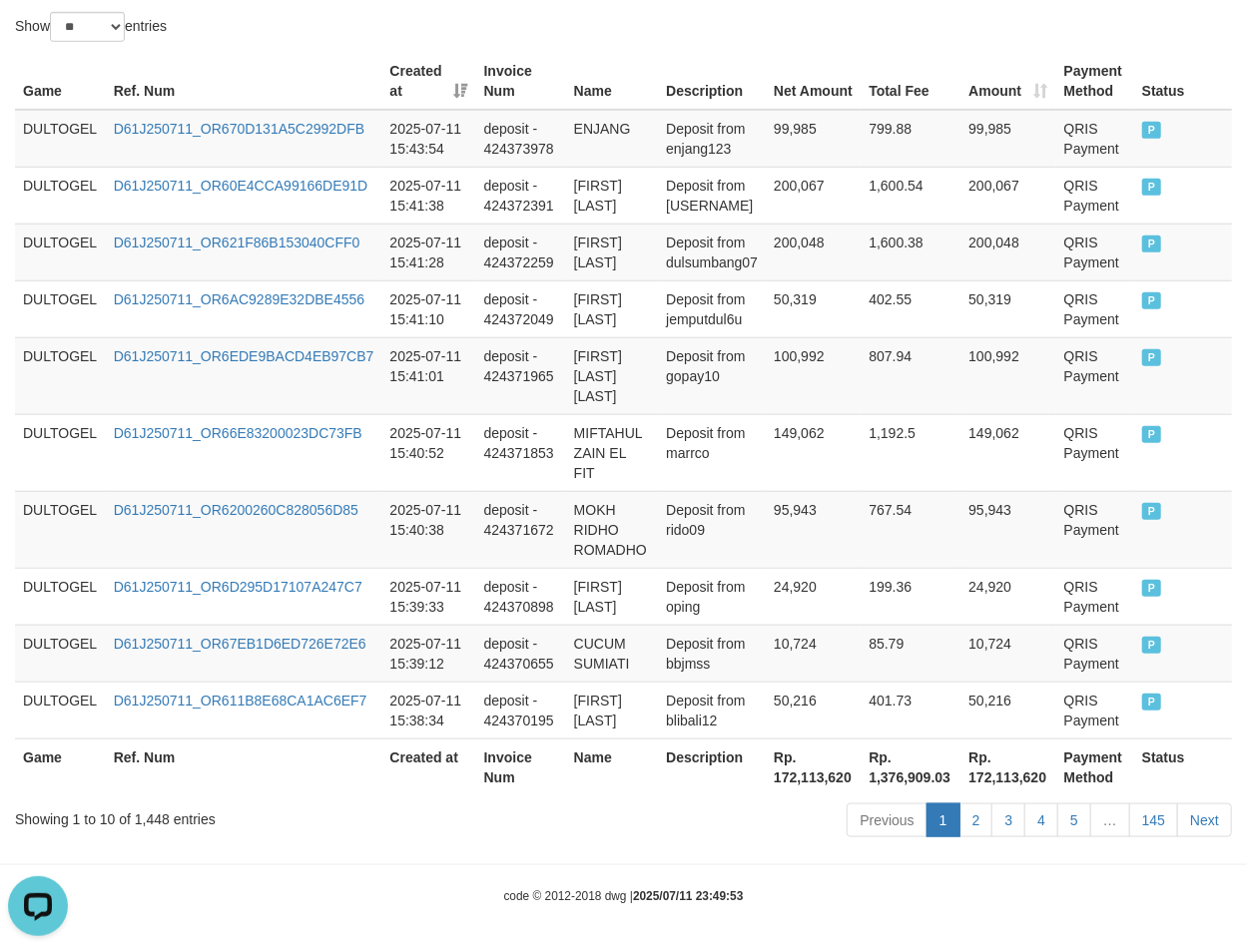 scroll, scrollTop: 679, scrollLeft: 0, axis: vertical 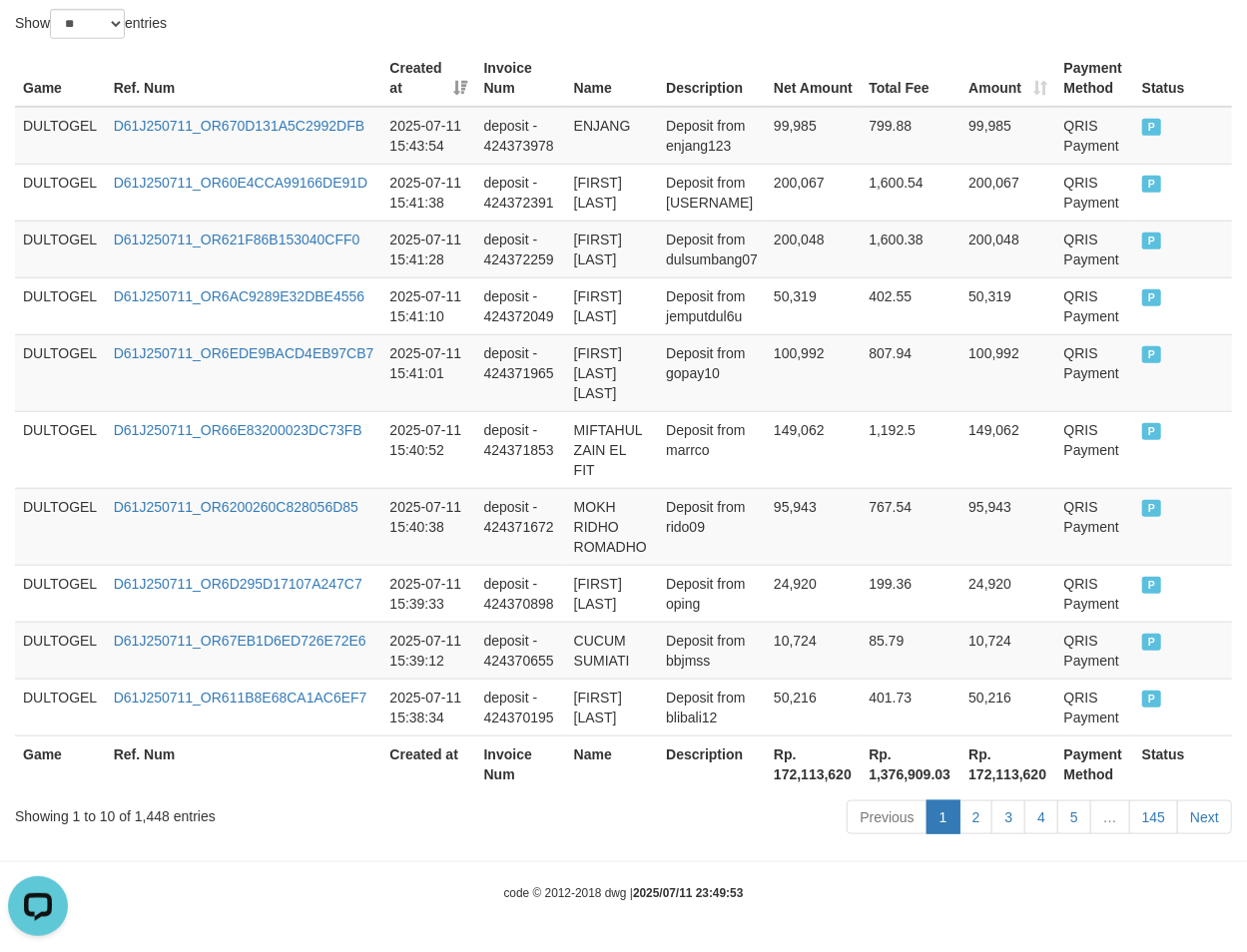 click on "Rp. 172,113,620" at bounding box center (813, 763) 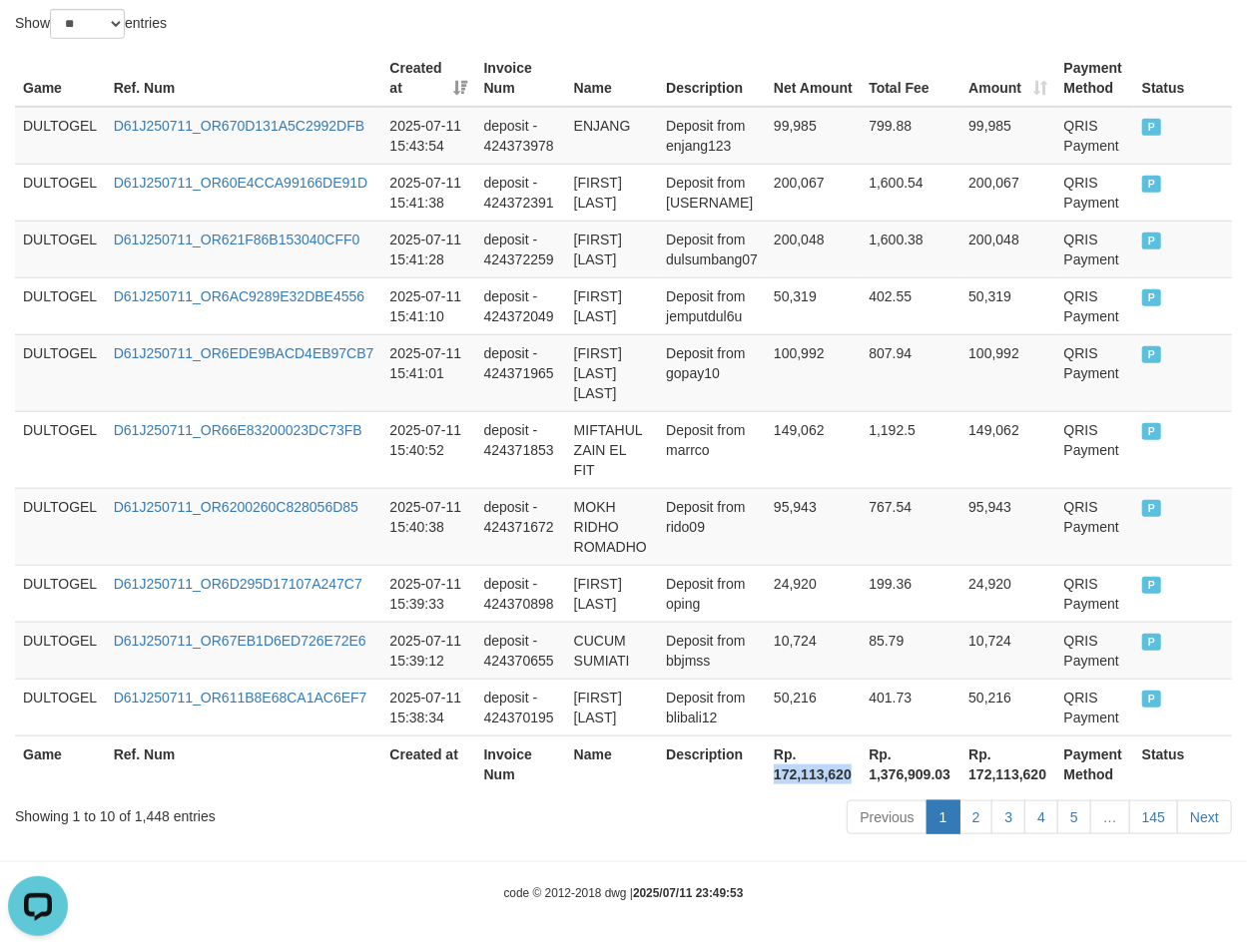 click on "Rp. 172,113,620" at bounding box center (813, 763) 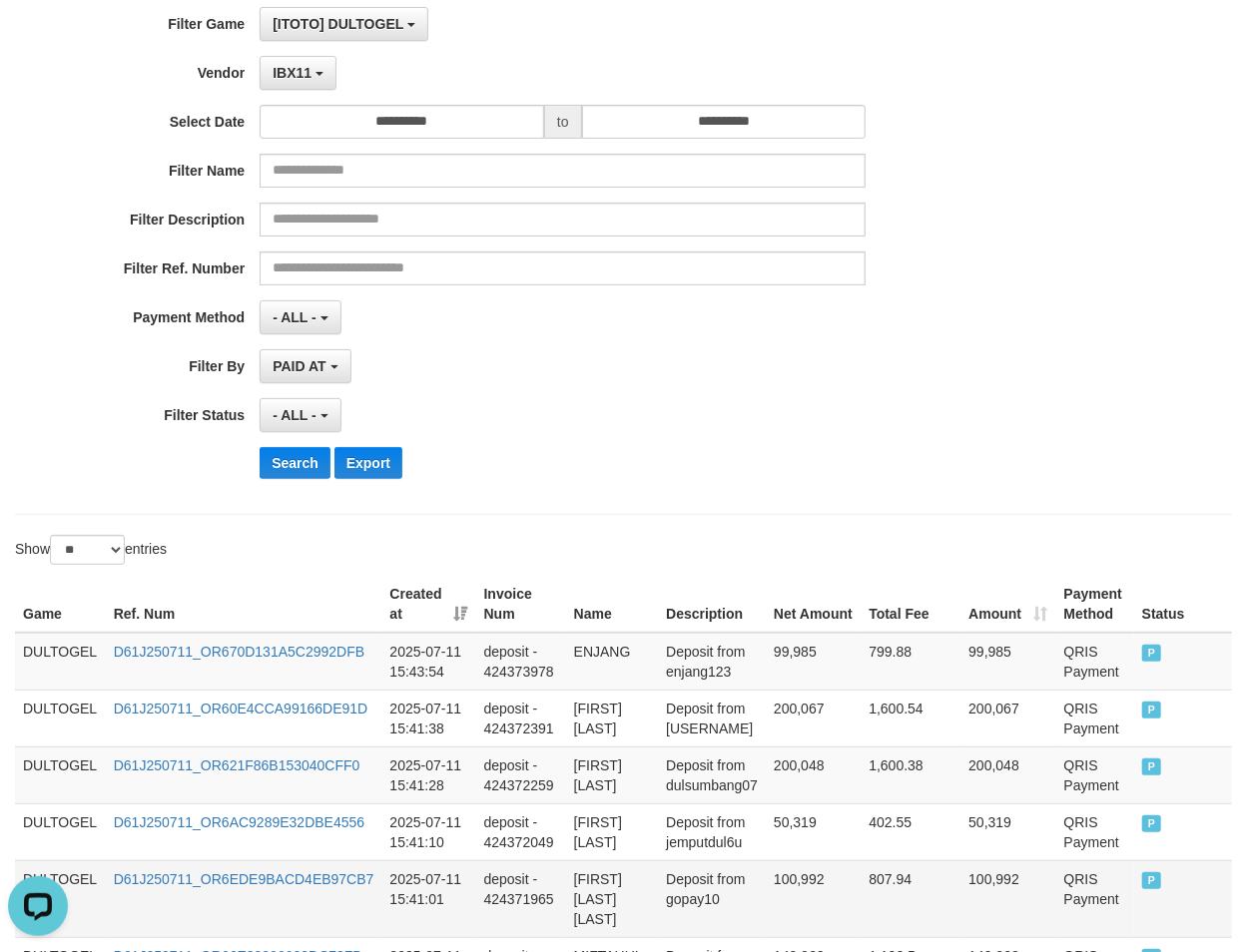 scroll, scrollTop: 0, scrollLeft: 0, axis: both 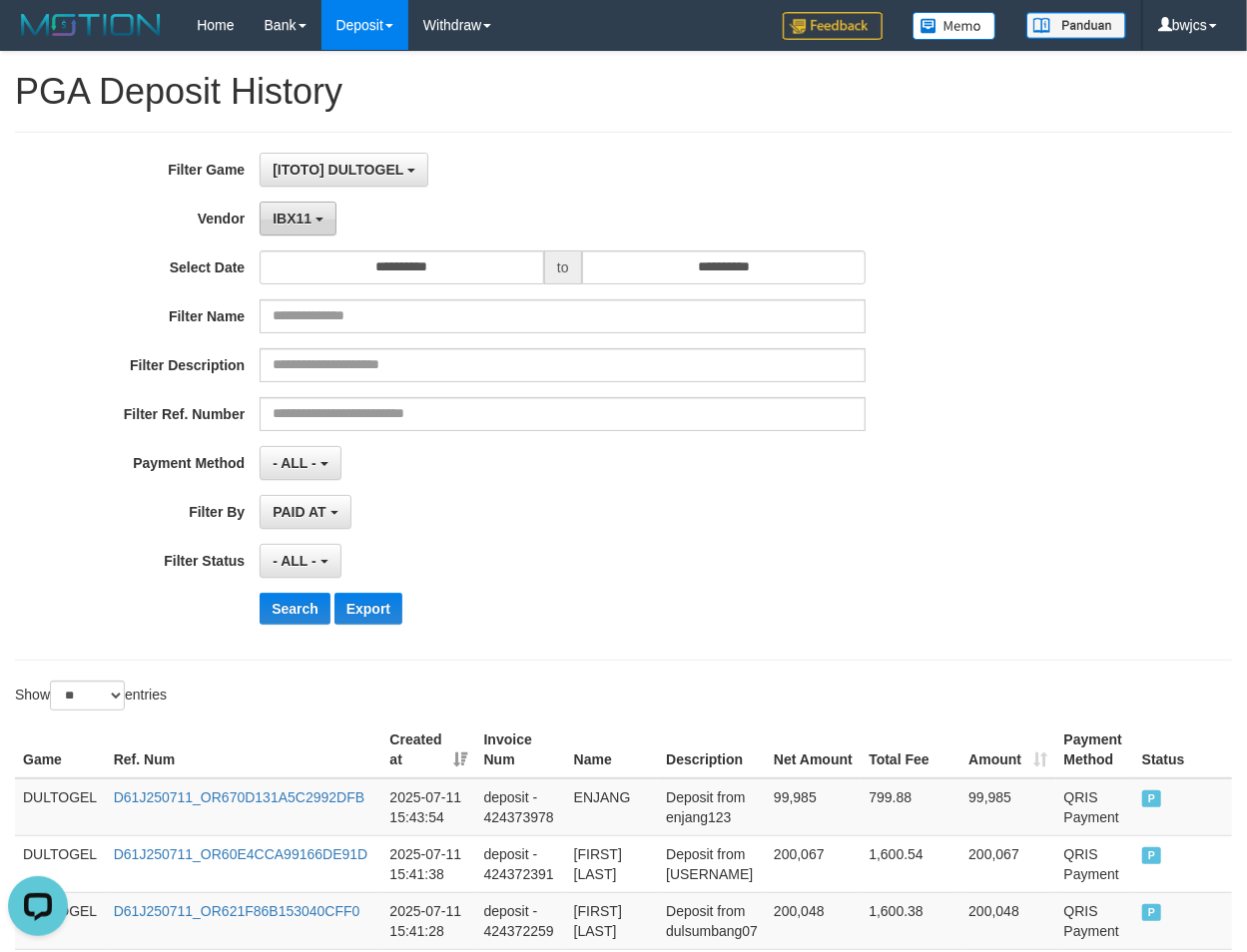 click on "IBX11" at bounding box center (292, 219) 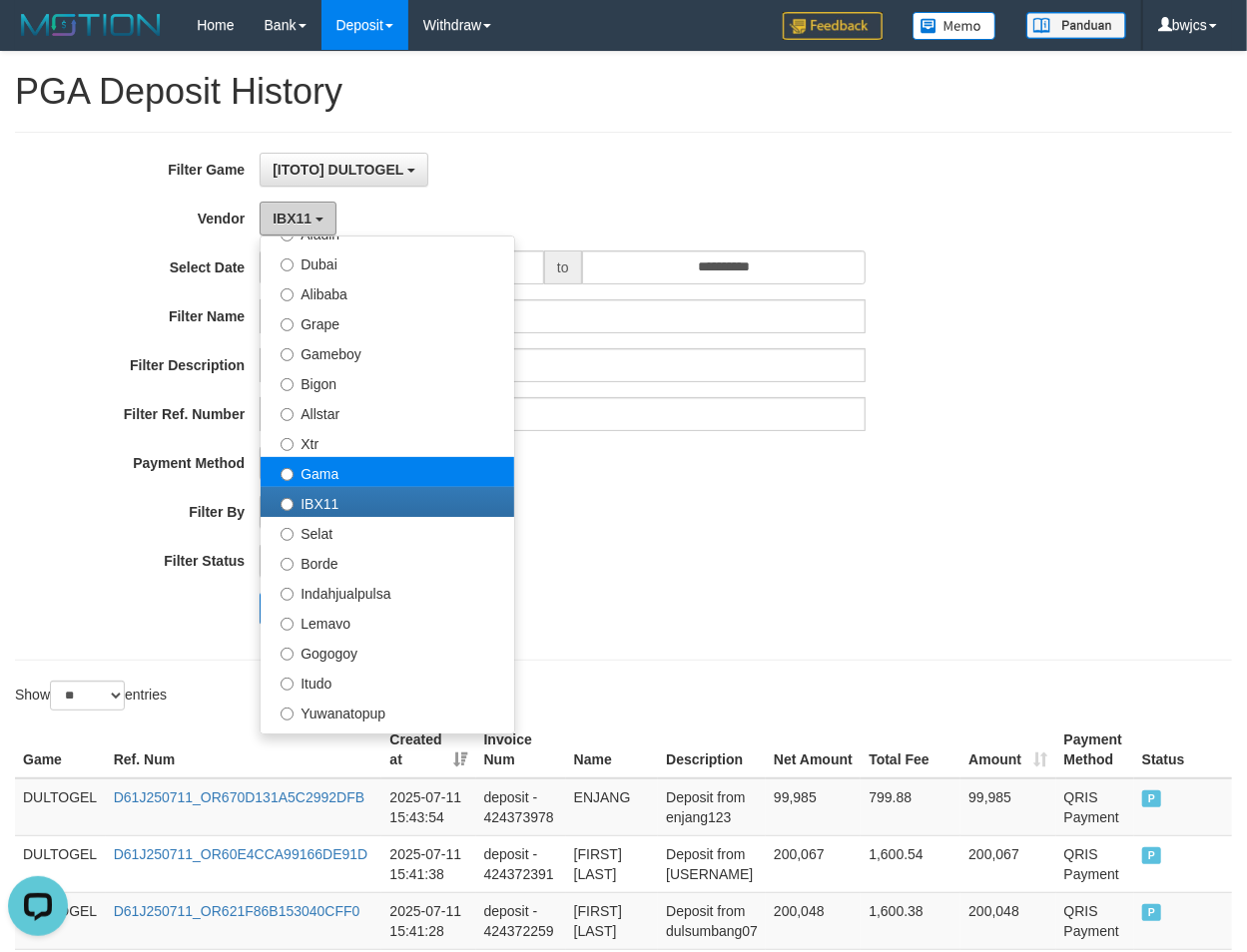 scroll, scrollTop: 154, scrollLeft: 0, axis: vertical 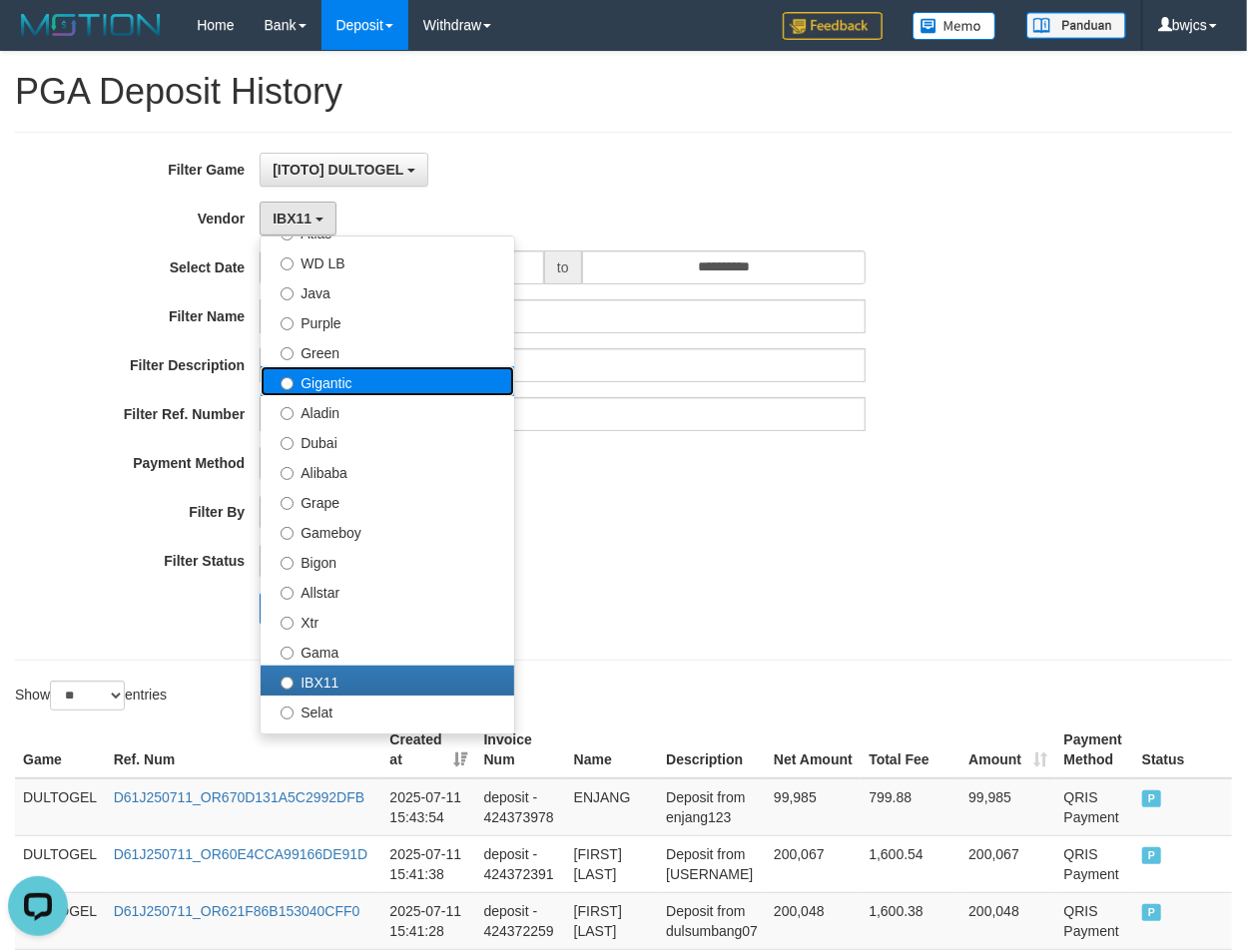 click on "Gigantic" at bounding box center (387, 381) 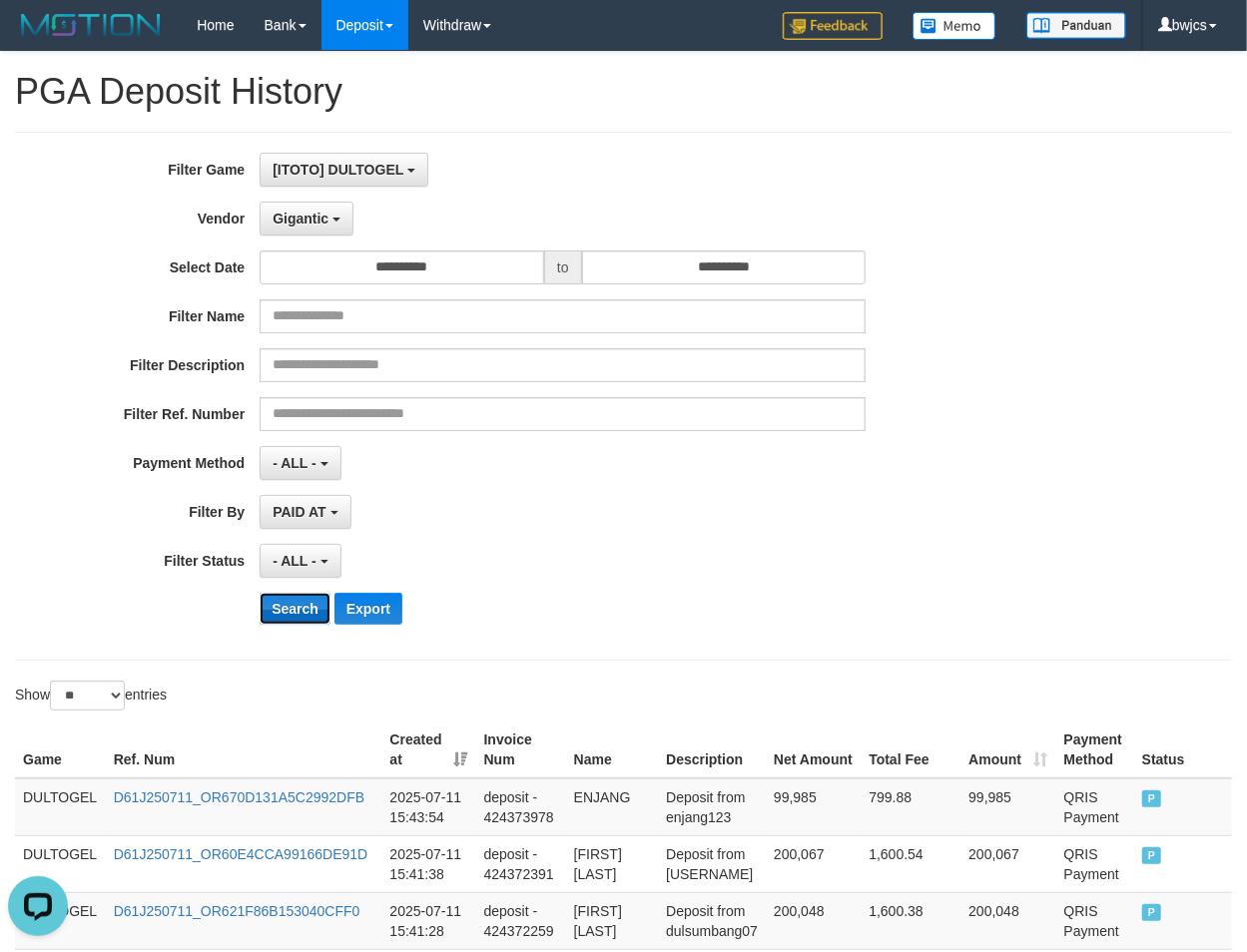 click on "Search" at bounding box center (295, 609) 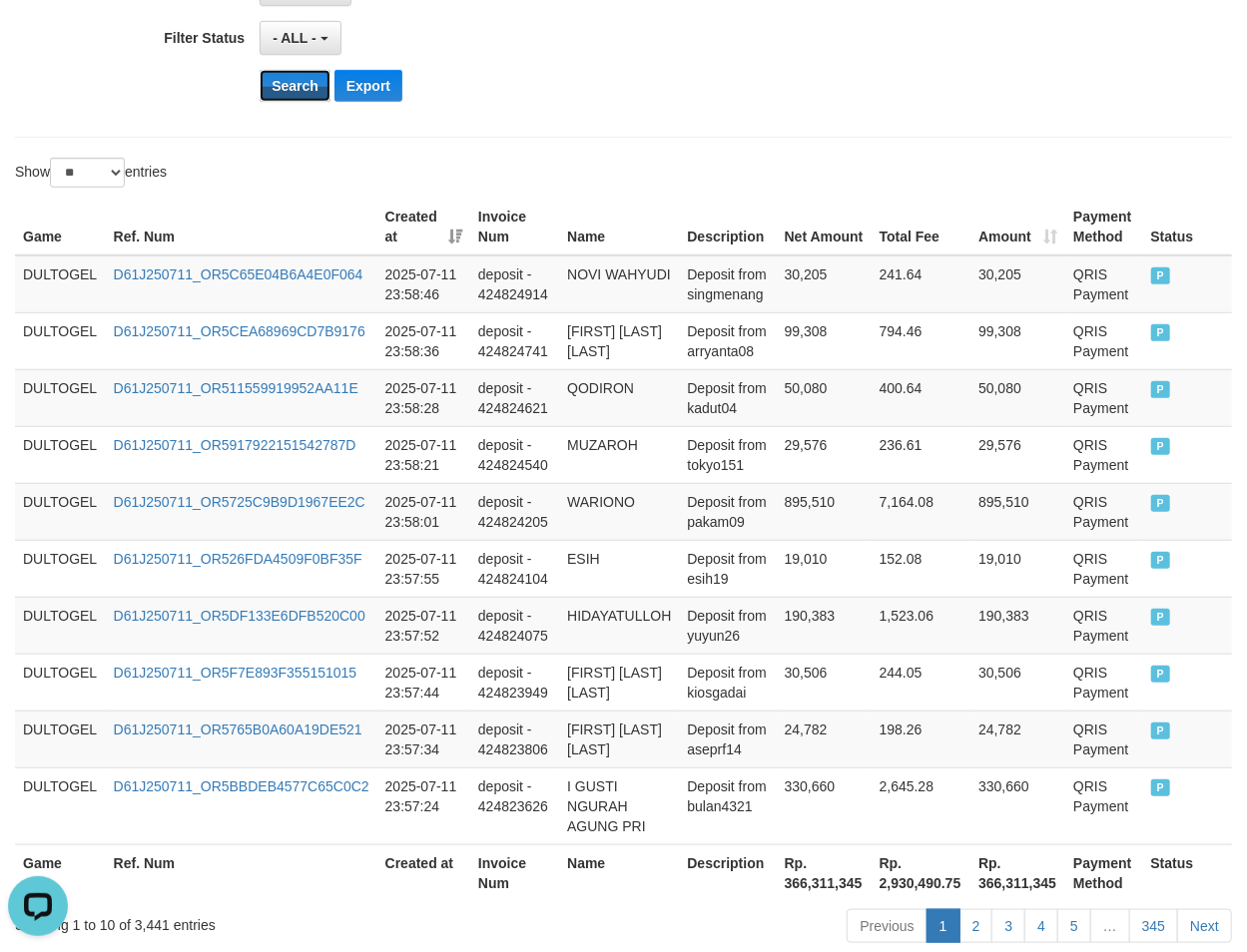 scroll, scrollTop: 659, scrollLeft: 0, axis: vertical 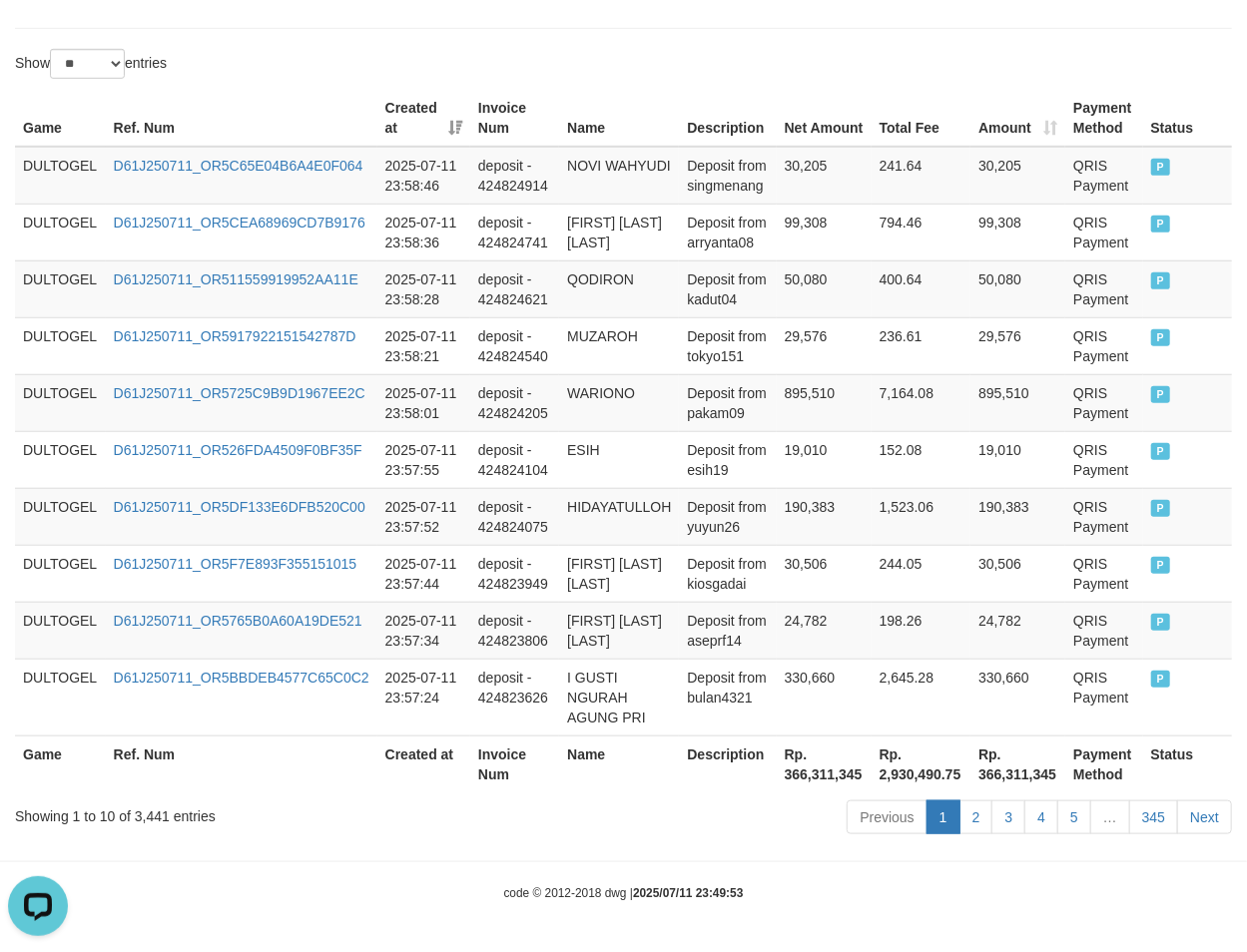 click on "Rp. 366,311,345" at bounding box center [824, 763] 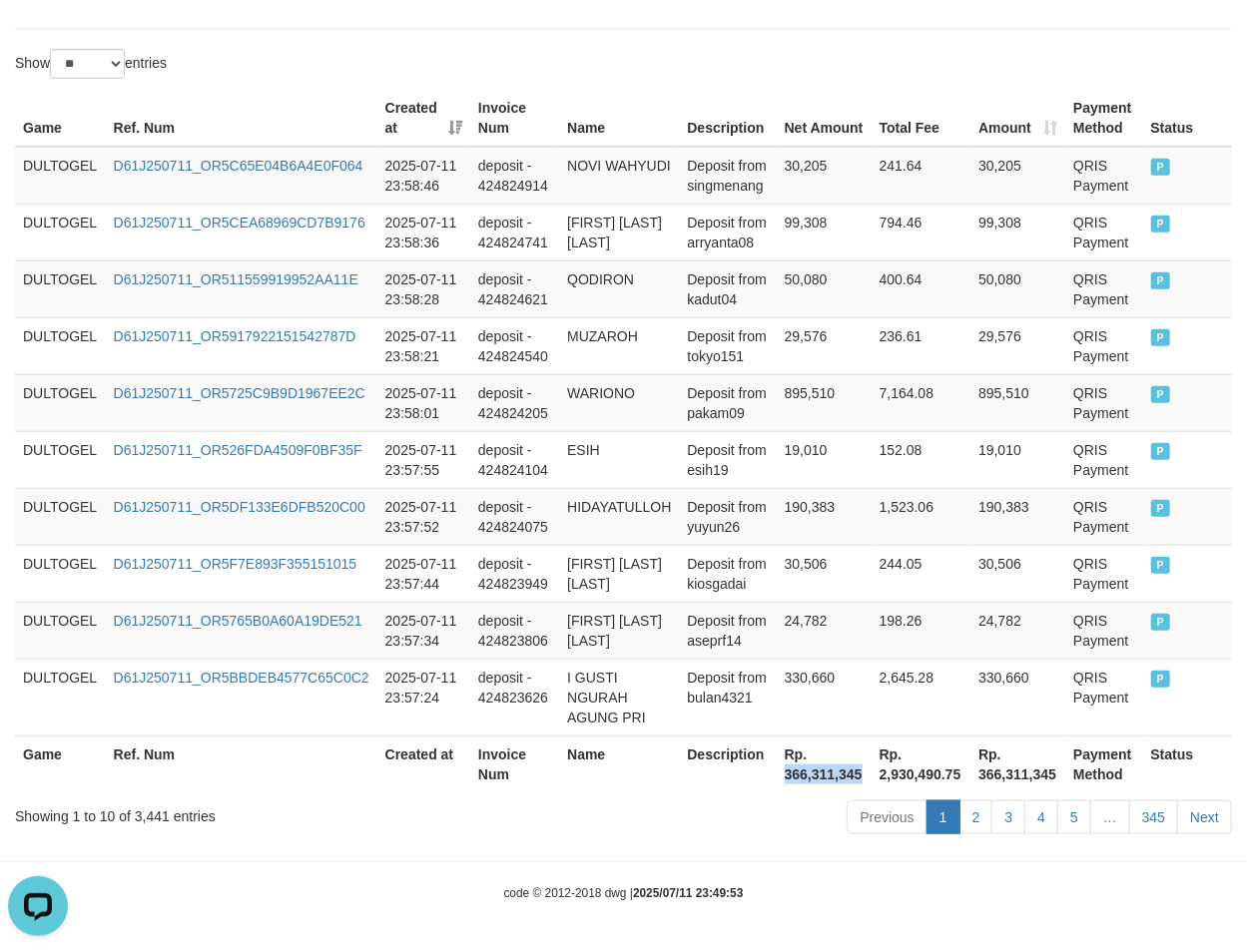 click on "Rp. 366,311,345" at bounding box center [824, 763] 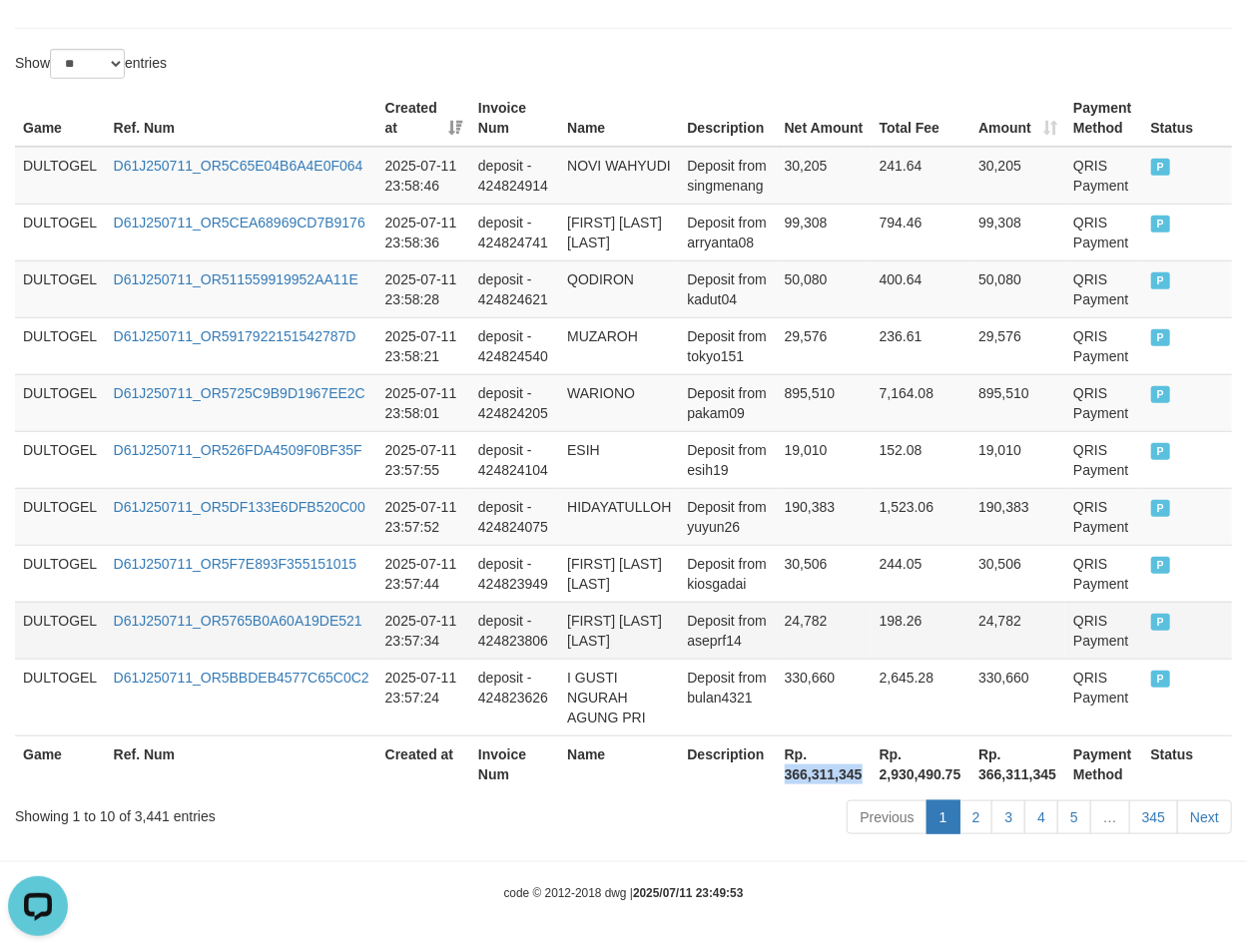 copy on "366,311,345" 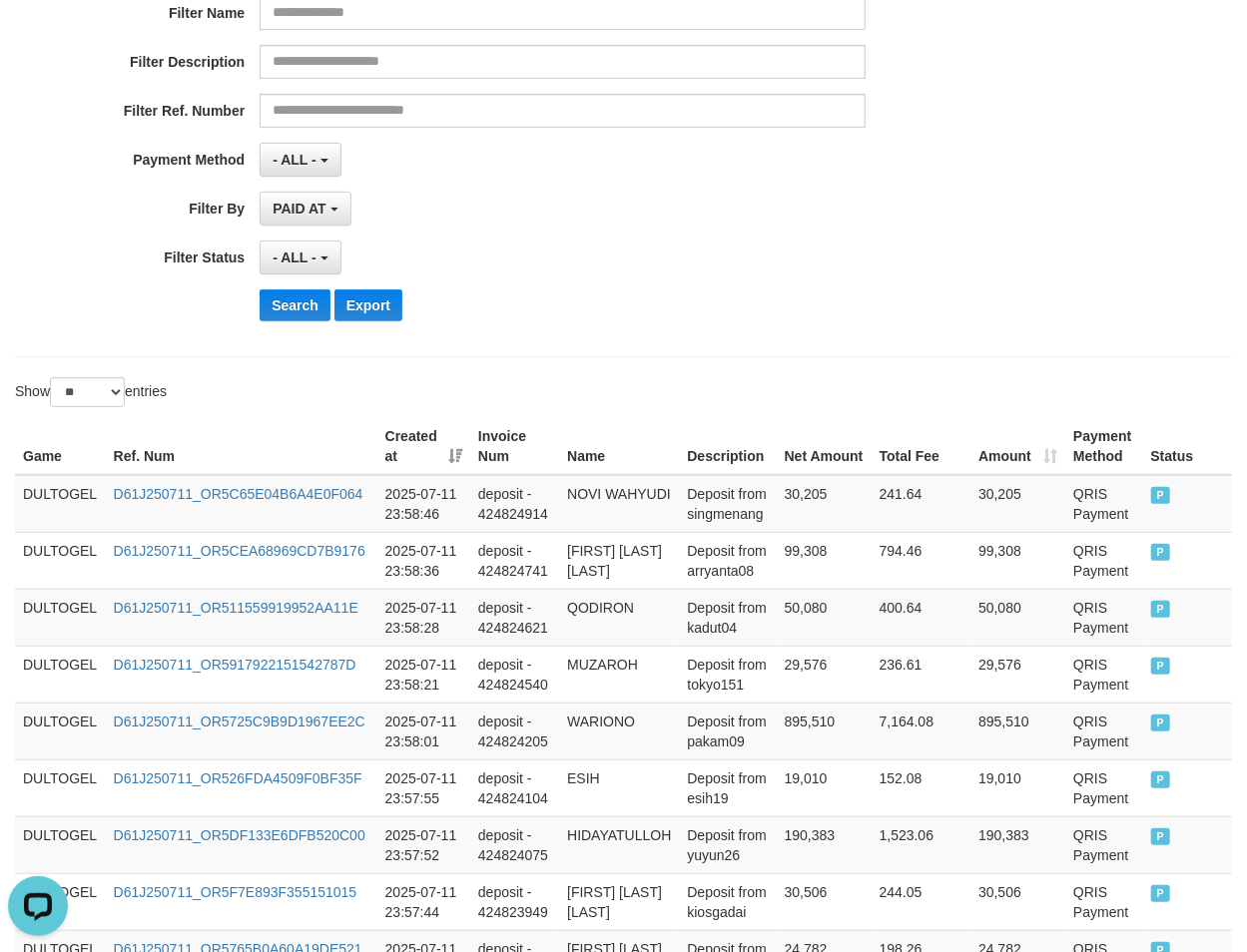 scroll, scrollTop: 126, scrollLeft: 0, axis: vertical 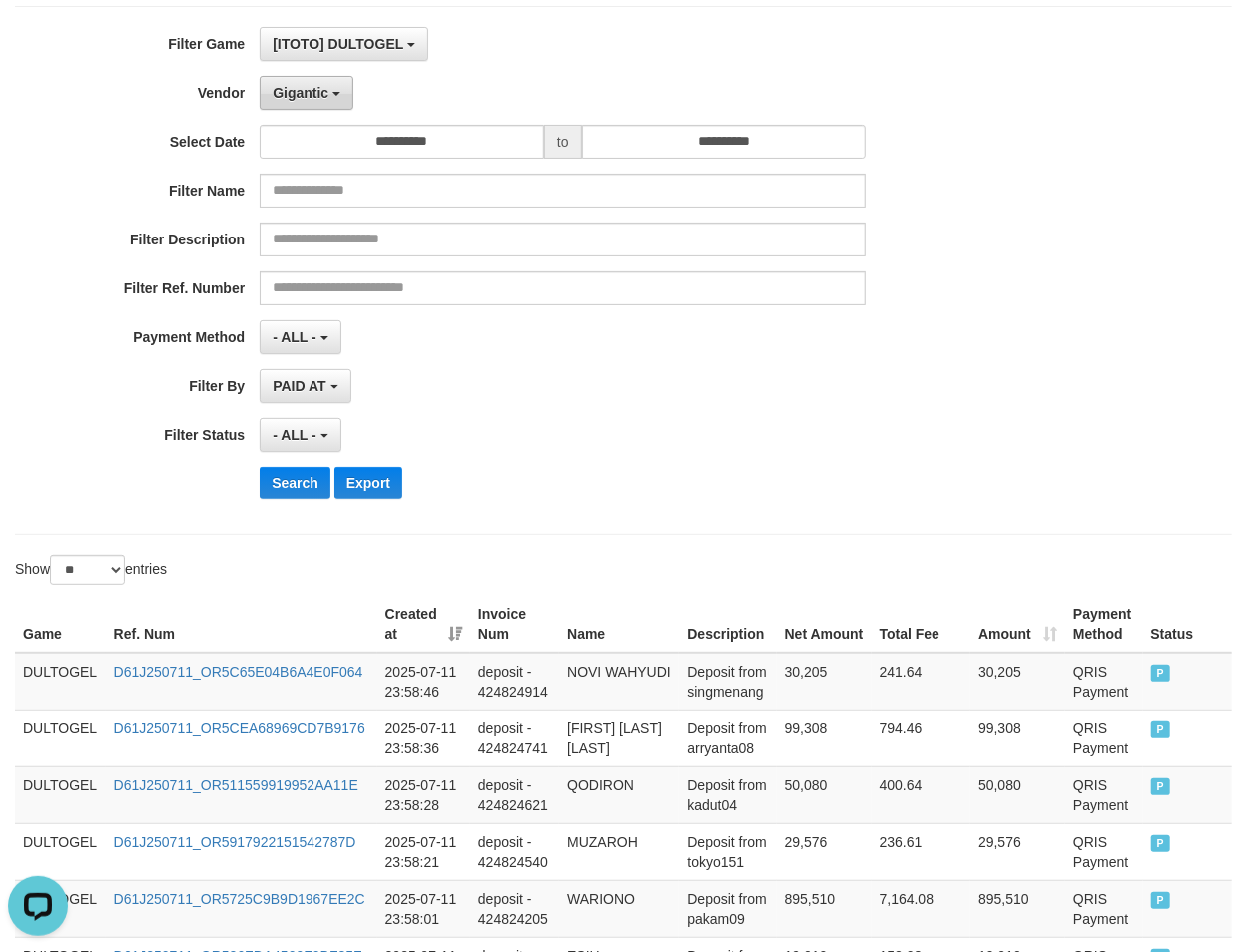 click on "Gigantic" at bounding box center (307, 93) 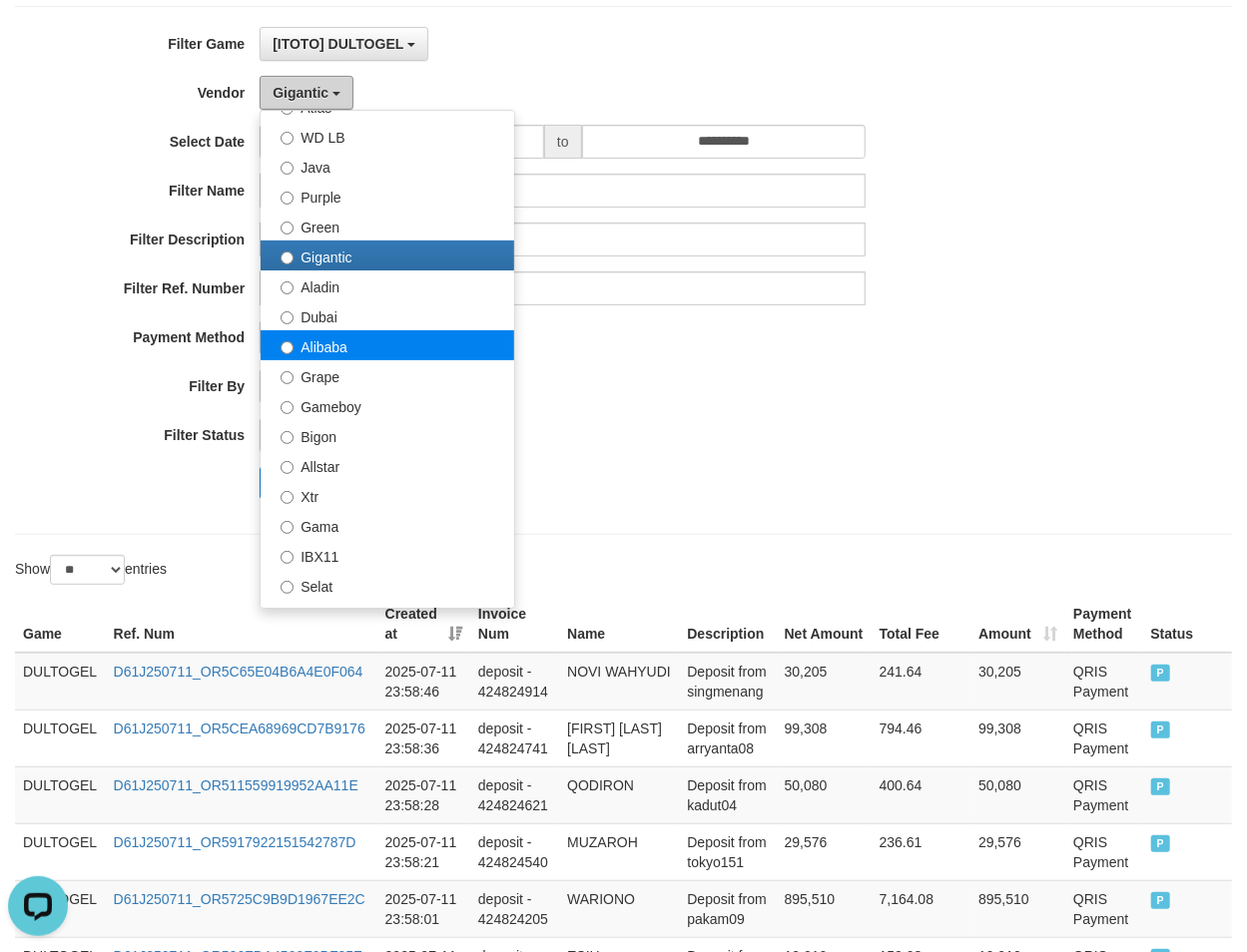scroll, scrollTop: 0, scrollLeft: 0, axis: both 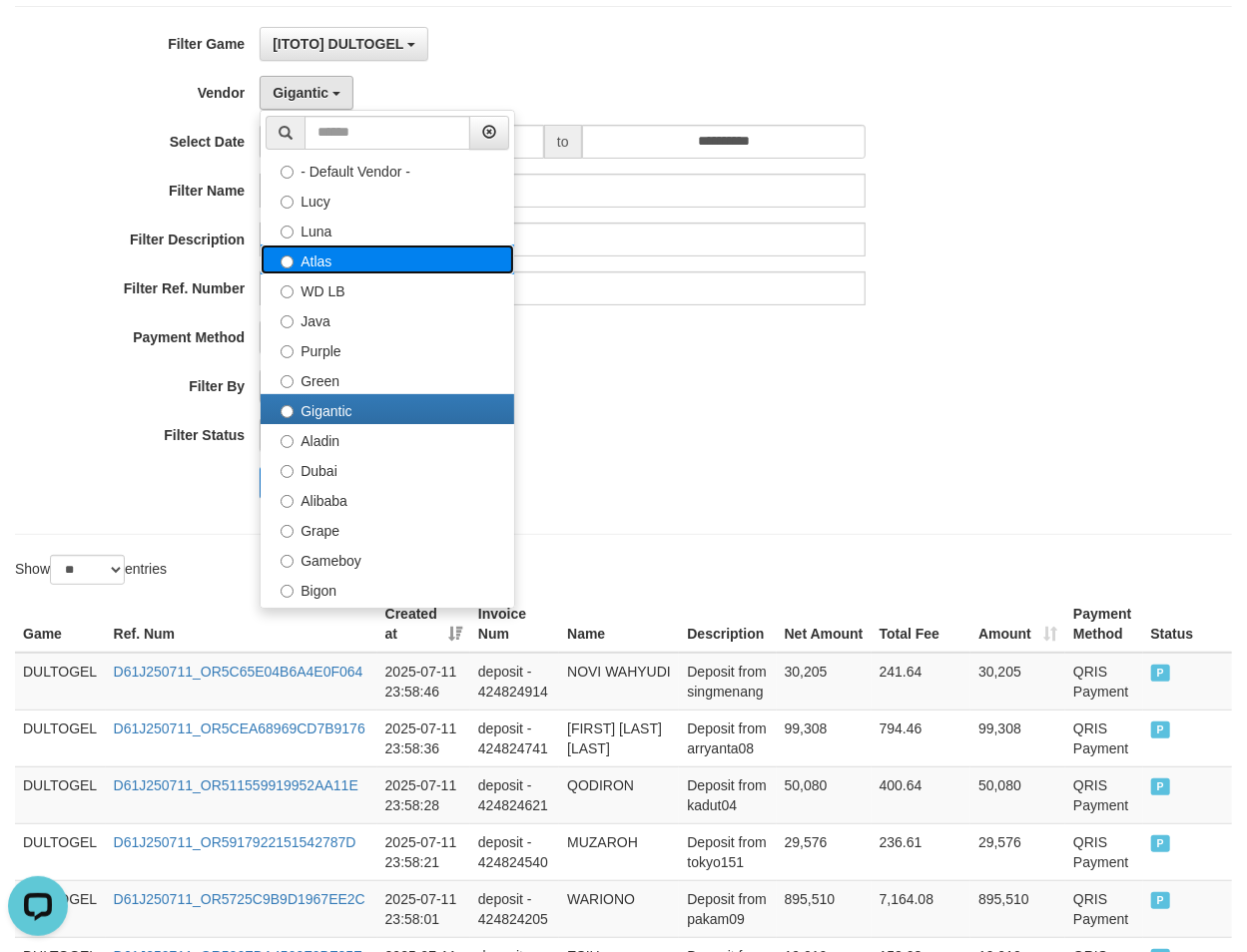 click on "Atlas" at bounding box center [387, 259] 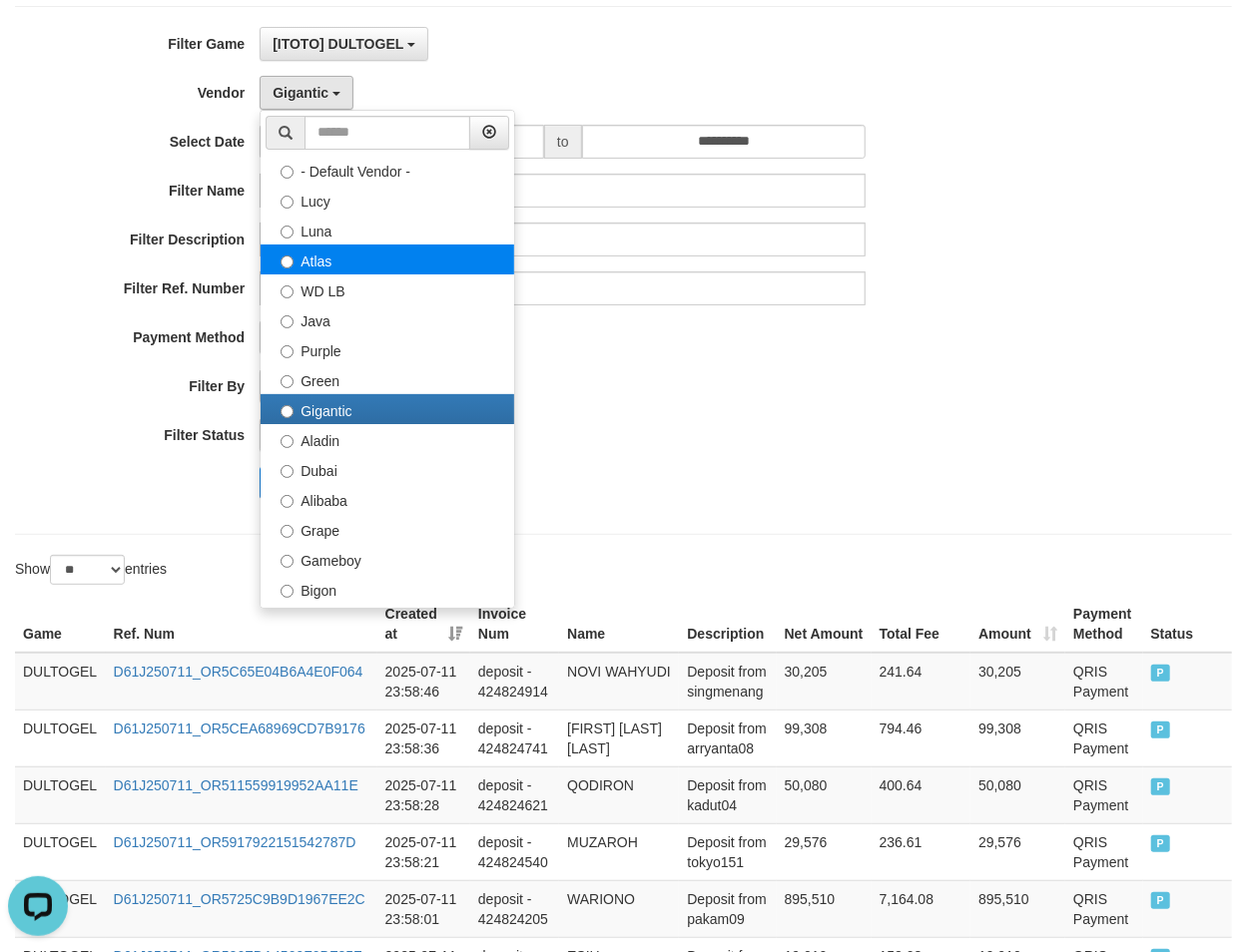 select on "**********" 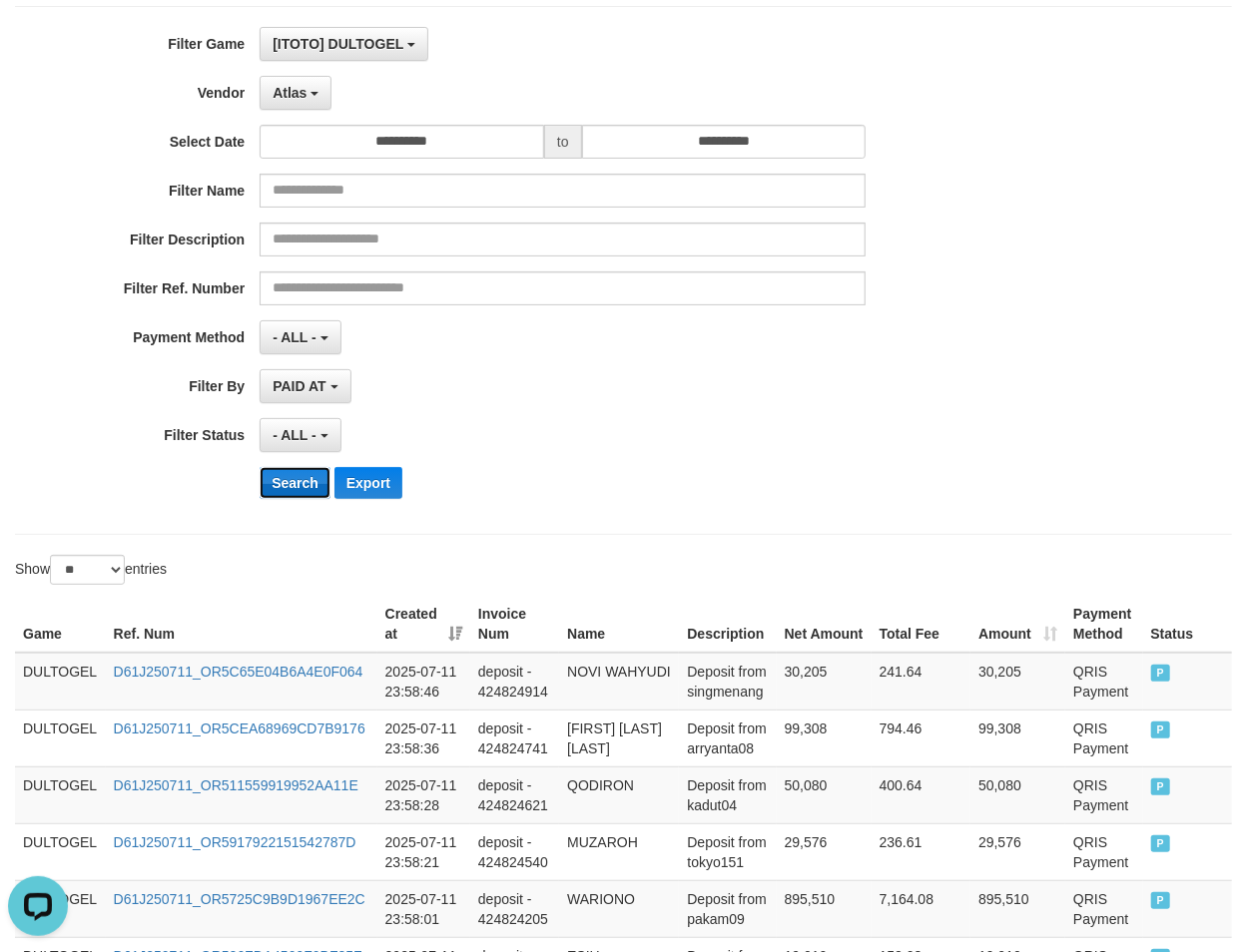 click on "Search" at bounding box center (295, 483) 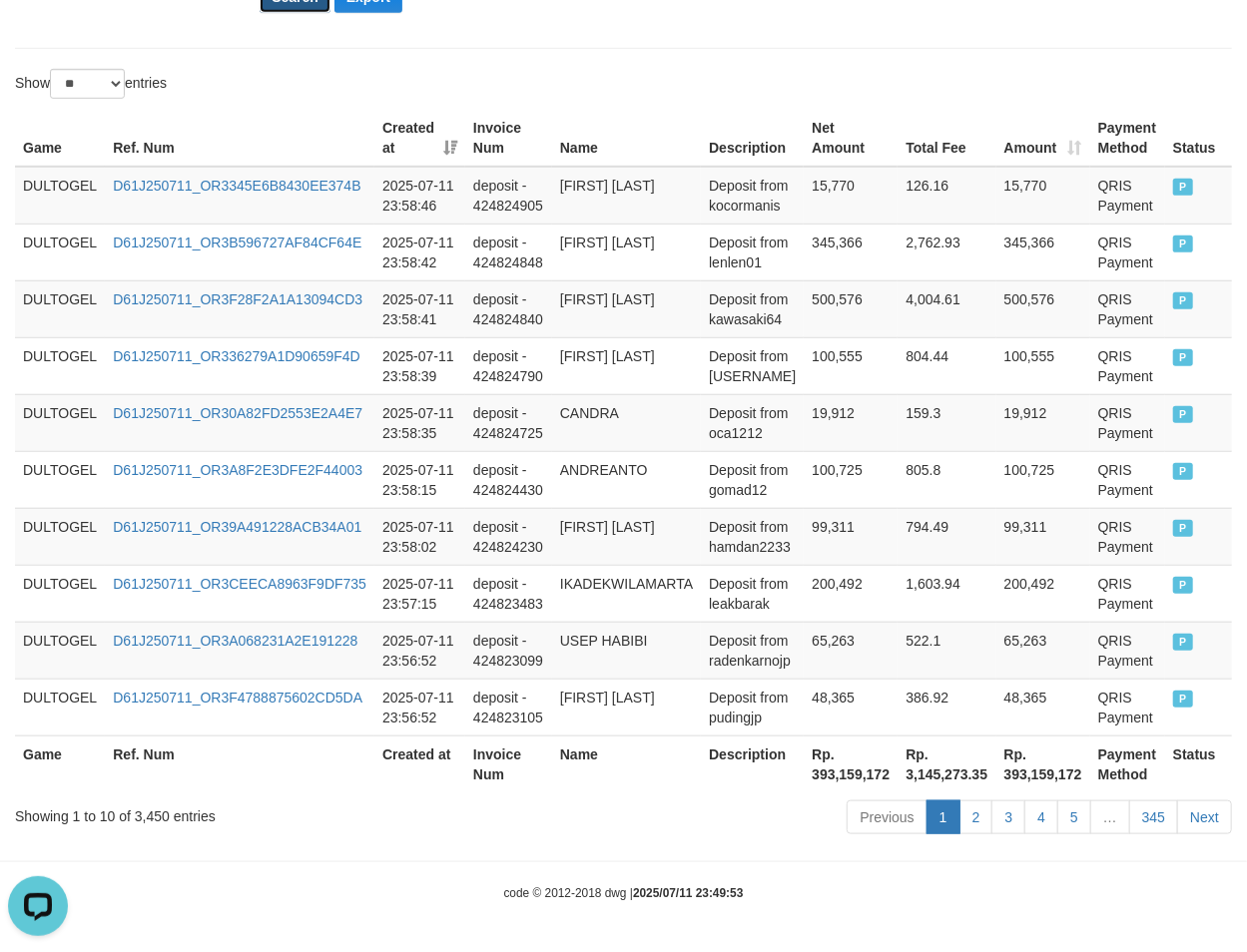 scroll, scrollTop: 619, scrollLeft: 0, axis: vertical 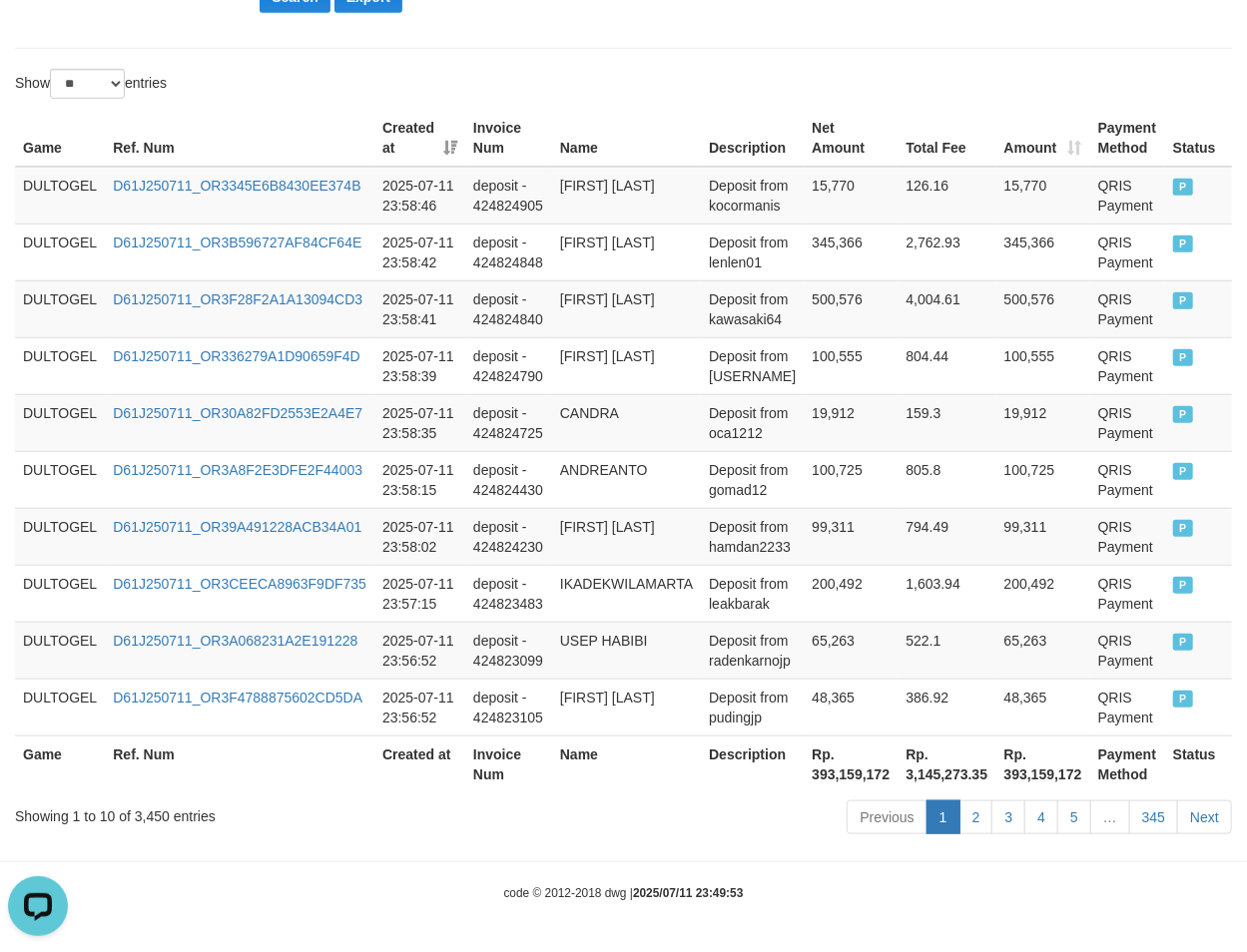 click on "Rp. 393,159,172" at bounding box center [851, 763] 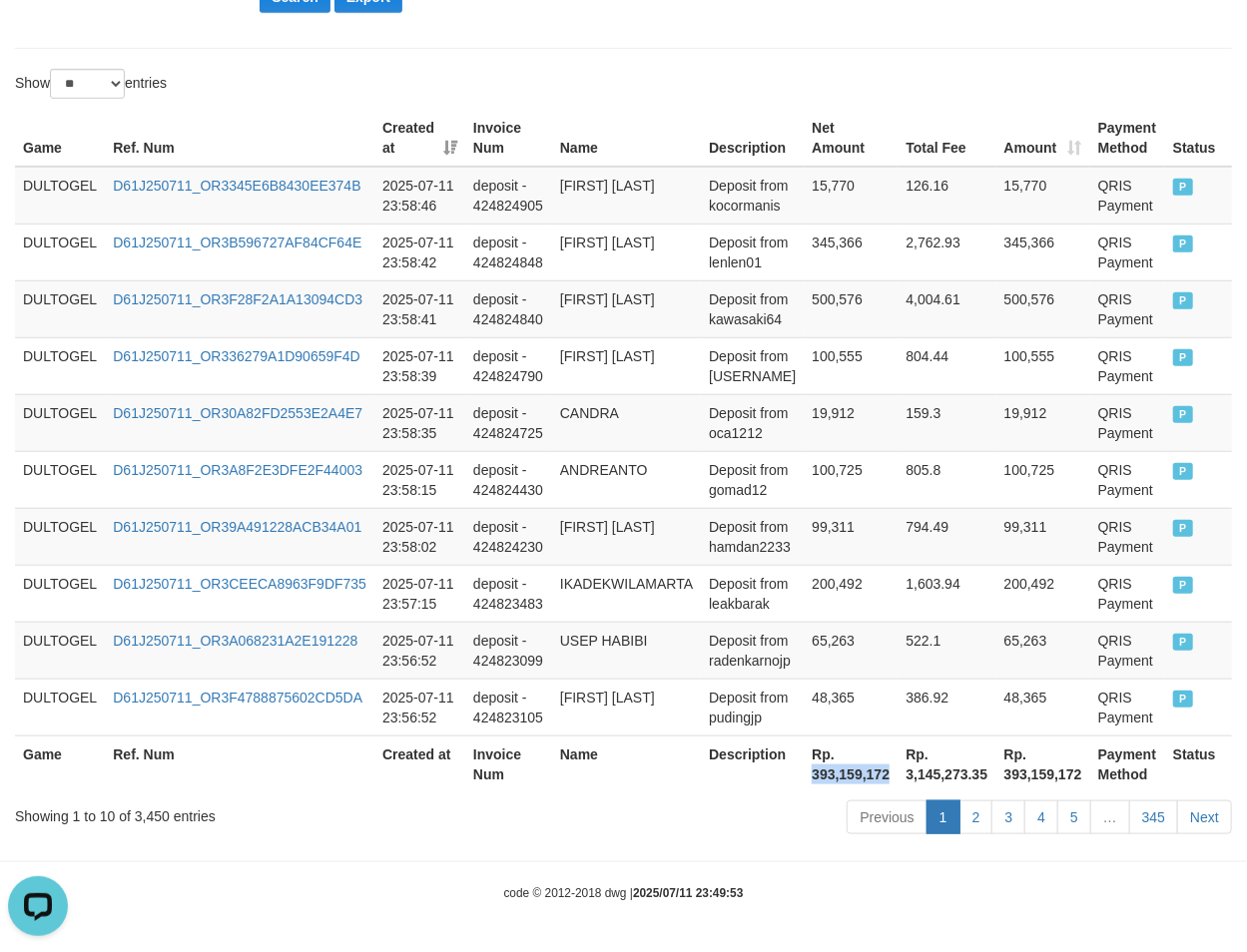 click on "Rp. 393,159,172" at bounding box center (851, 763) 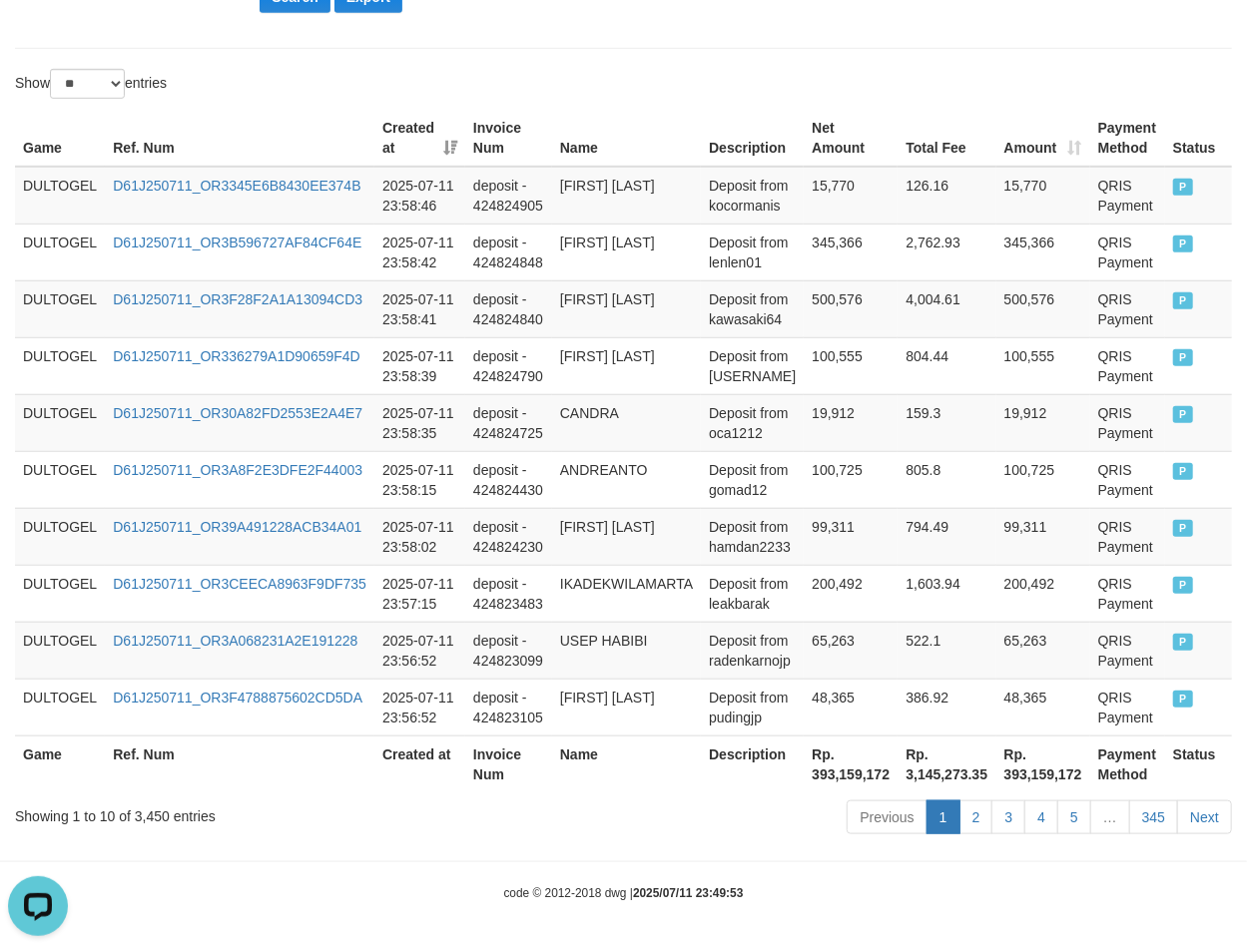 click on "Toggle navigation
Home
Bank
Account List
Load
By Website
Group
[ITOTO]													DULTOGEL
Mutasi Bank
Search
Sync
Note Mutasi
Deposit
DPS Fetch
DPS List
History
PGA History
Note DPS" at bounding box center [623, 170] 